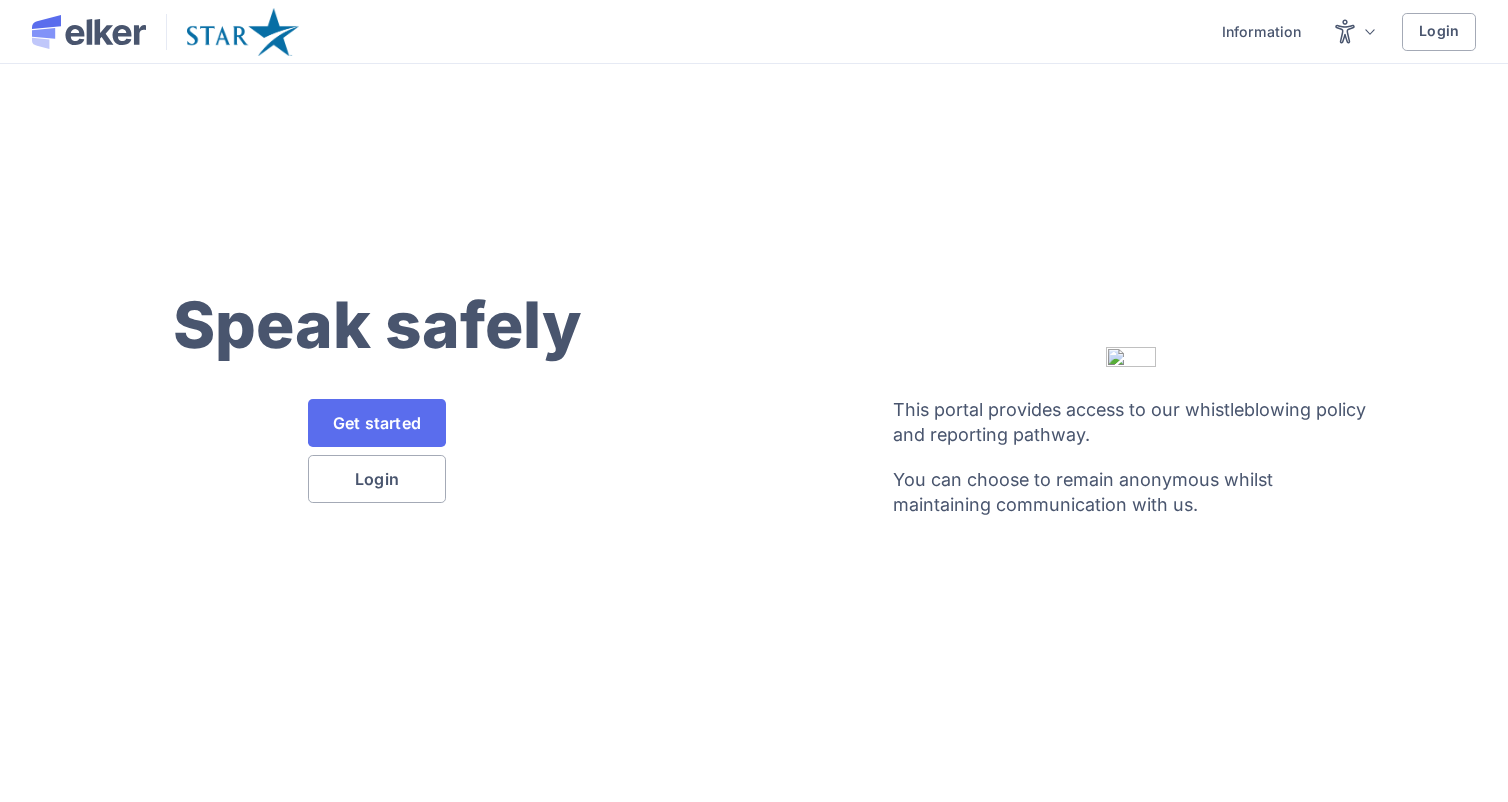scroll, scrollTop: 0, scrollLeft: 0, axis: both 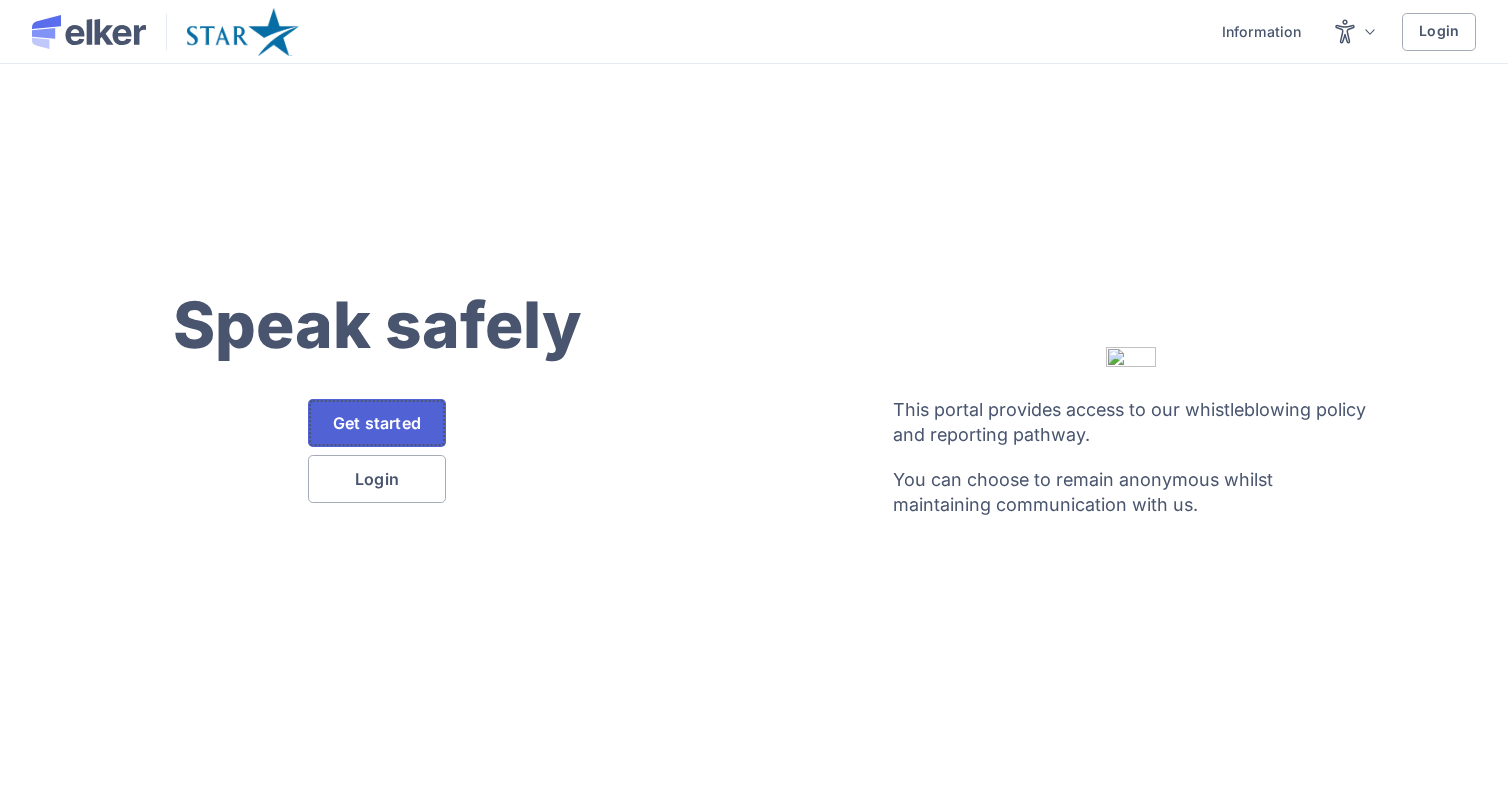 click on "Get started" at bounding box center (377, 423) 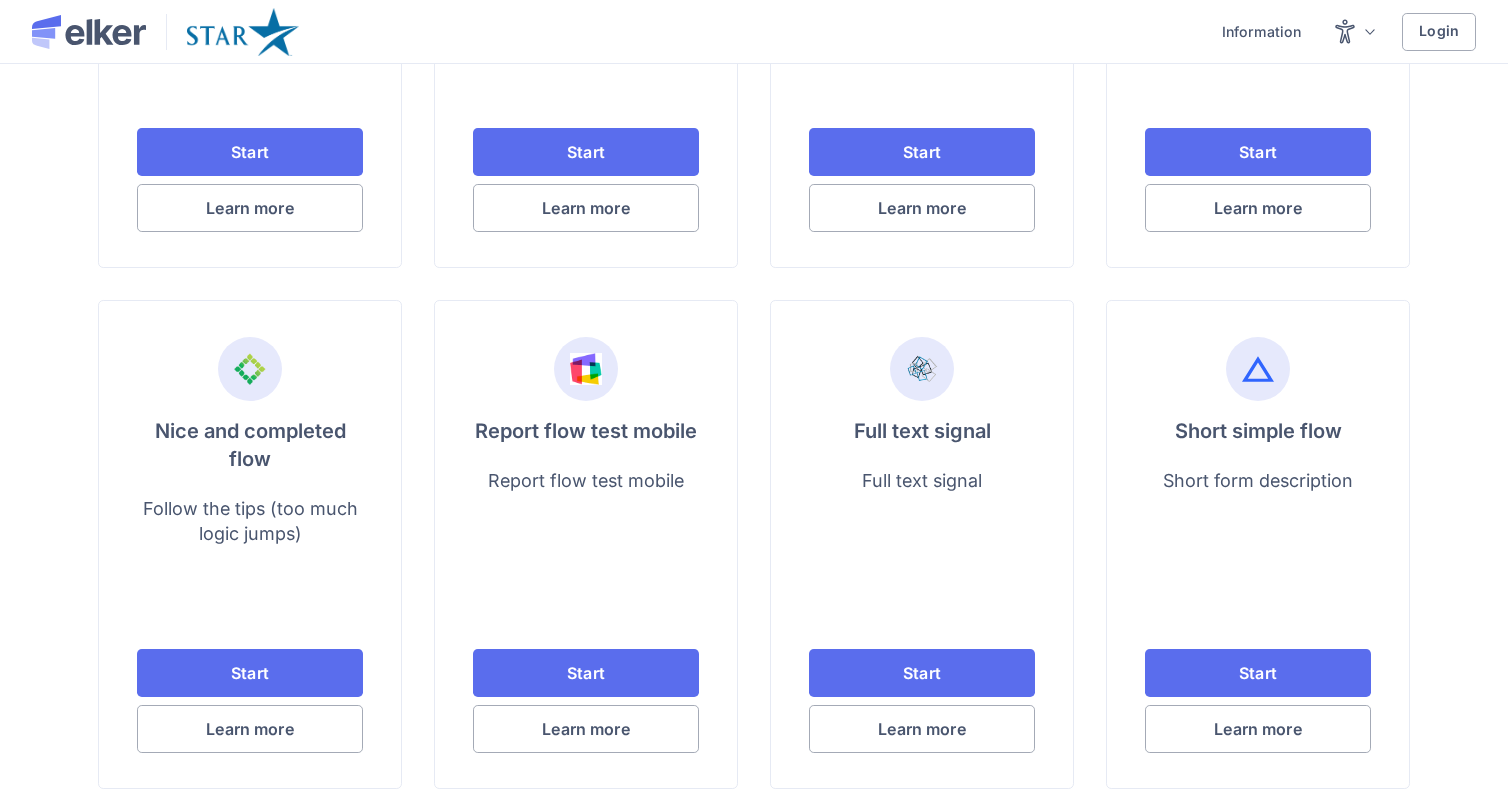 scroll, scrollTop: 962, scrollLeft: 0, axis: vertical 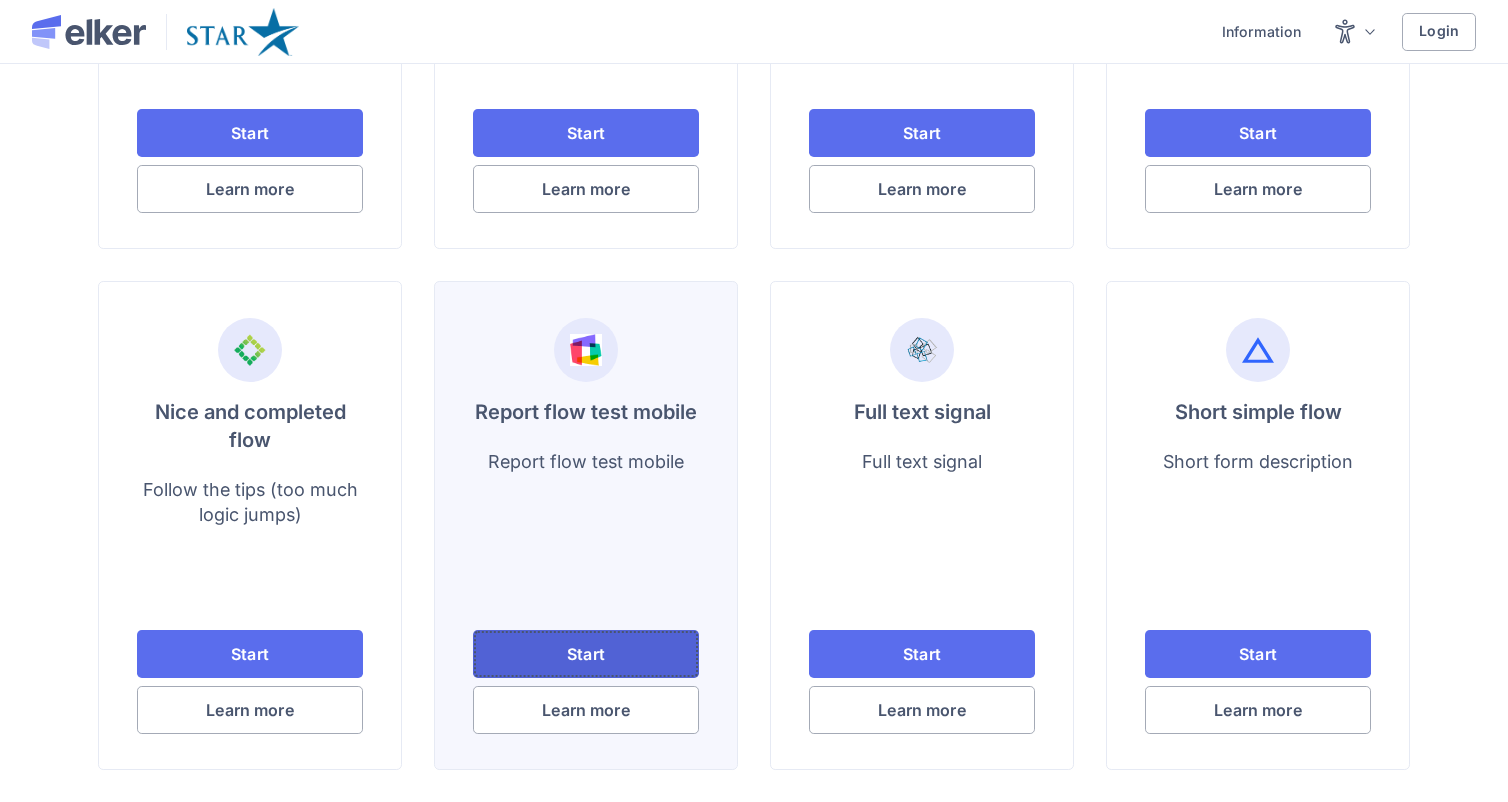 click on "Start" at bounding box center [585, 654] 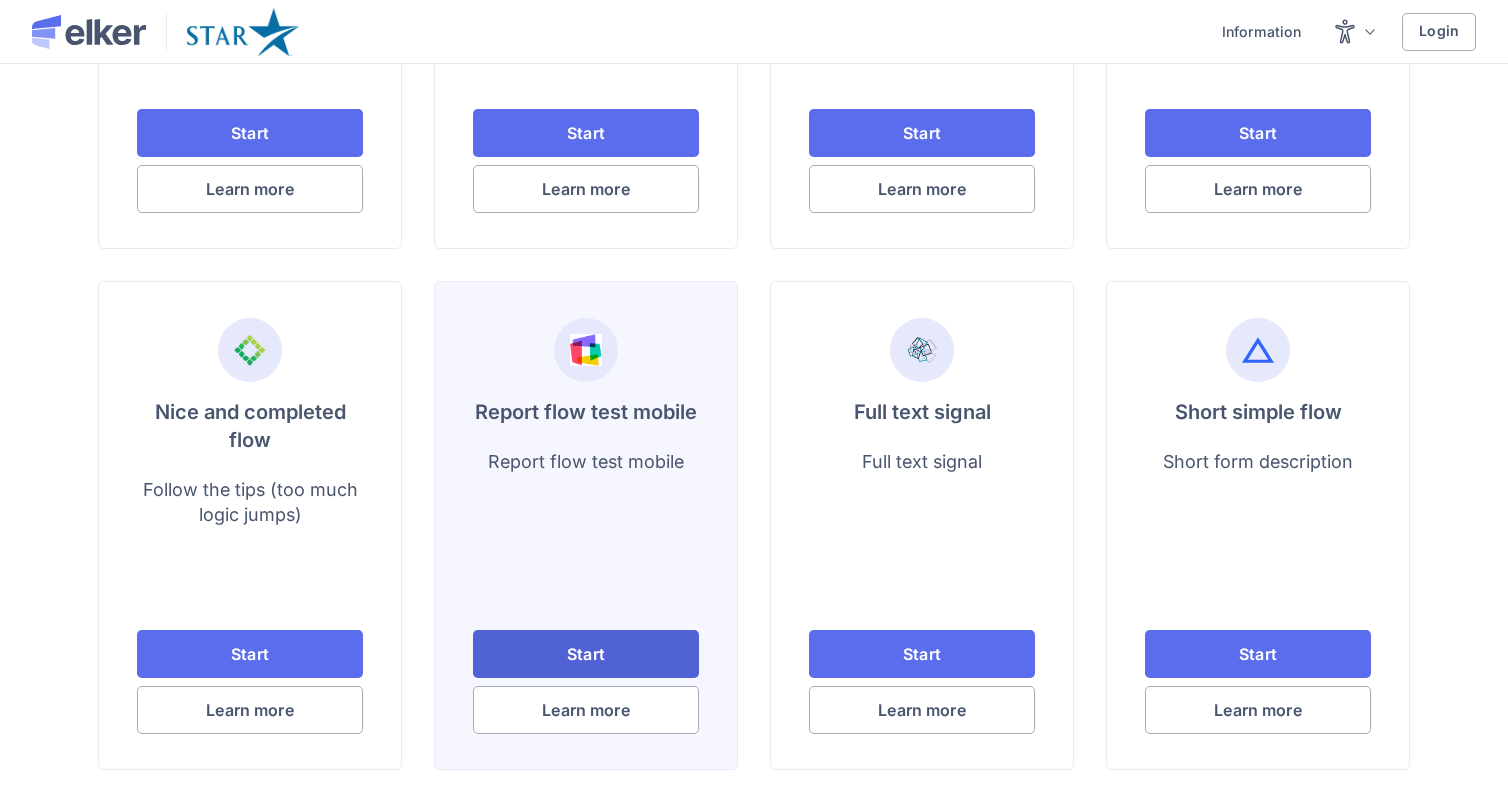 scroll, scrollTop: 0, scrollLeft: 0, axis: both 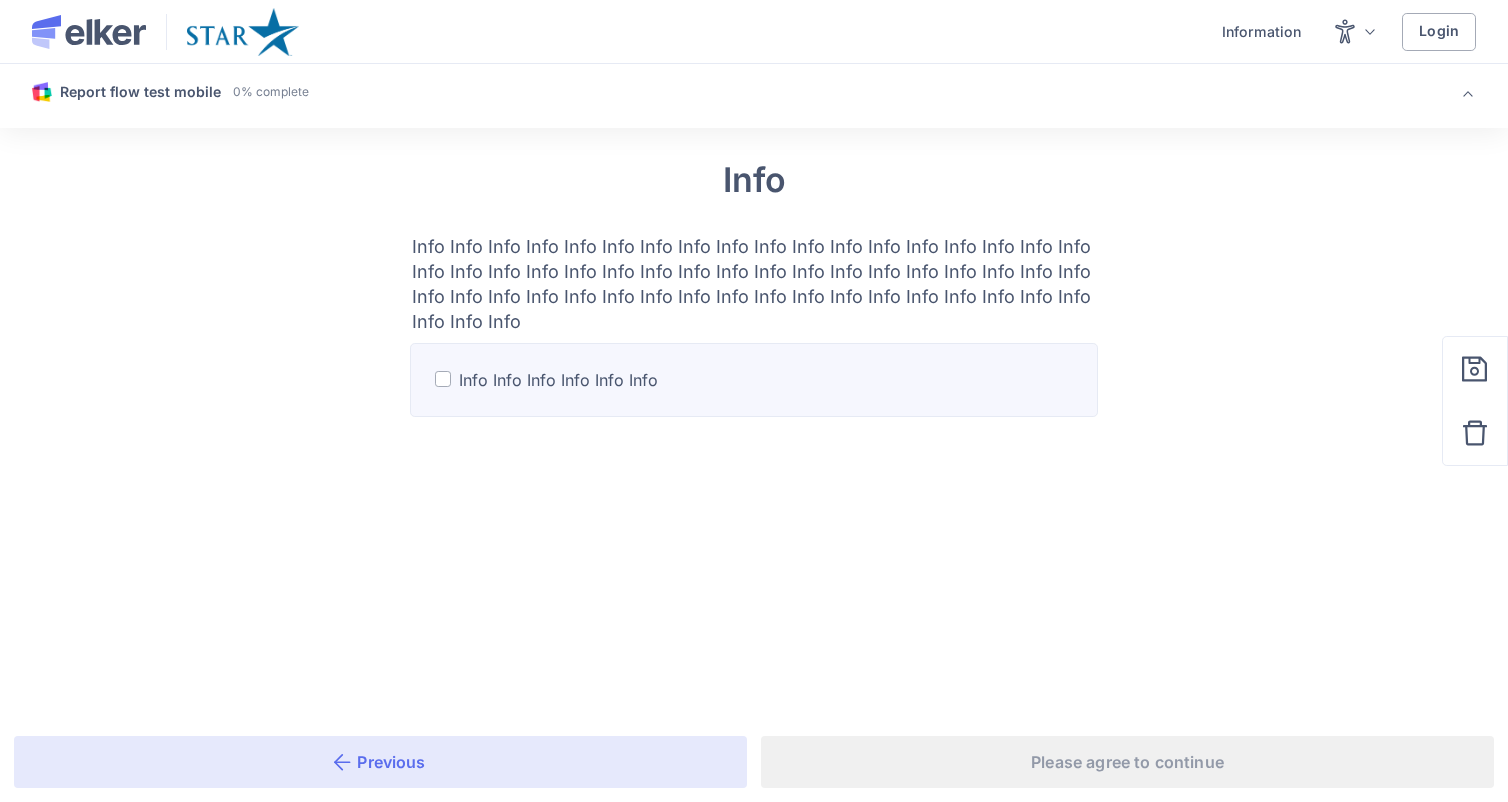 click on "Info Info Info Info Info Info" at bounding box center (754, 380) 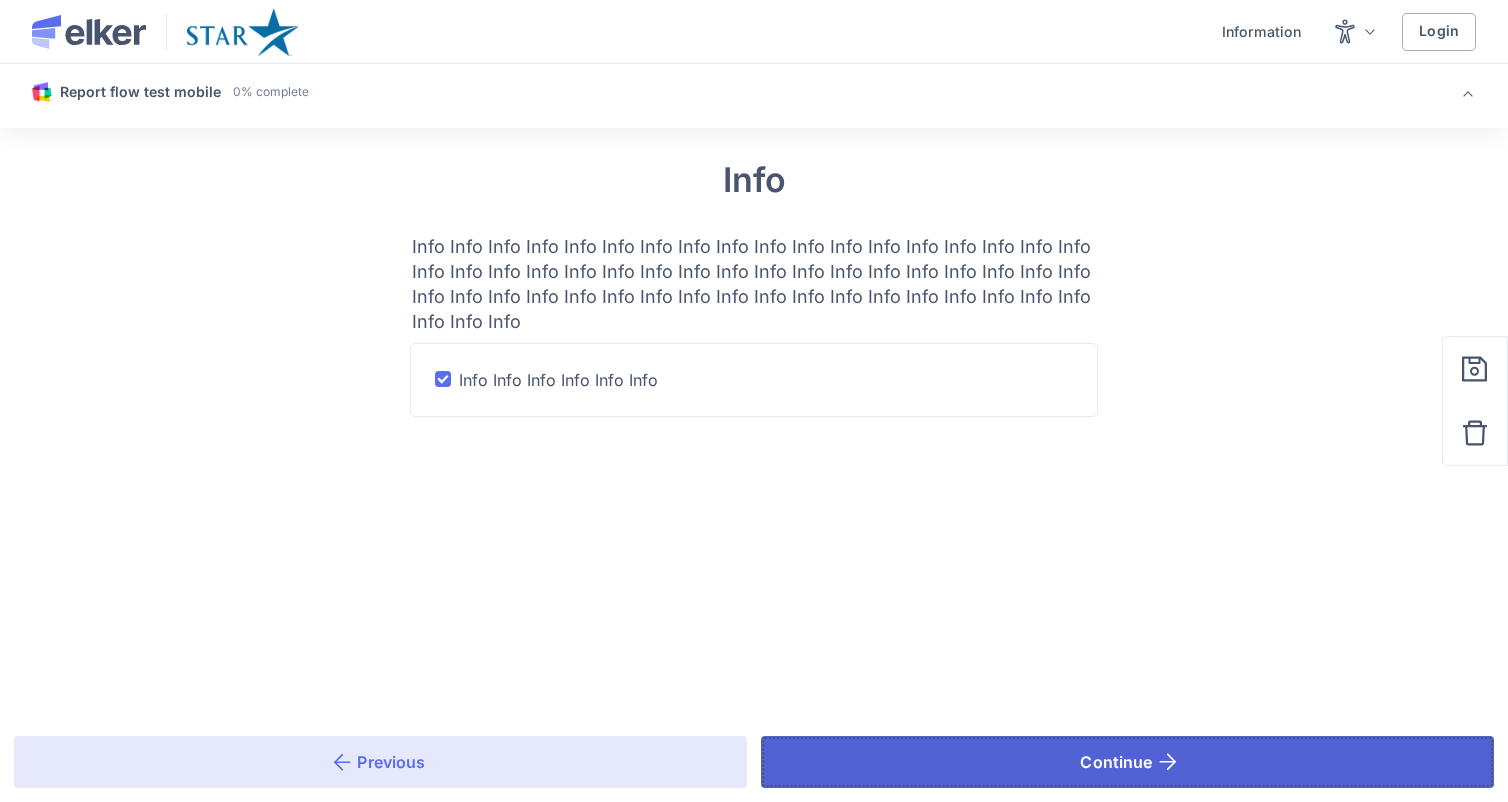 click on "Continue" at bounding box center (1116, 762) 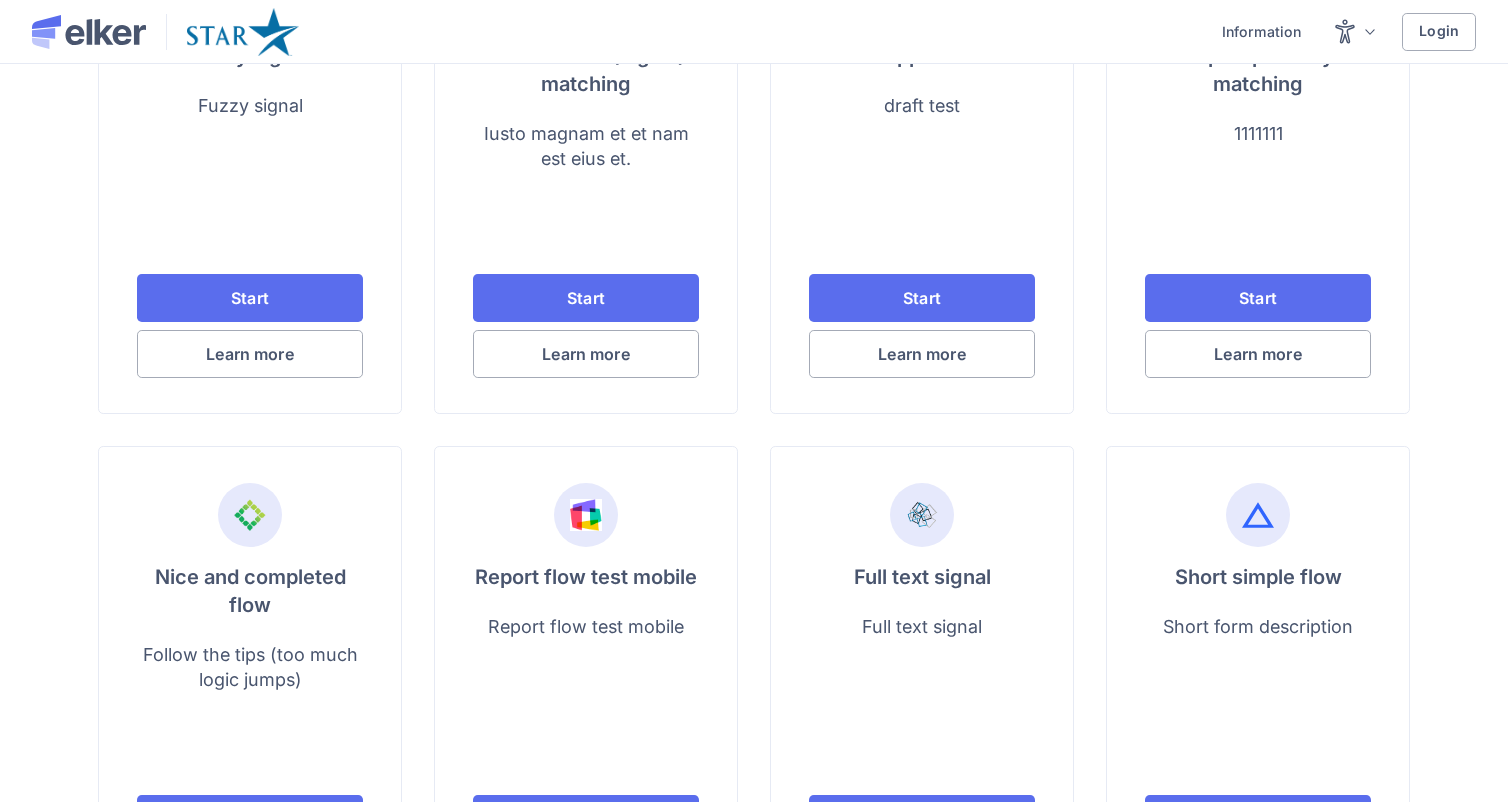 scroll, scrollTop: 962, scrollLeft: 0, axis: vertical 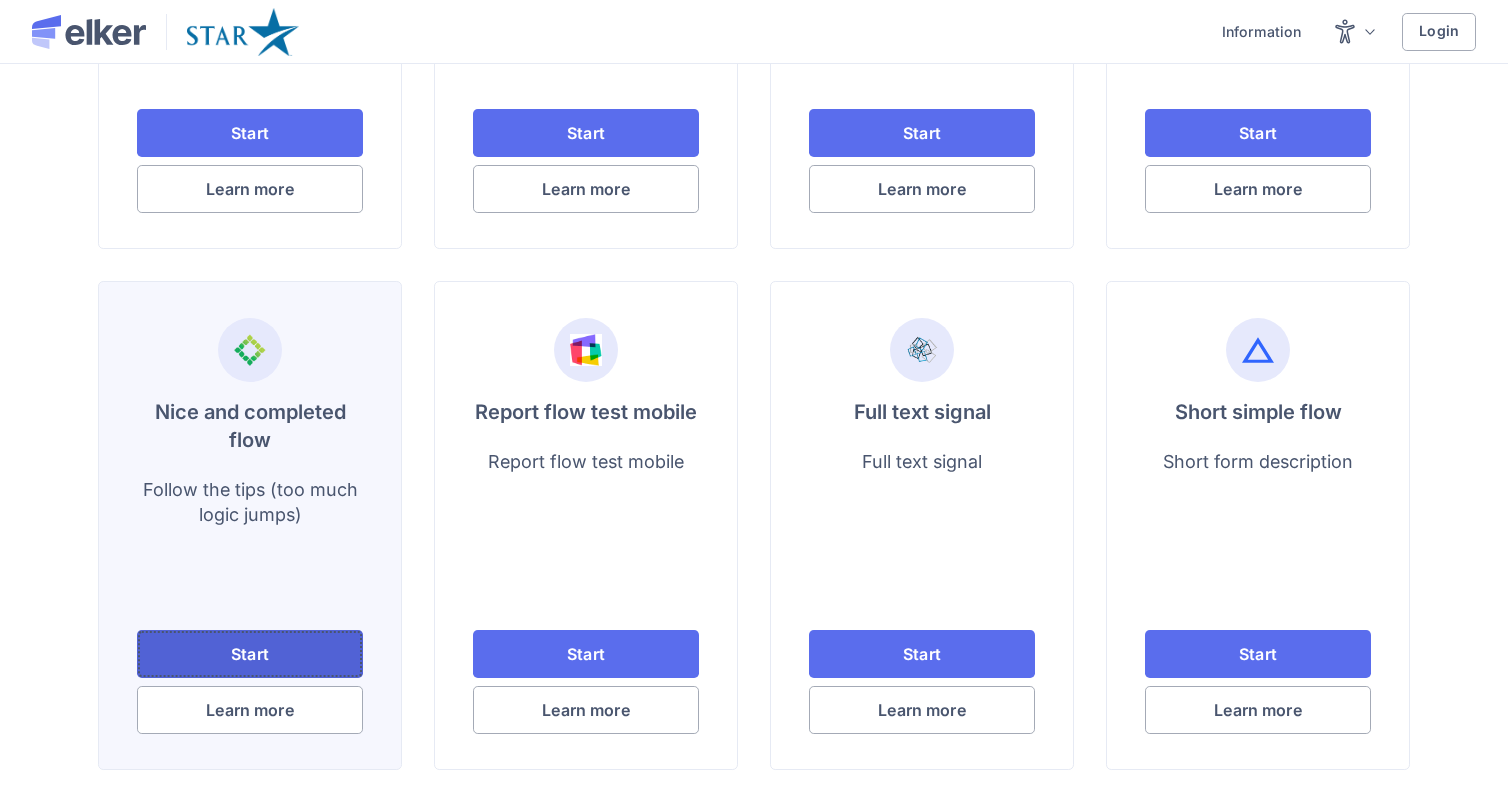 click on "Start" at bounding box center (249, 654) 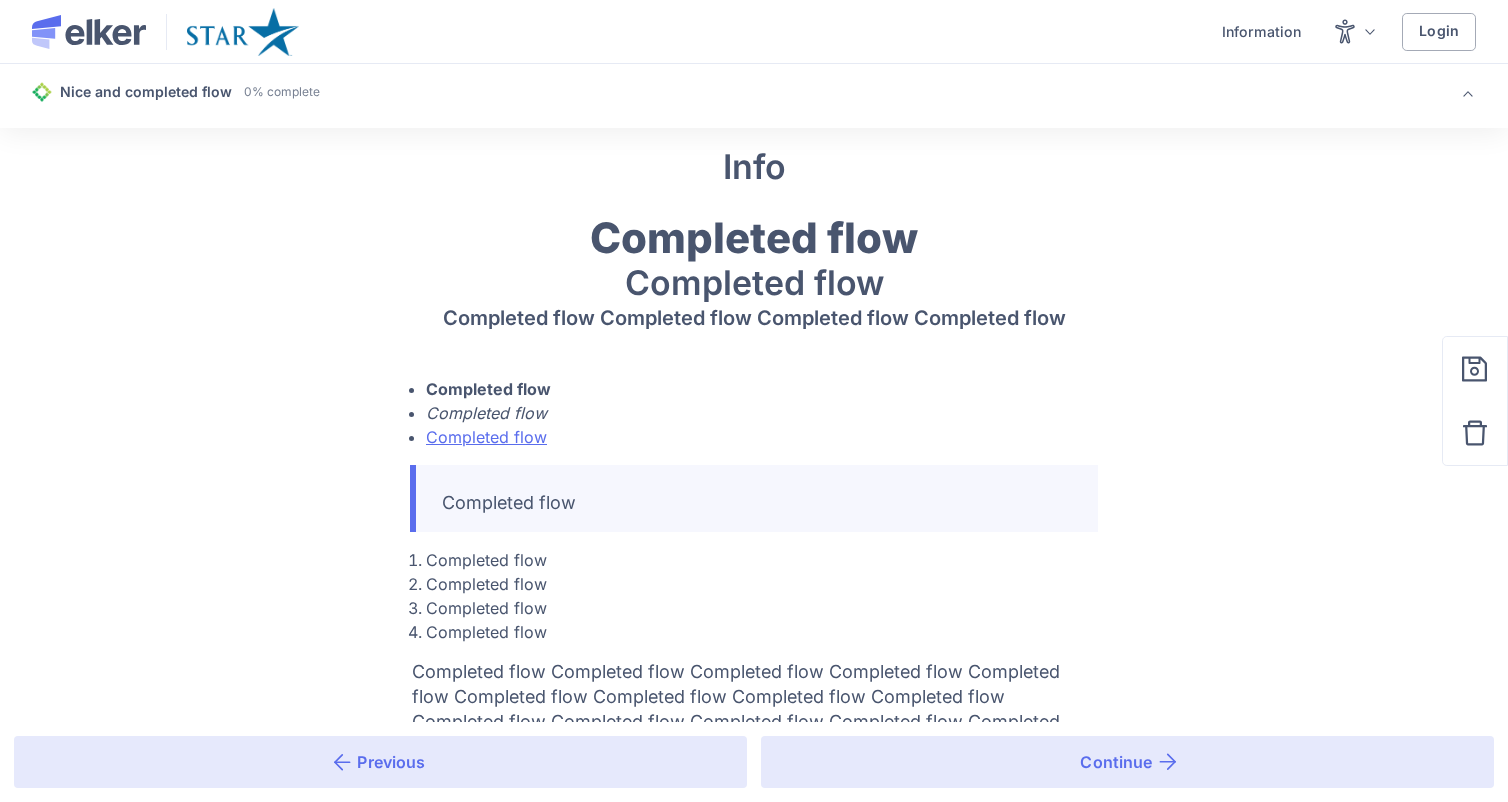 scroll, scrollTop: 0, scrollLeft: 0, axis: both 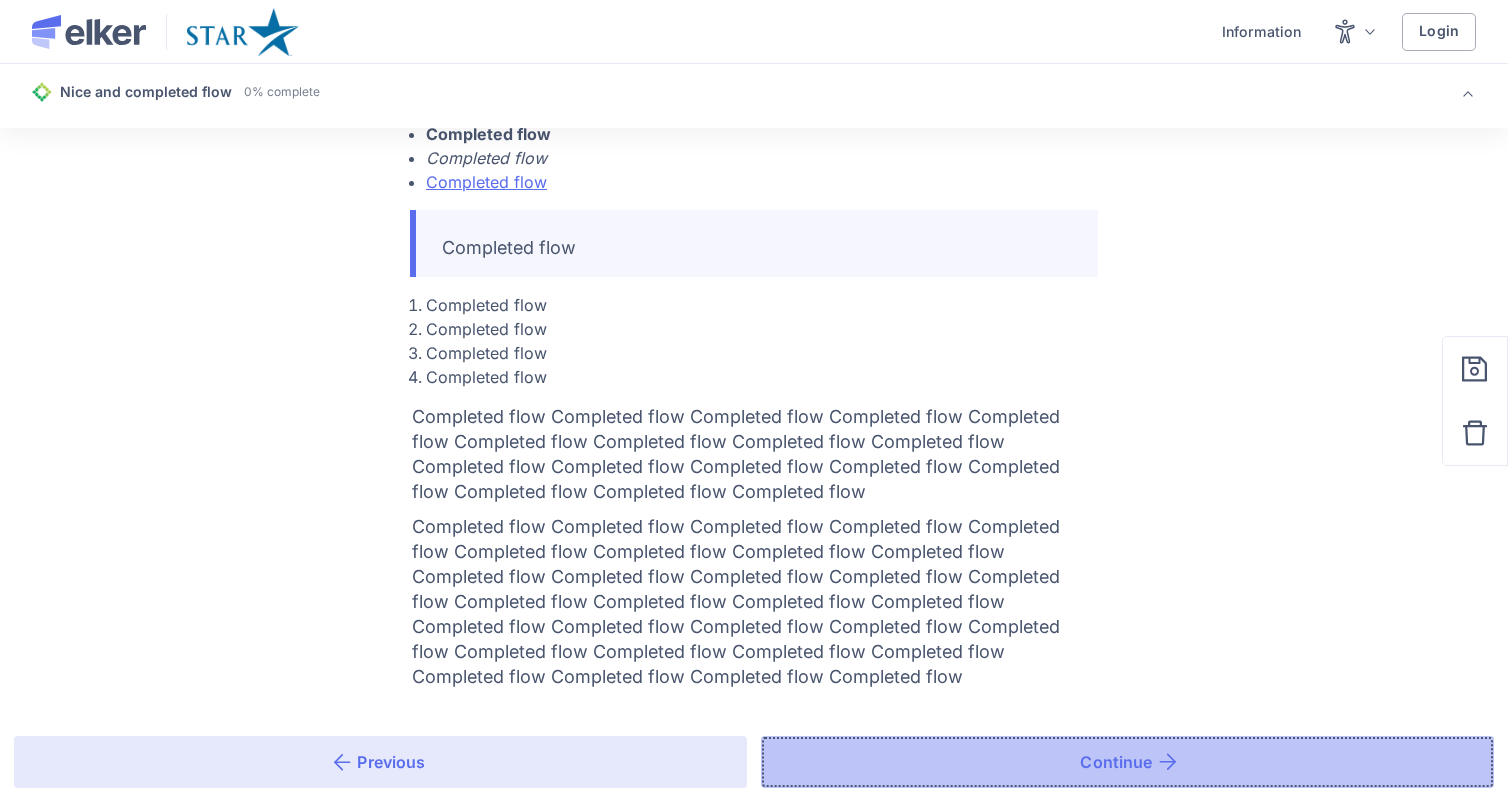 click on "Continue" at bounding box center [1127, 762] 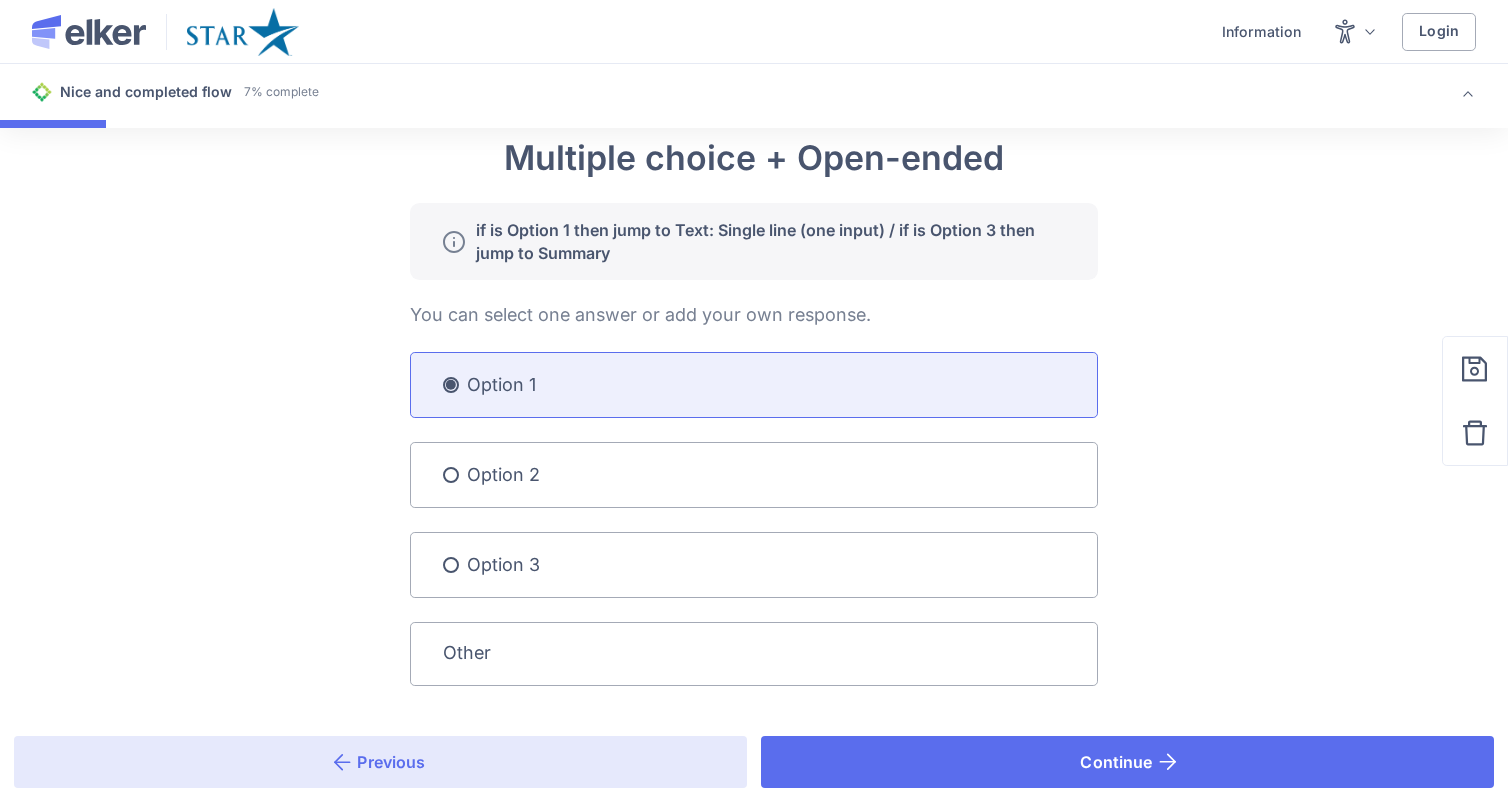 scroll, scrollTop: 0, scrollLeft: 0, axis: both 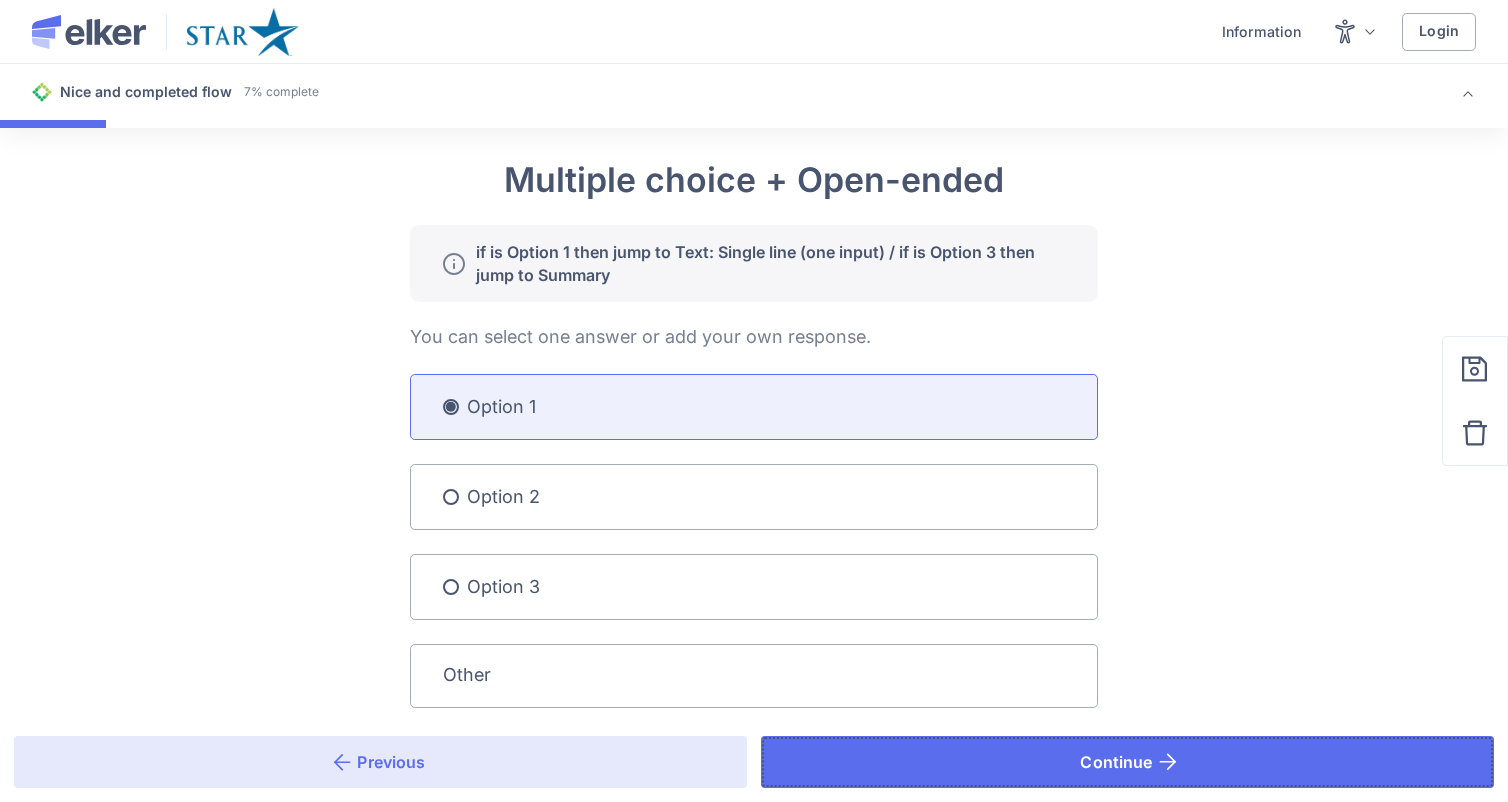click on "Continue" at bounding box center (1127, 762) 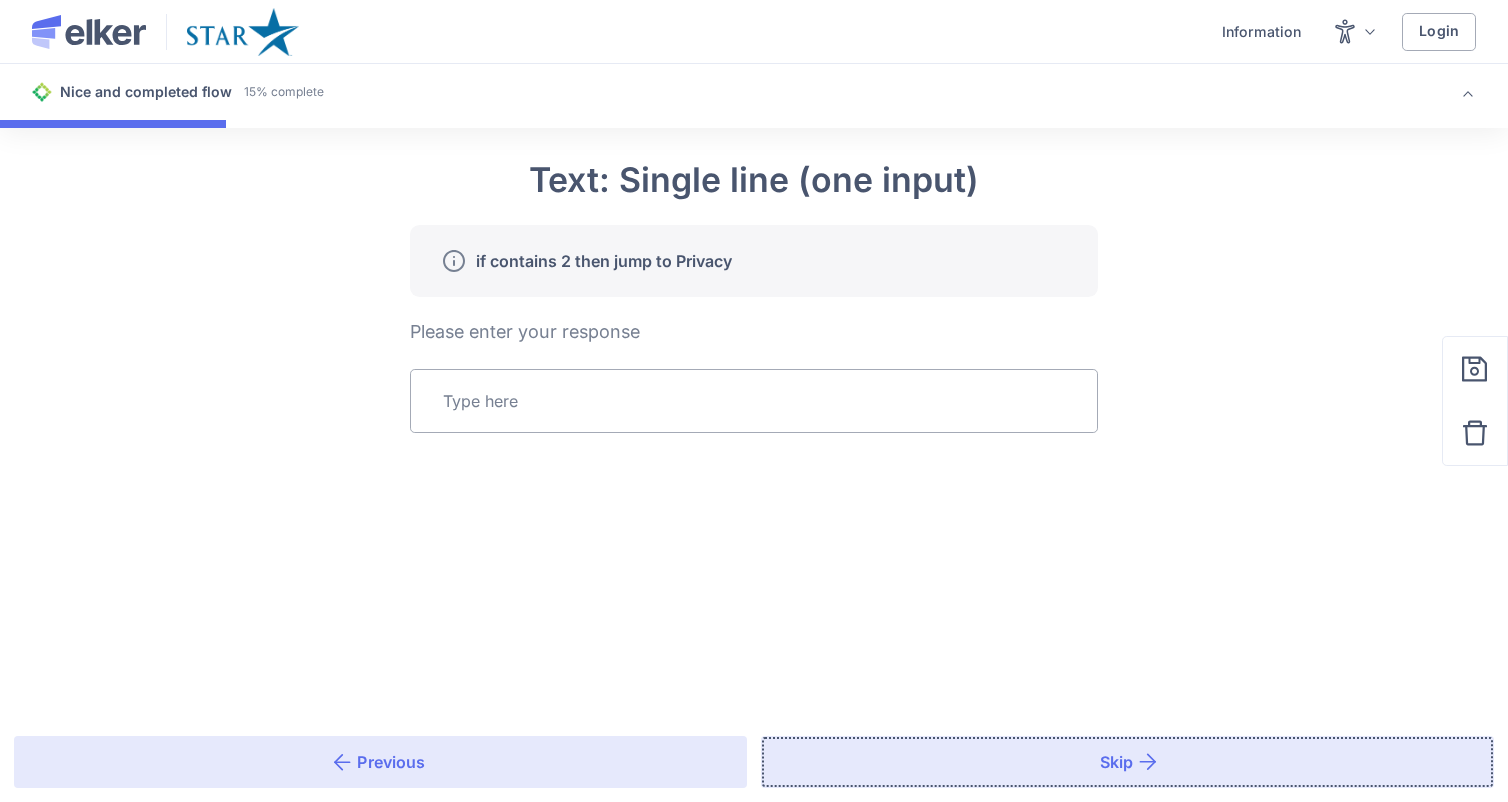 click on "Skip" at bounding box center (1127, 762) 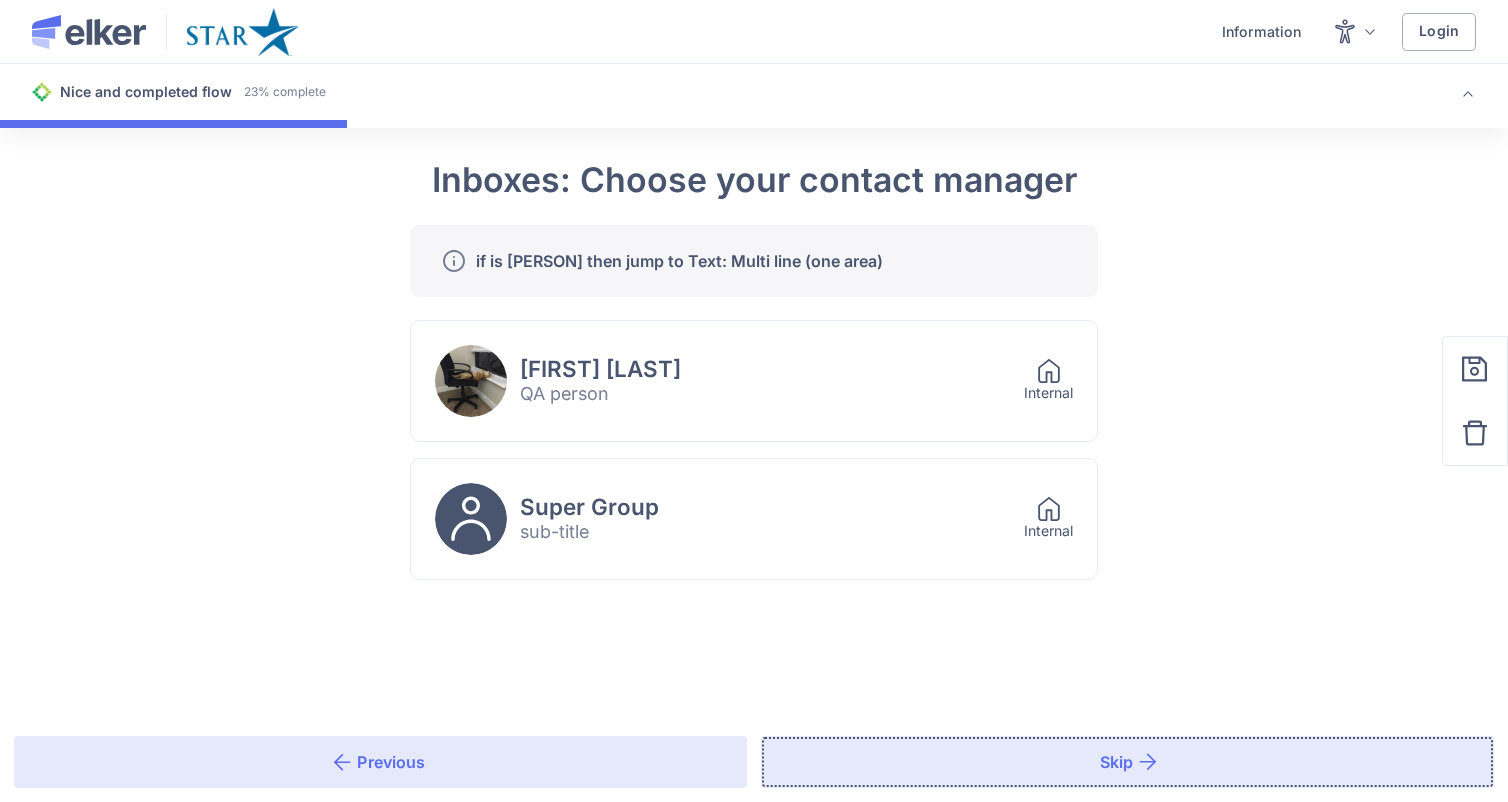click on "Skip" at bounding box center [1127, 762] 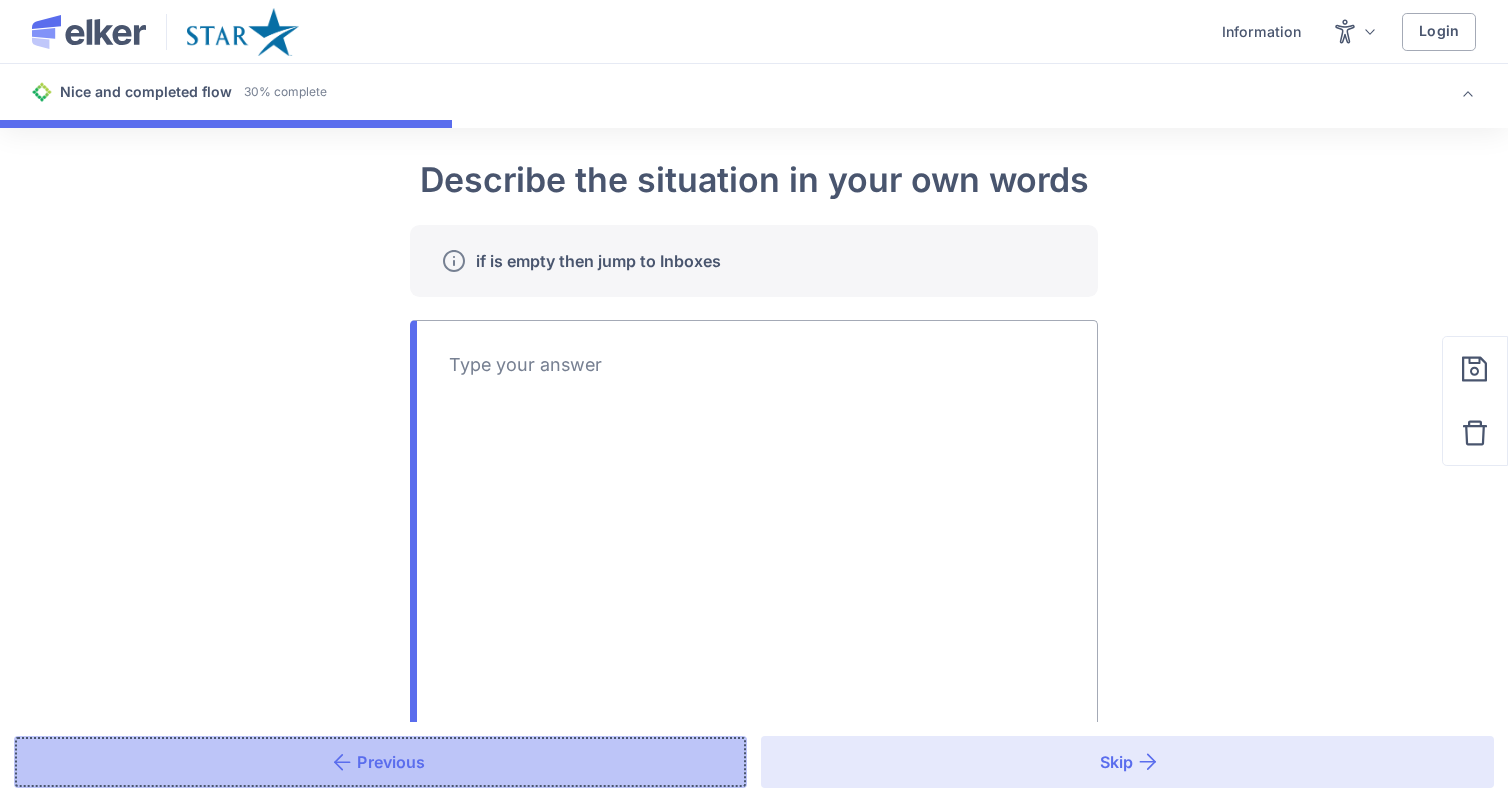 click on "Previous" at bounding box center [380, 762] 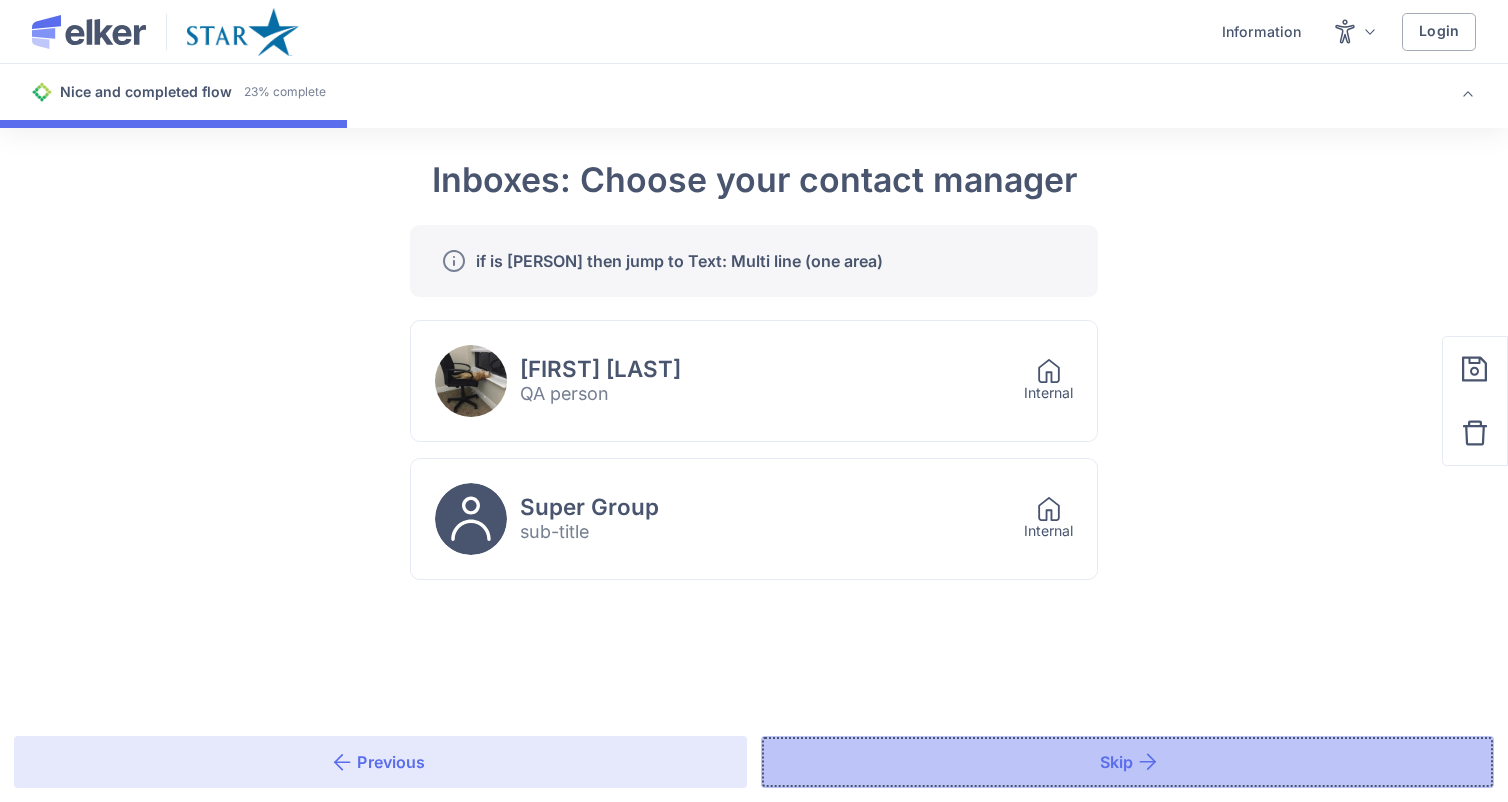 click on "Skip" at bounding box center (1127, 762) 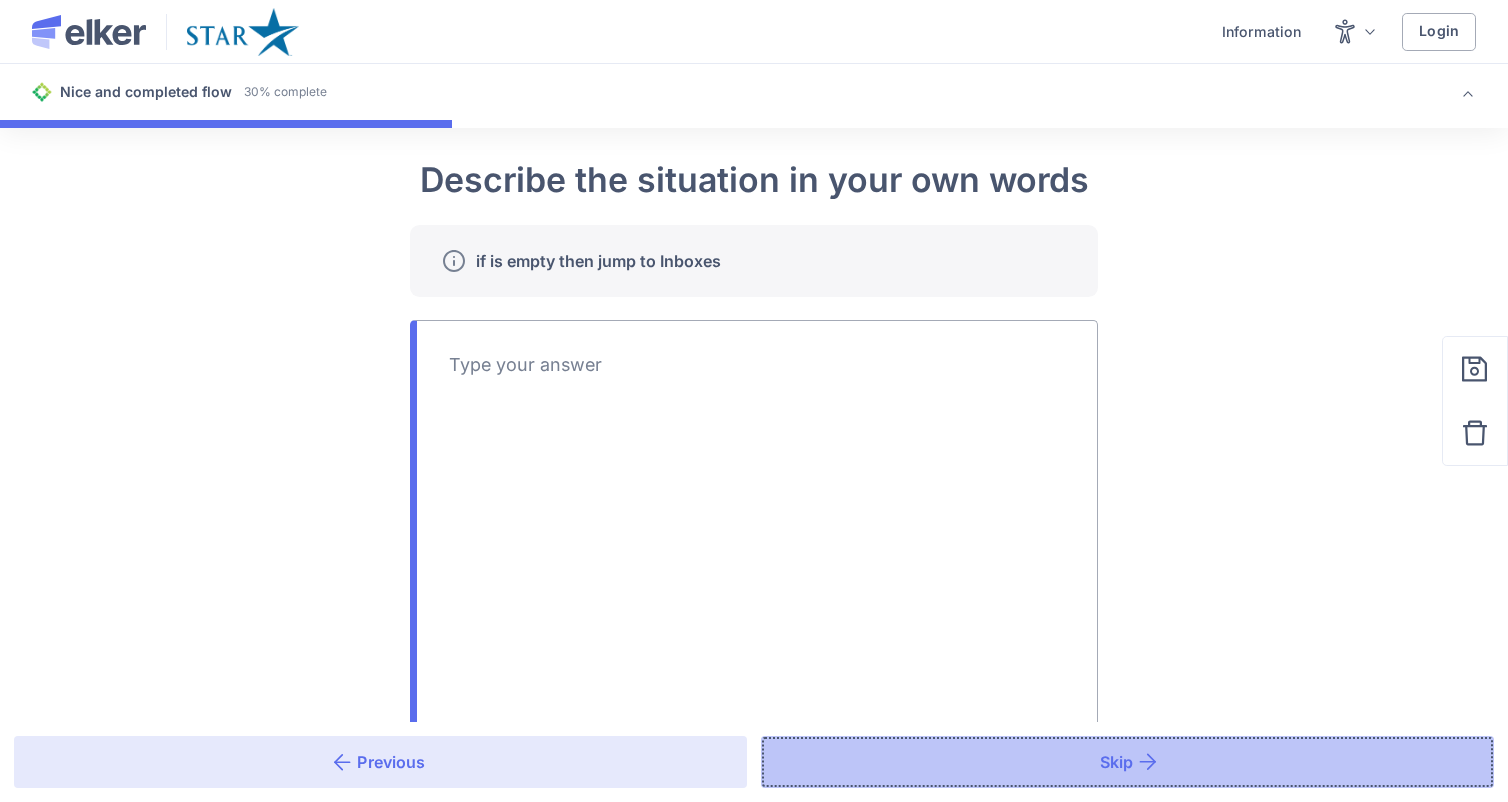 click on "Skip" at bounding box center (1127, 762) 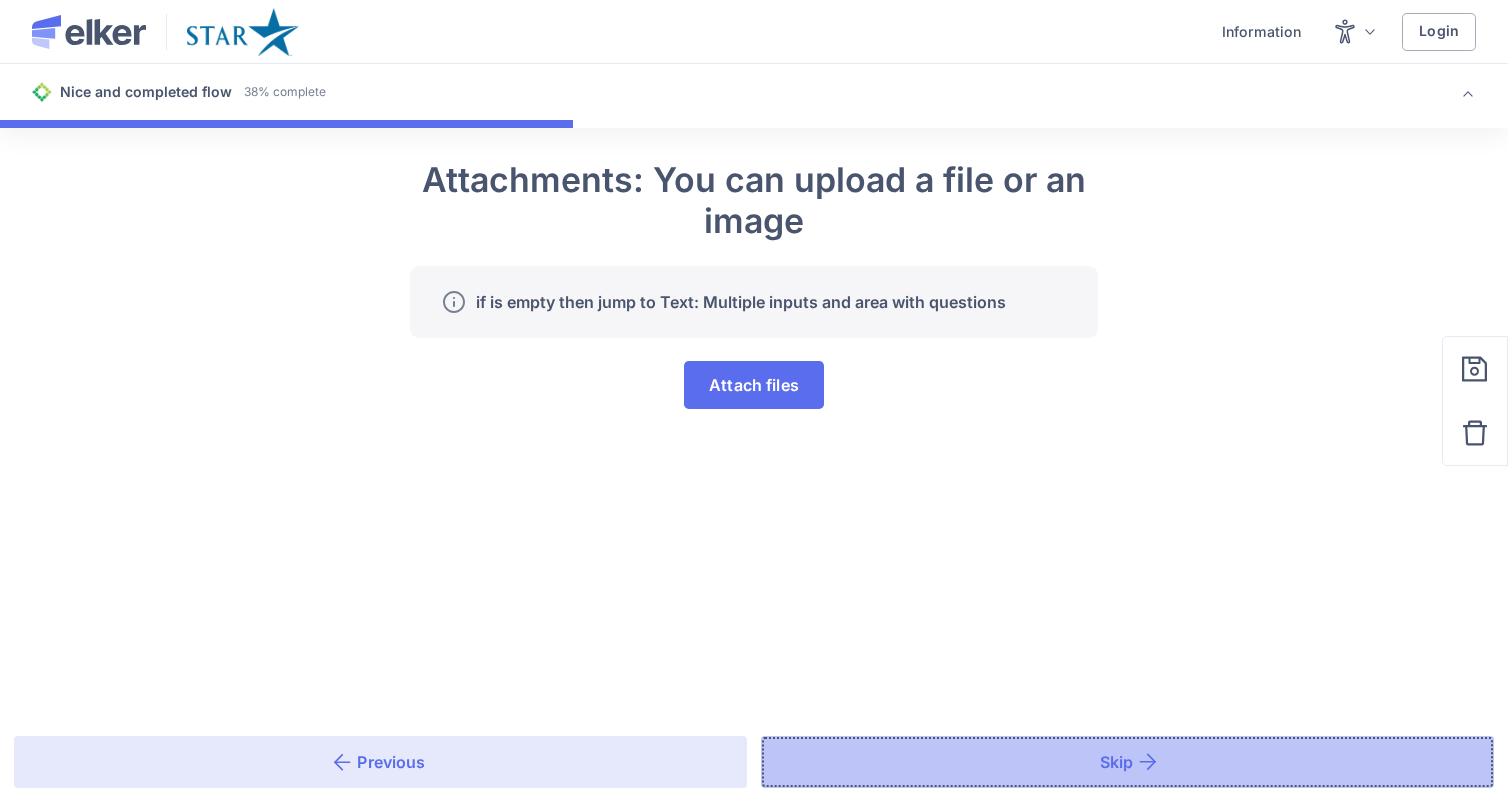 click on "Skip" at bounding box center [1127, 762] 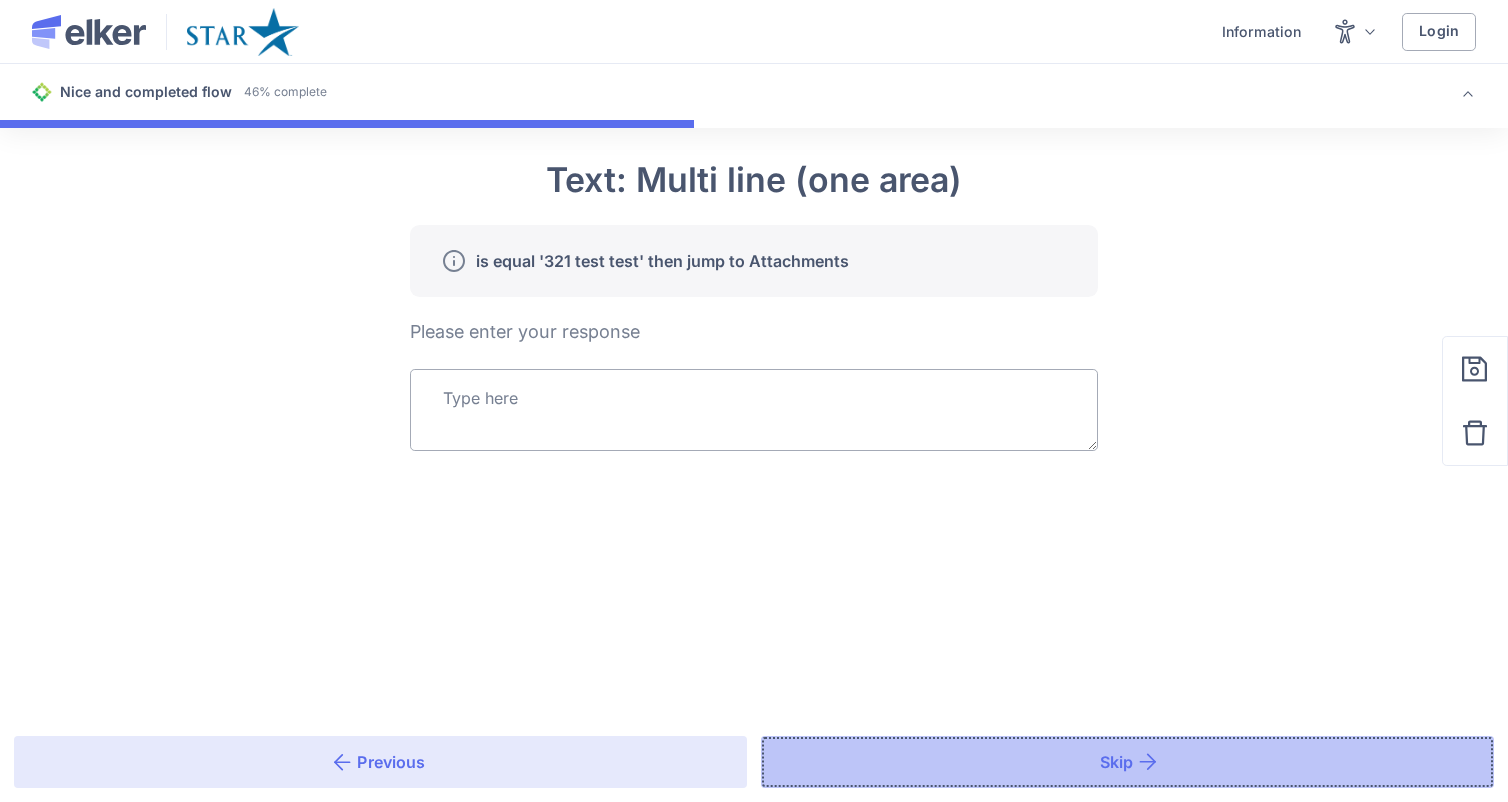 click on "Skip" at bounding box center (1127, 762) 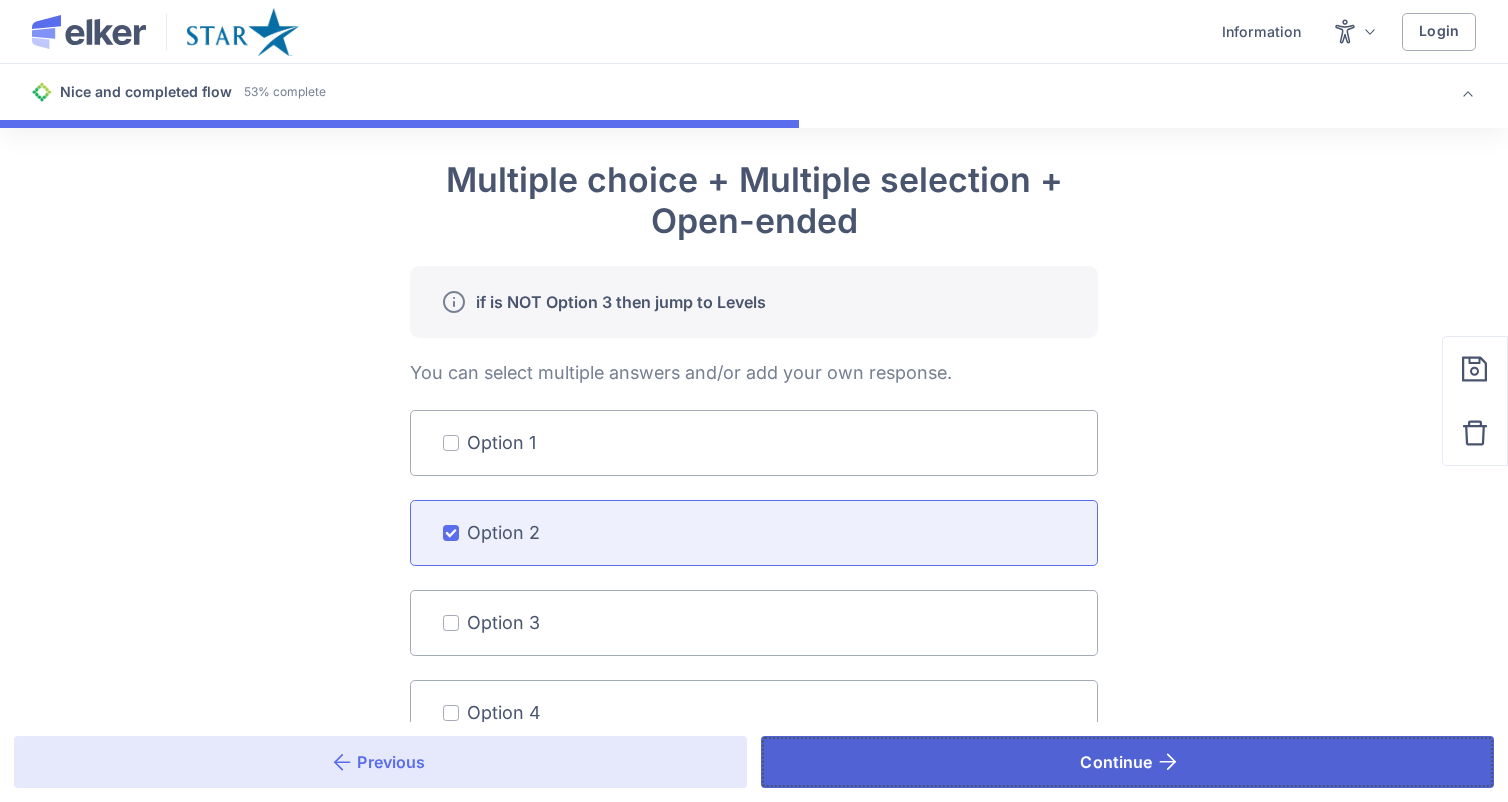 click on "Continue" at bounding box center (1127, 762) 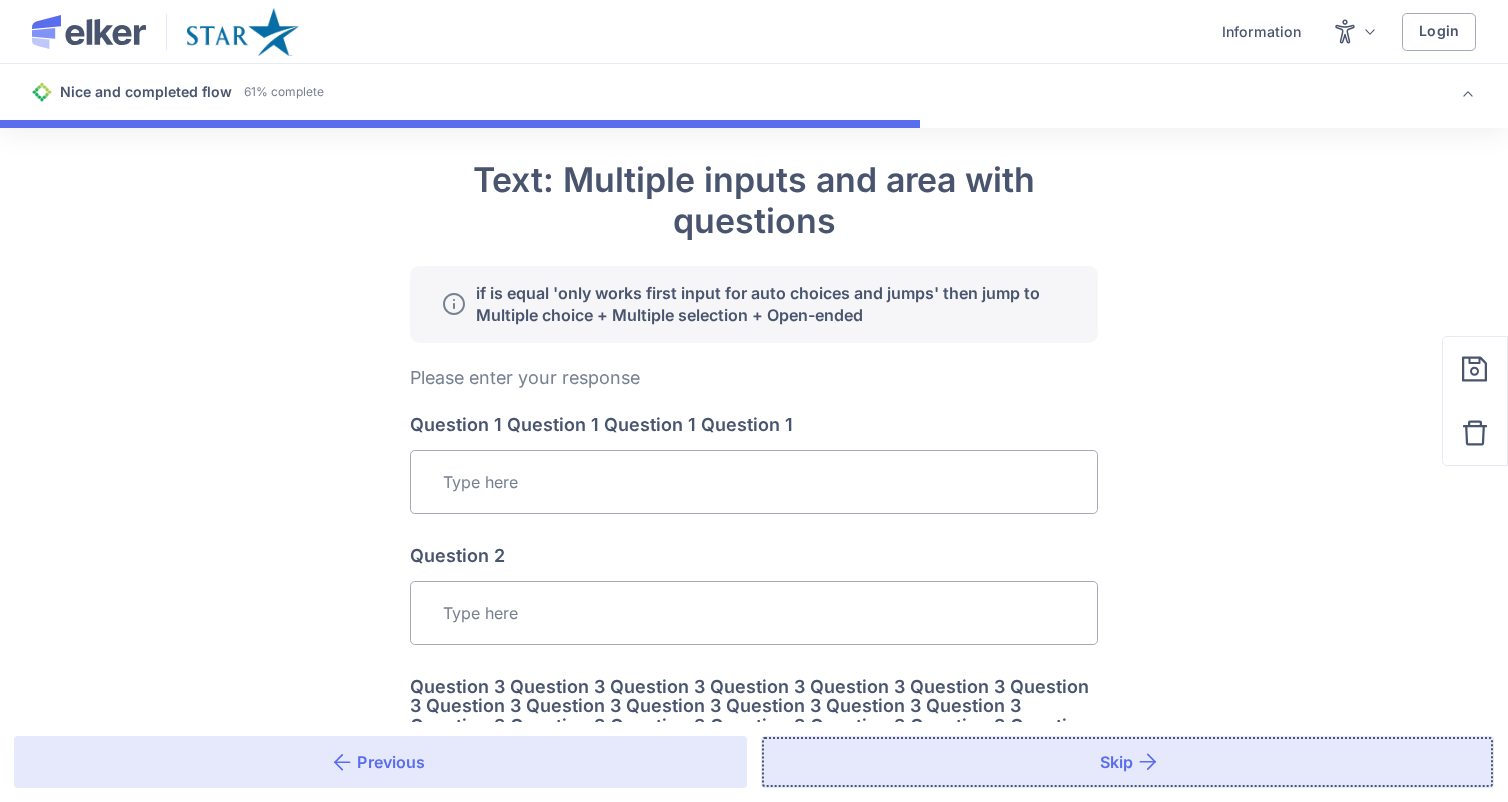 click on "Skip" at bounding box center (1127, 762) 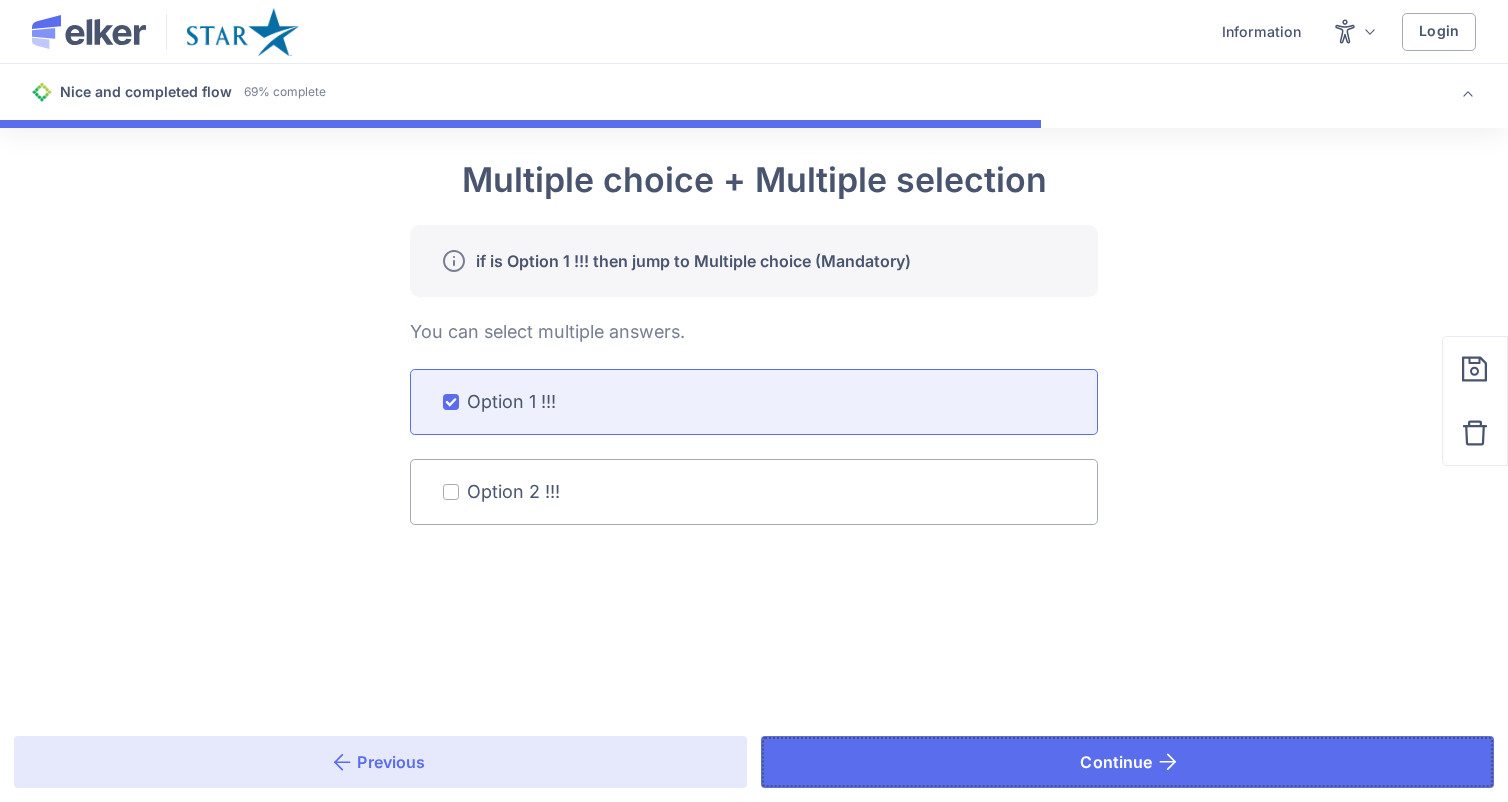 click on "Continue" at bounding box center [1127, 762] 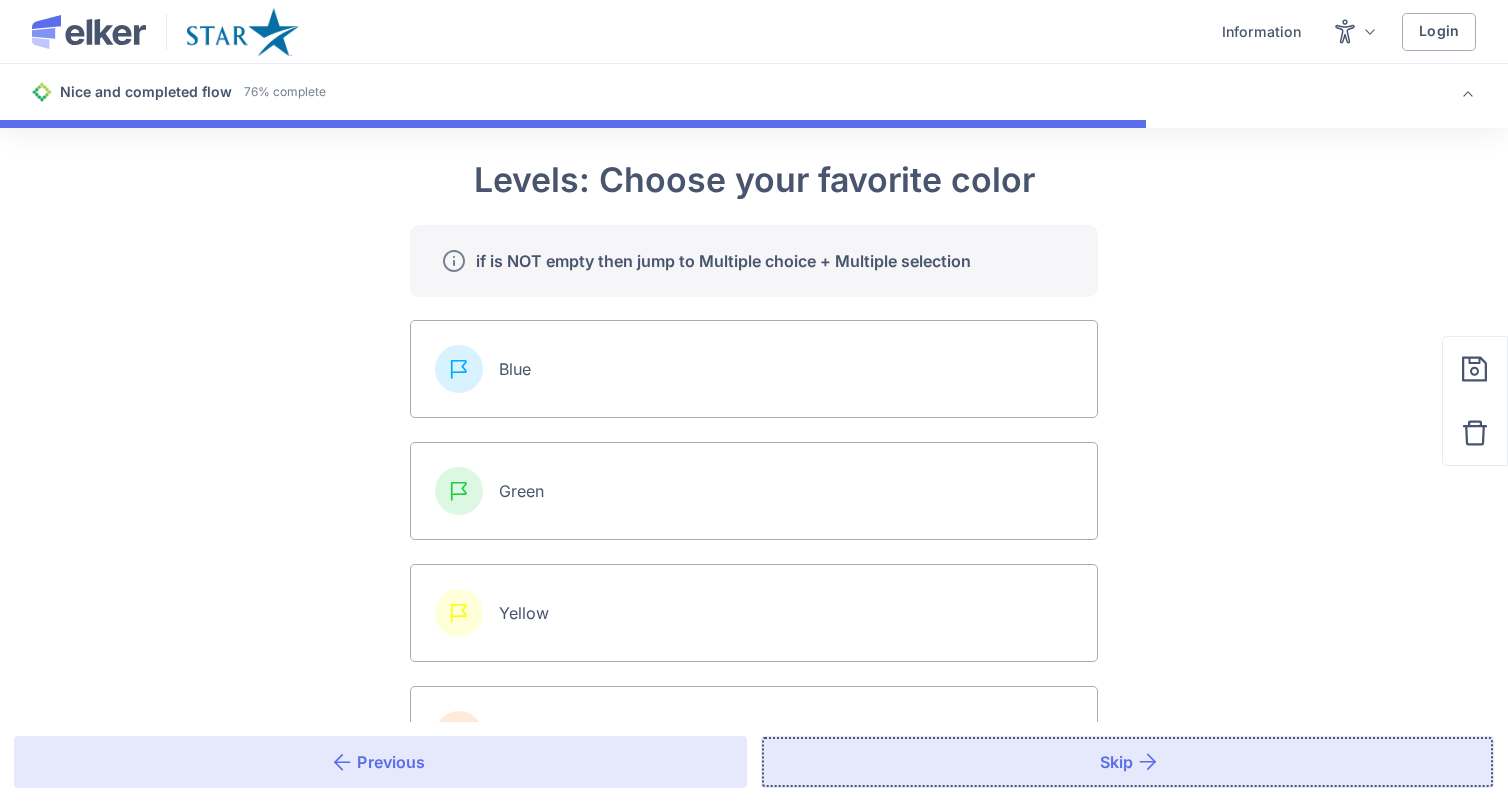 click on "Skip" at bounding box center [1127, 762] 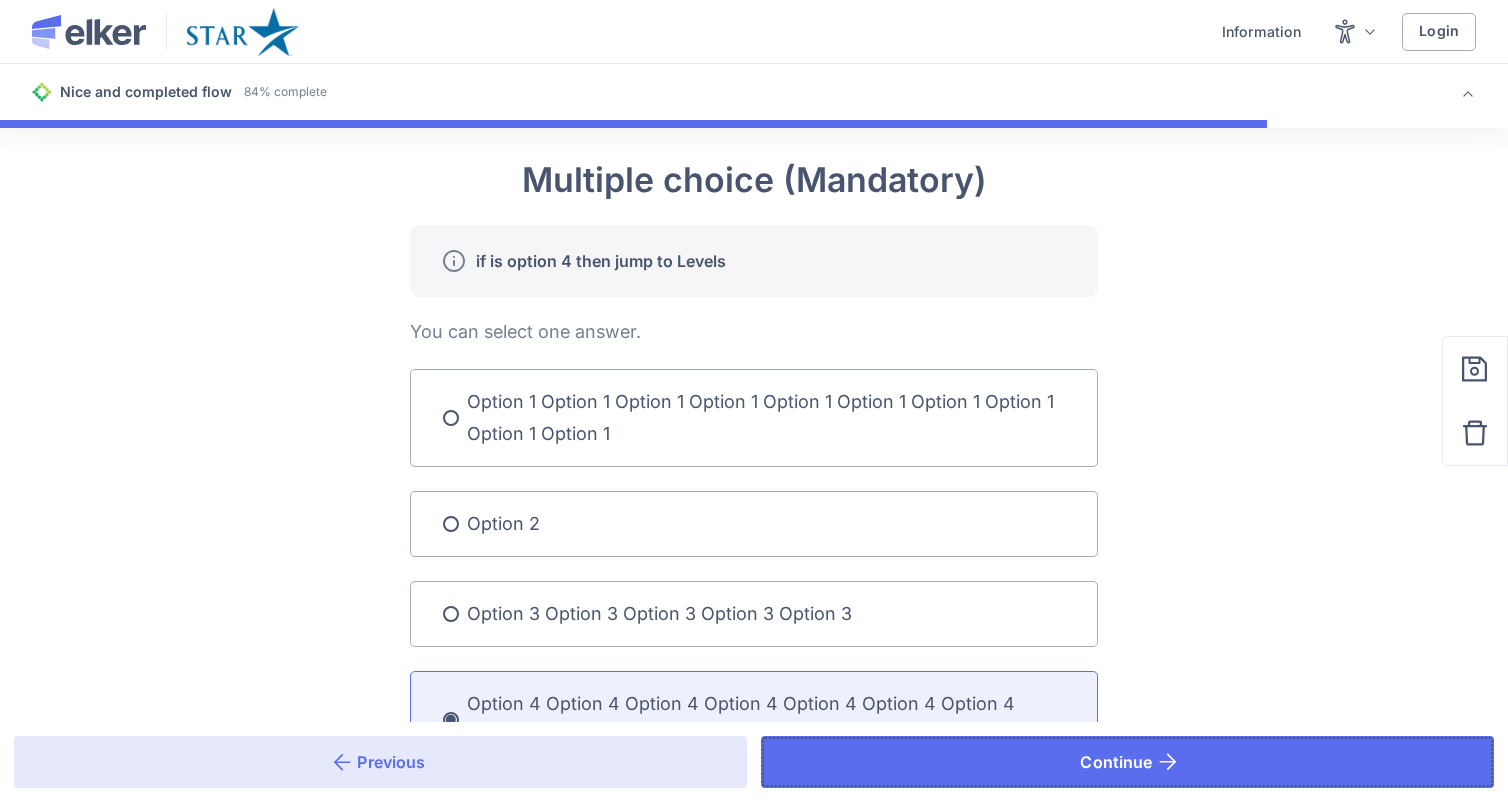 click on "Continue" at bounding box center [1127, 762] 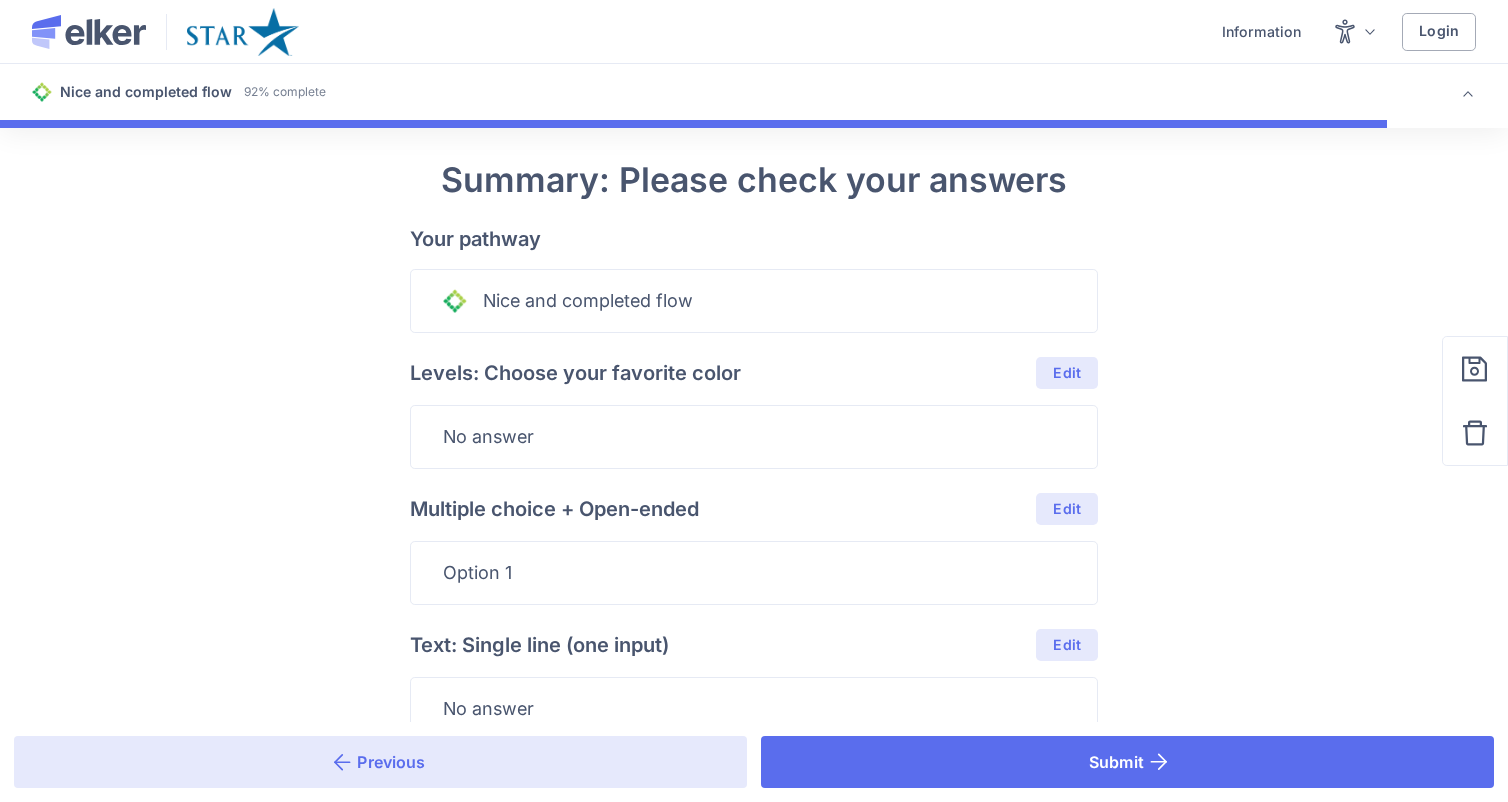 click at bounding box center (89, 32) 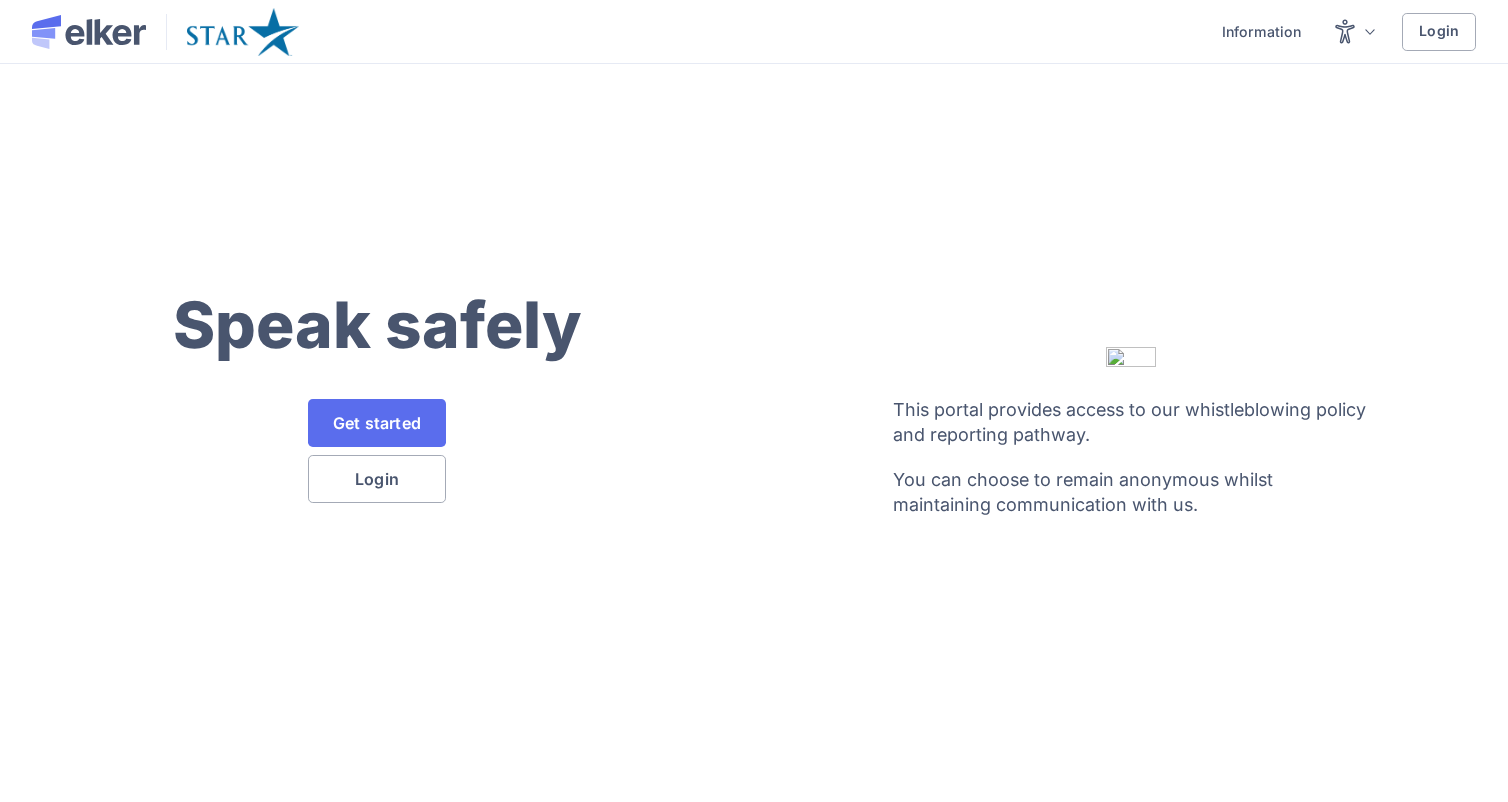 scroll, scrollTop: 0, scrollLeft: 0, axis: both 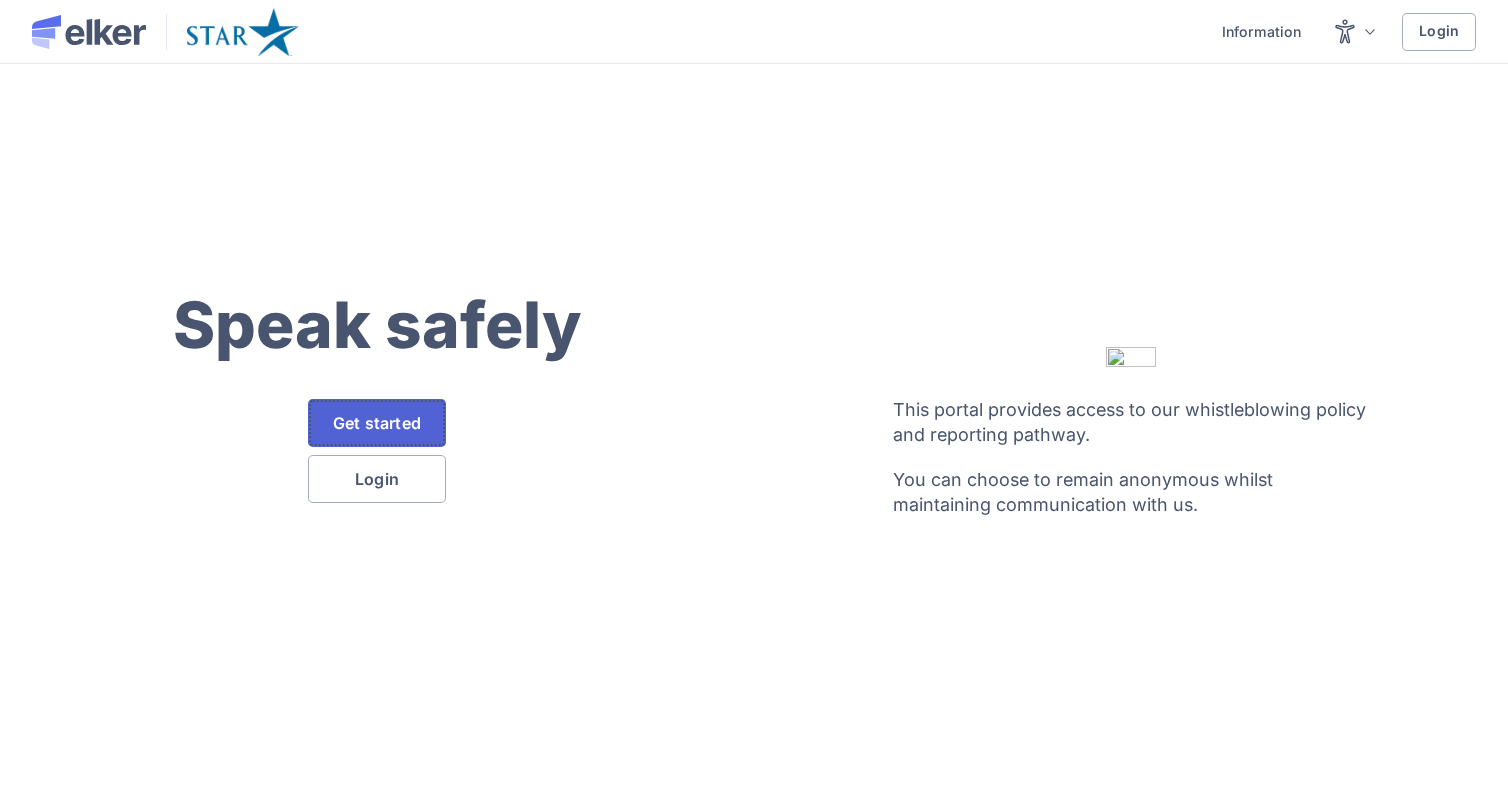 click on "Get started" 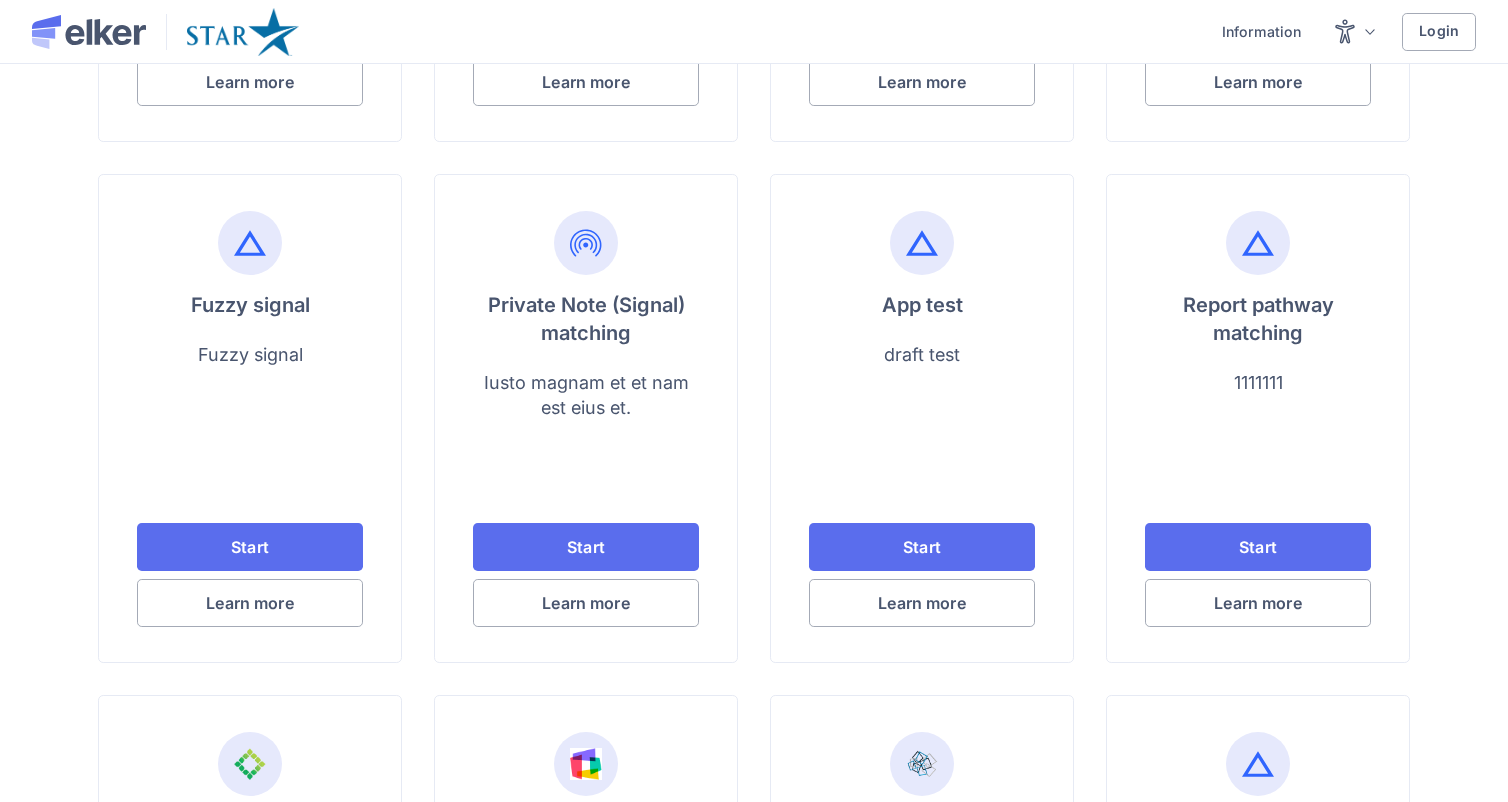 scroll, scrollTop: 962, scrollLeft: 0, axis: vertical 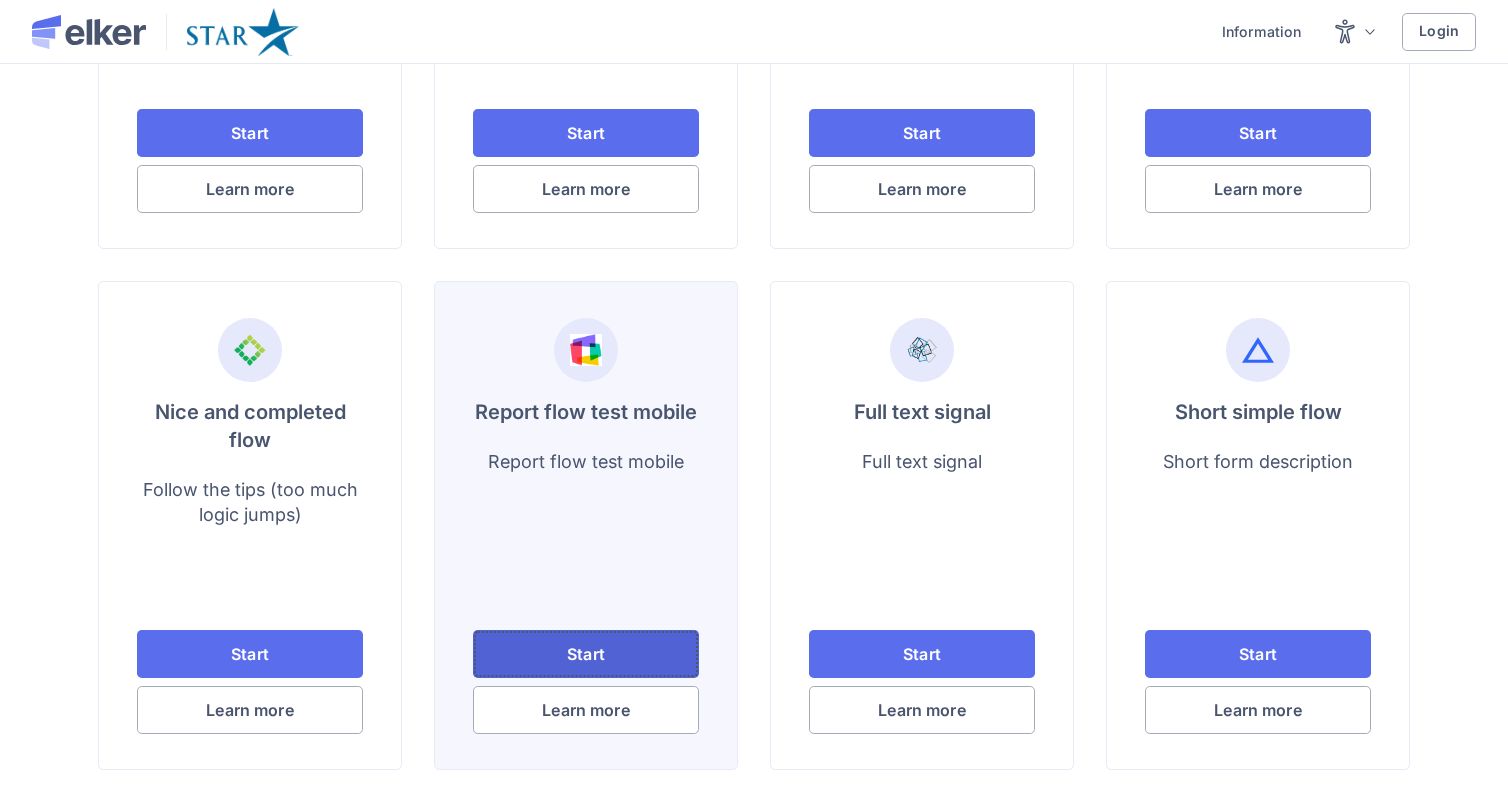 click on "Start" at bounding box center [585, 654] 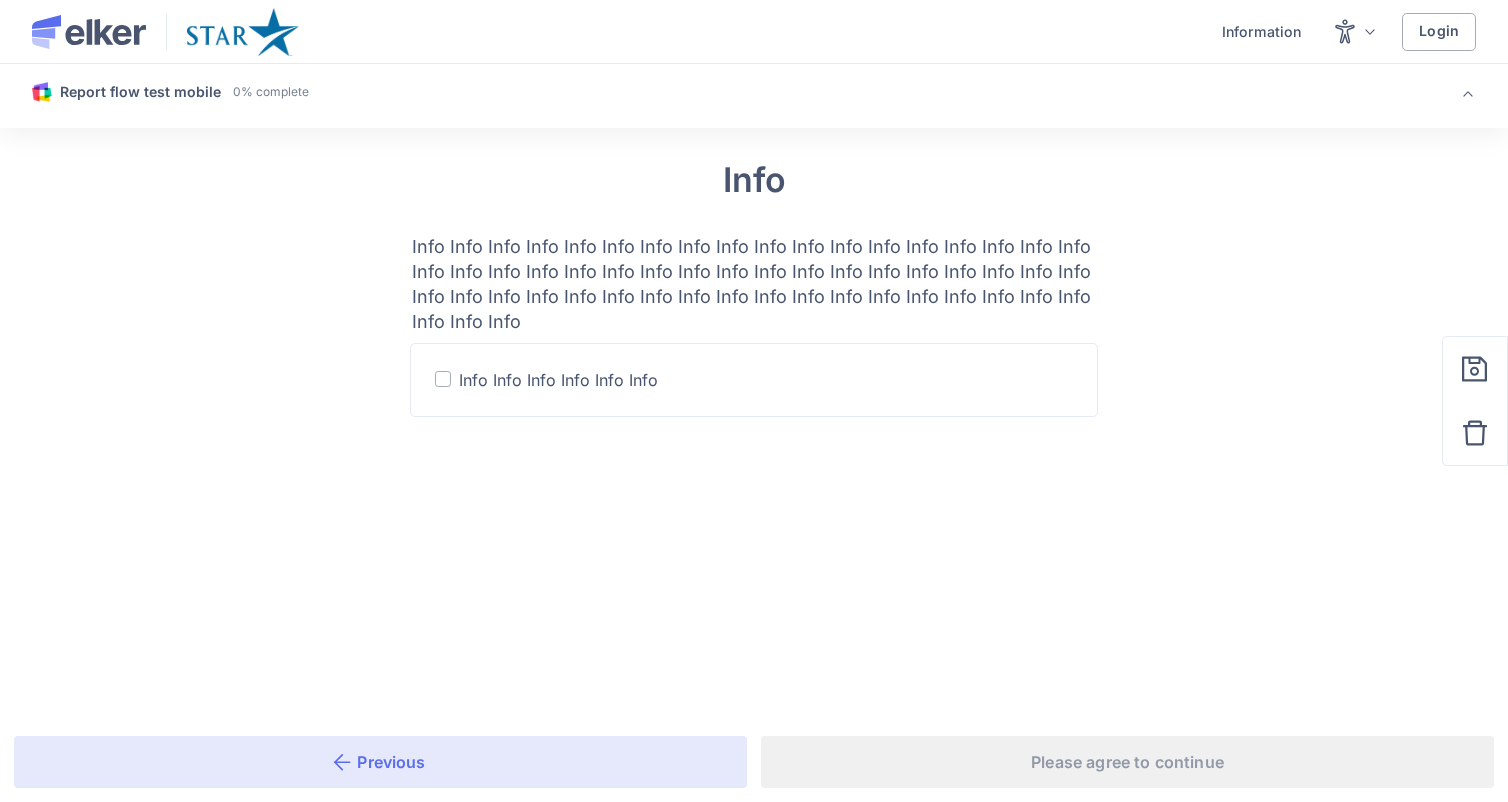 scroll, scrollTop: 0, scrollLeft: 0, axis: both 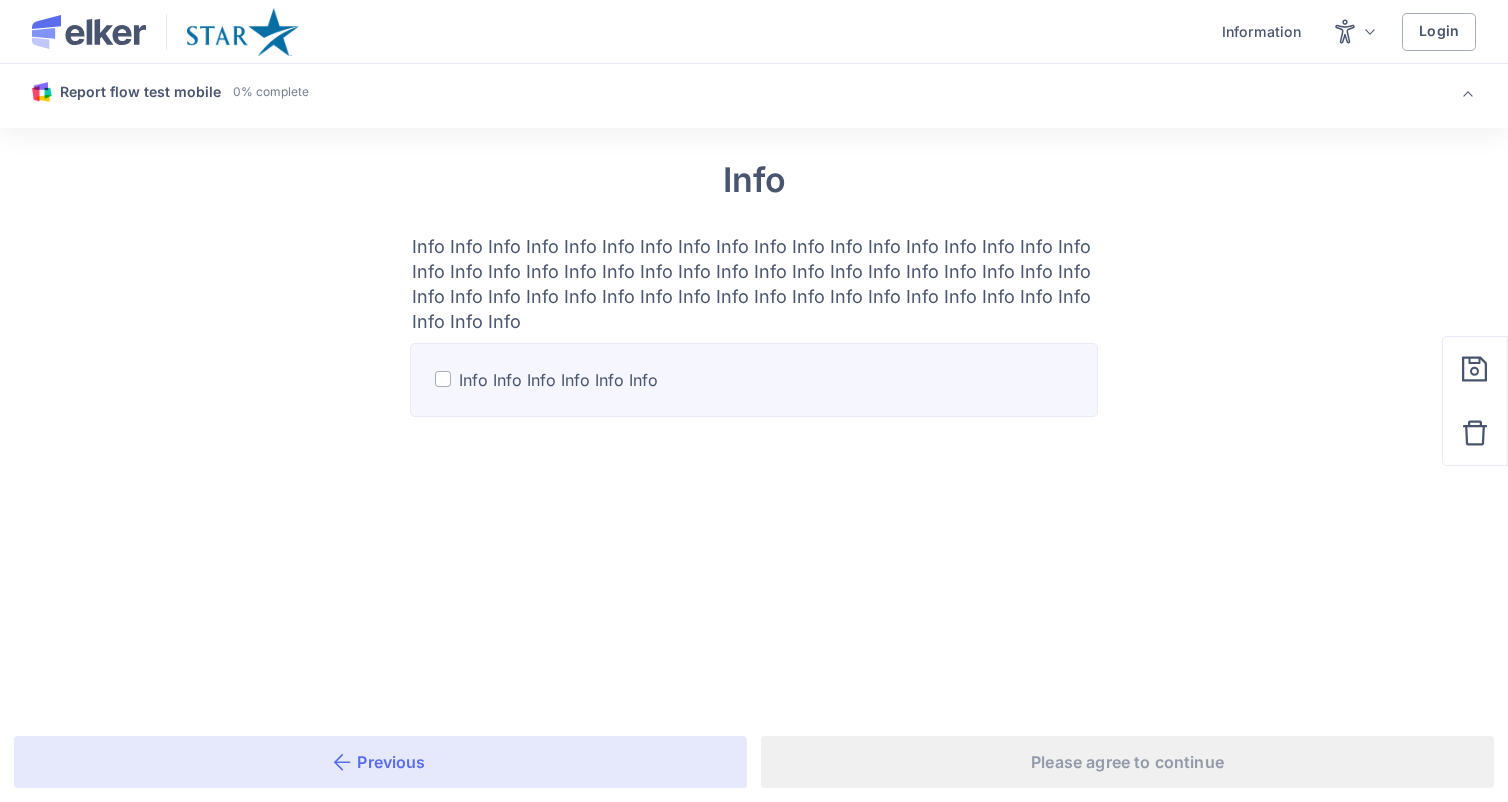 click on "Info Info Info Info Info Info" at bounding box center [754, 380] 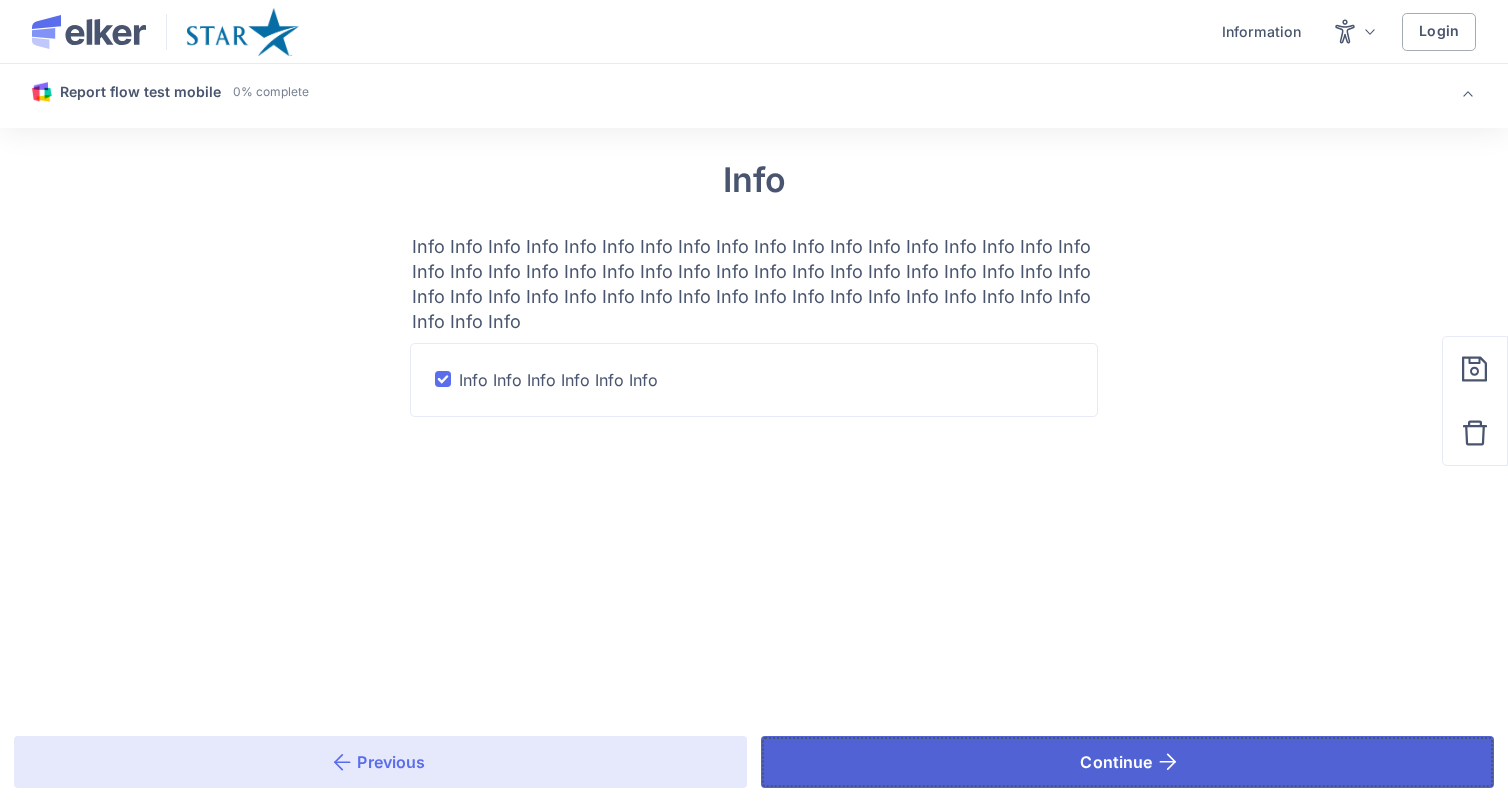 click on "Continue" at bounding box center (1127, 762) 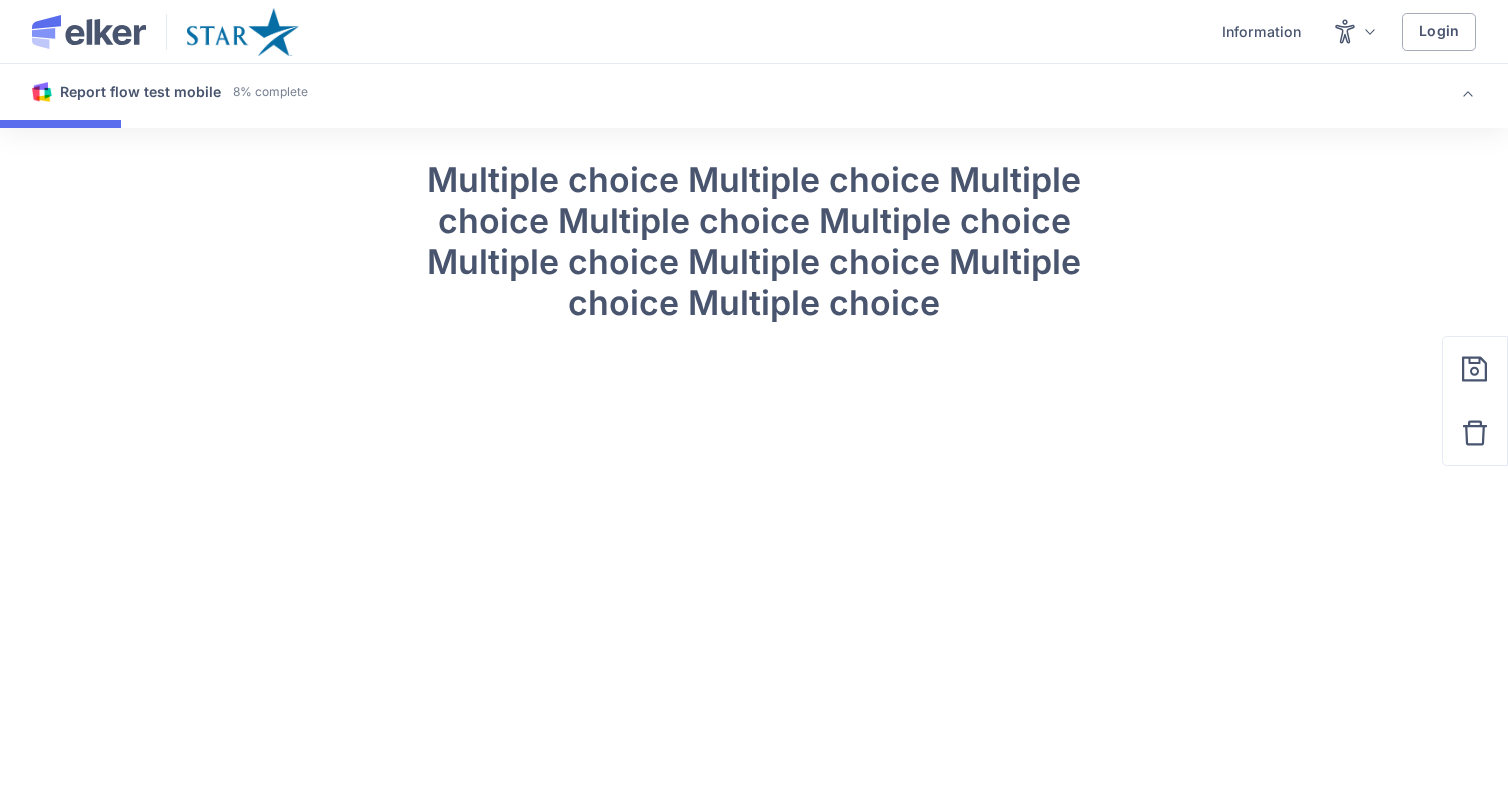 click on "Multiple choice Multiple choice Multiple choice Multiple choice Multiple choice Multiple choice Multiple choice Multiple choice Multiple choice  Keep in touch about your report Choose one of the options below to log back in to your report again. The data on this page is saved separately to your report and will never be displayed to the recipient. You can choose to opt-in to receive updates about your report. Email Address Use any email address to login and receive updates You will receive notifications Elker Mobile App Download the Elker App and login via QR code You will receive notifications Mobile Phone Number Use any mobile number to login and receive updates You will receive notifications Username & Password Set a username and password or use a suggestion You will not receive notifications Elker Login Key A random set of words that are easy to remember You will not receive notifications I don’t want to stay updated You will not be able to return to your report at a later time" 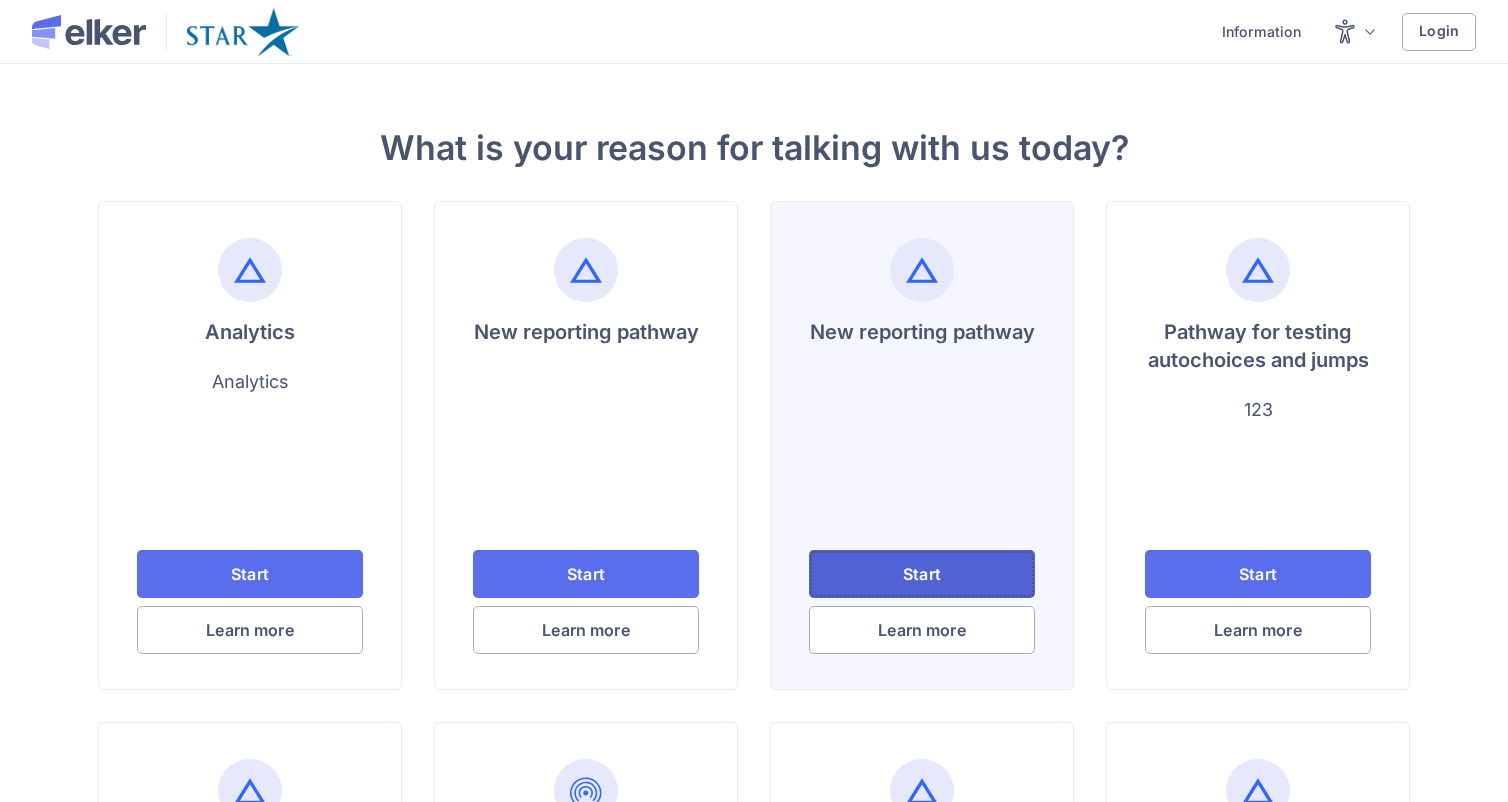 click on "Start" at bounding box center (921, 574) 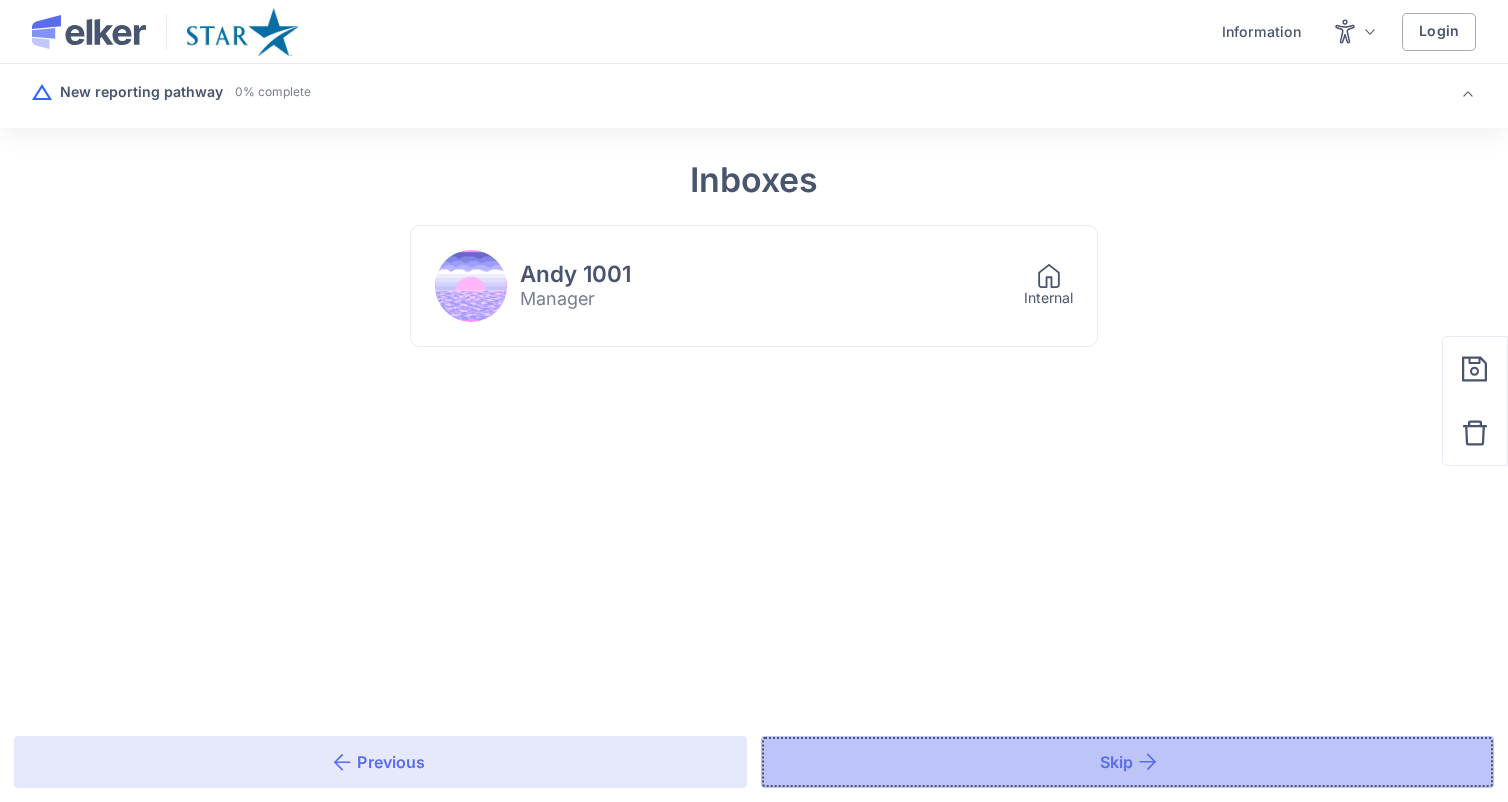 click on "Skip" at bounding box center (1127, 762) 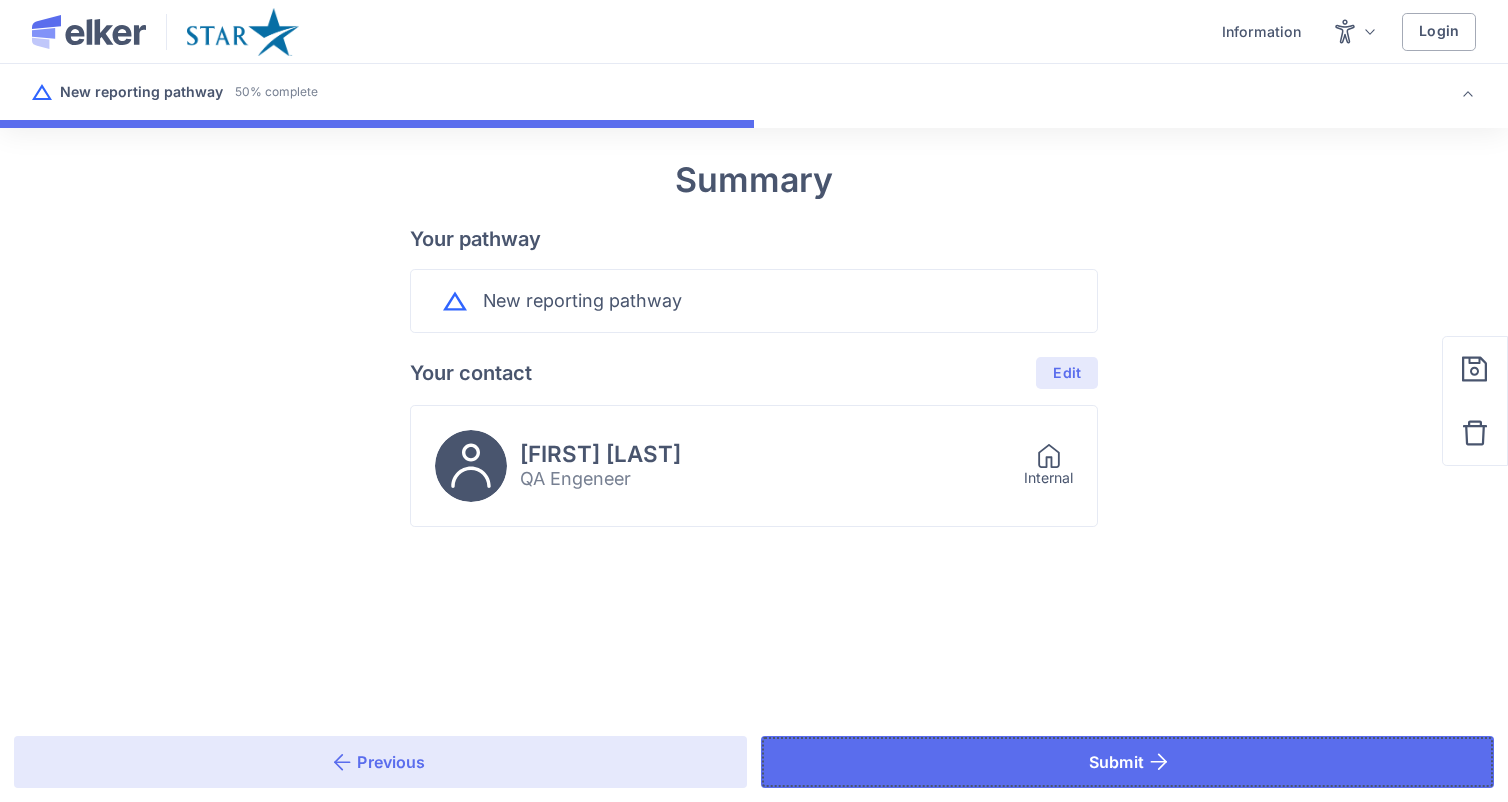 click on "Submit" at bounding box center (1127, 762) 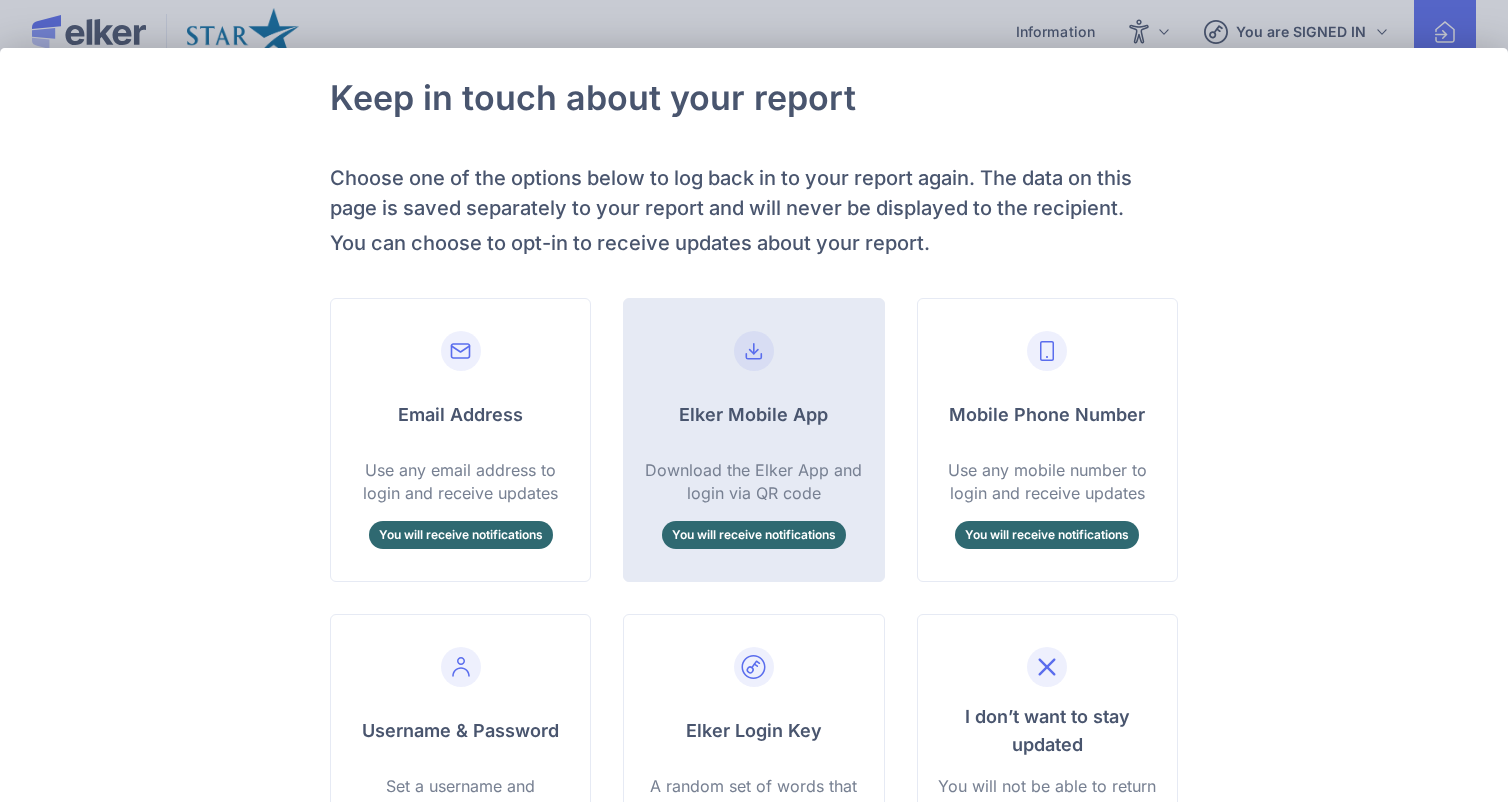 scroll, scrollTop: 120, scrollLeft: 0, axis: vertical 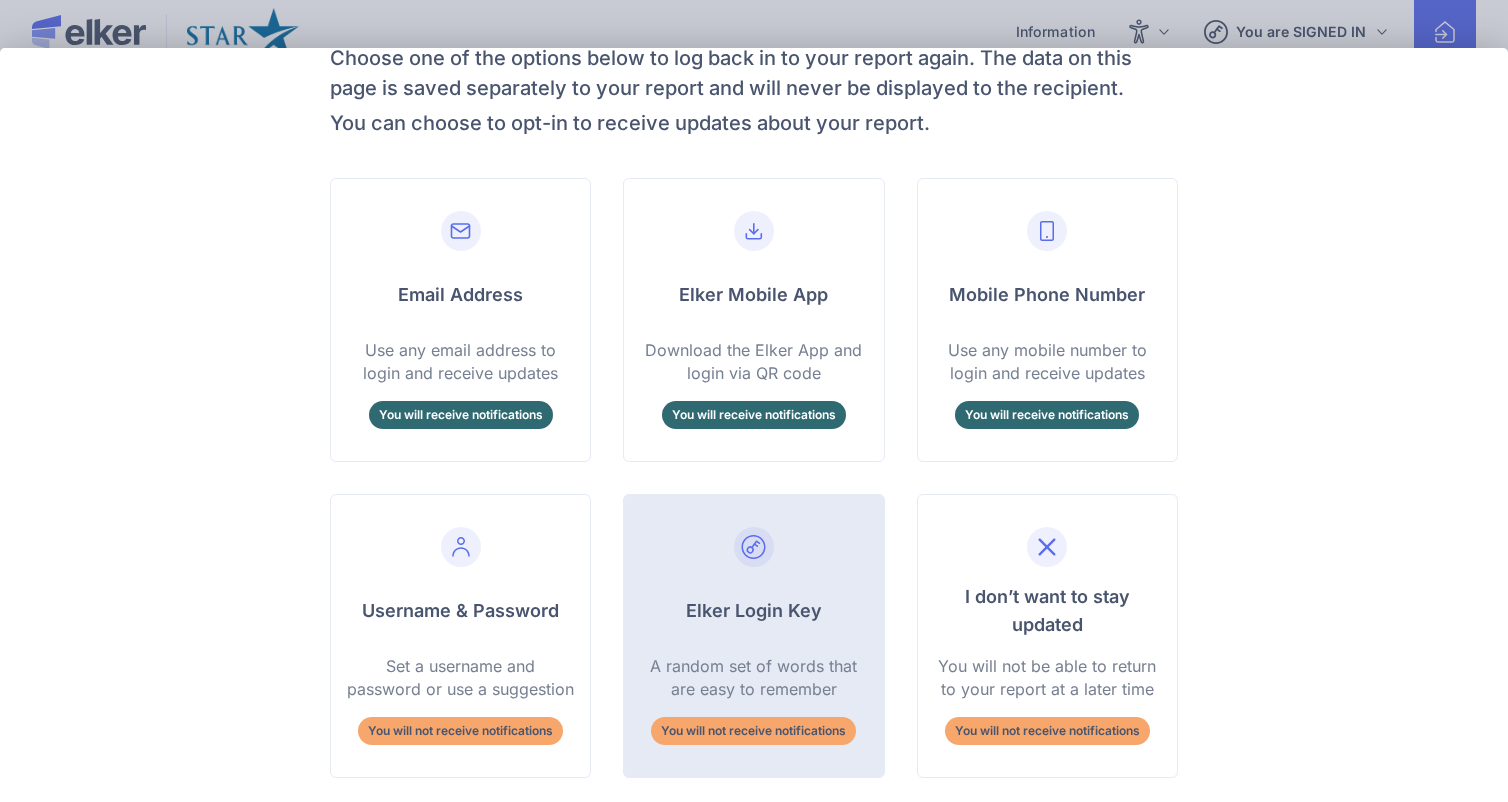 click on "Elker Login Key" at bounding box center (753, 611) 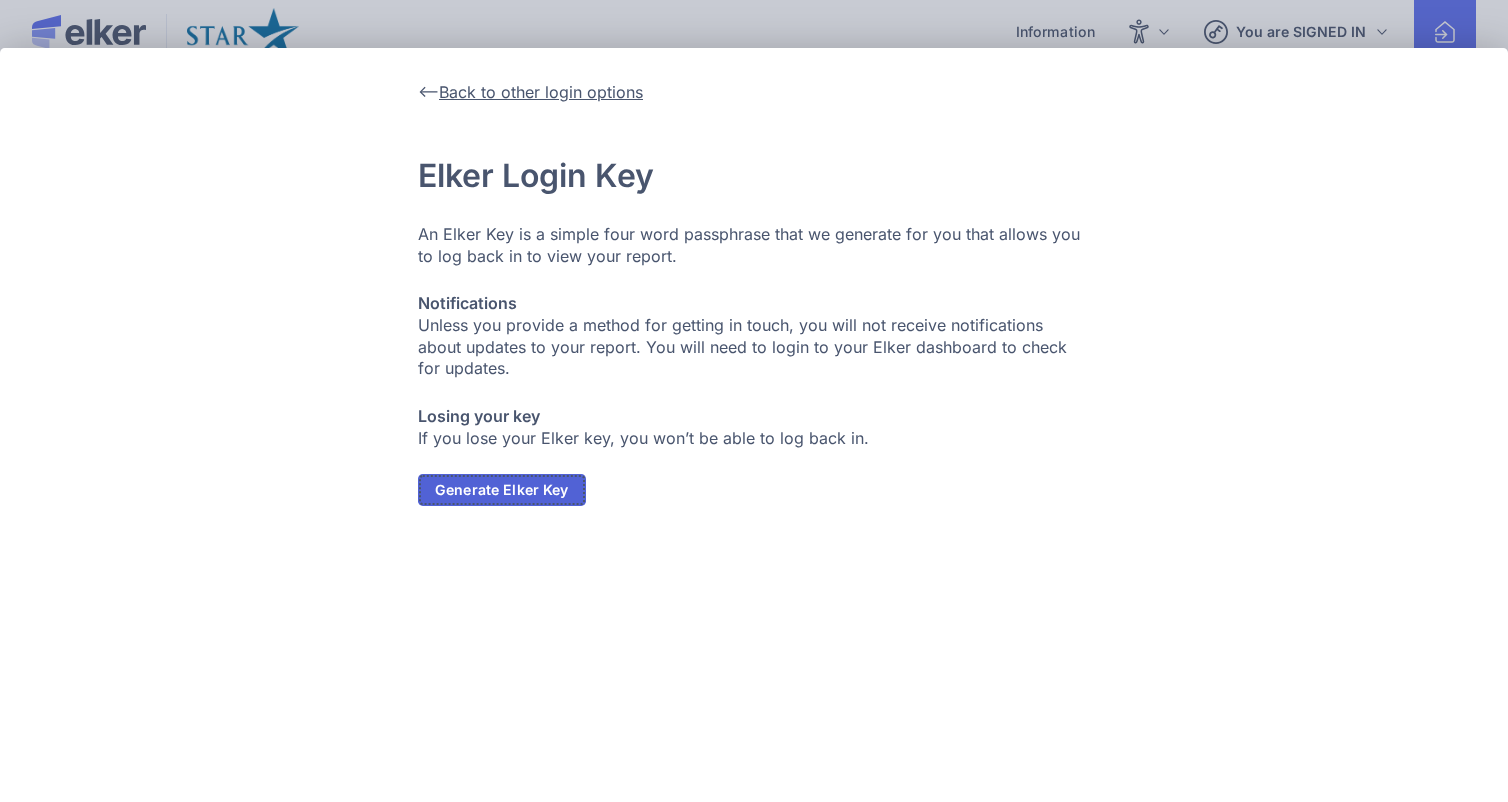 click on "Generate Elker Key" 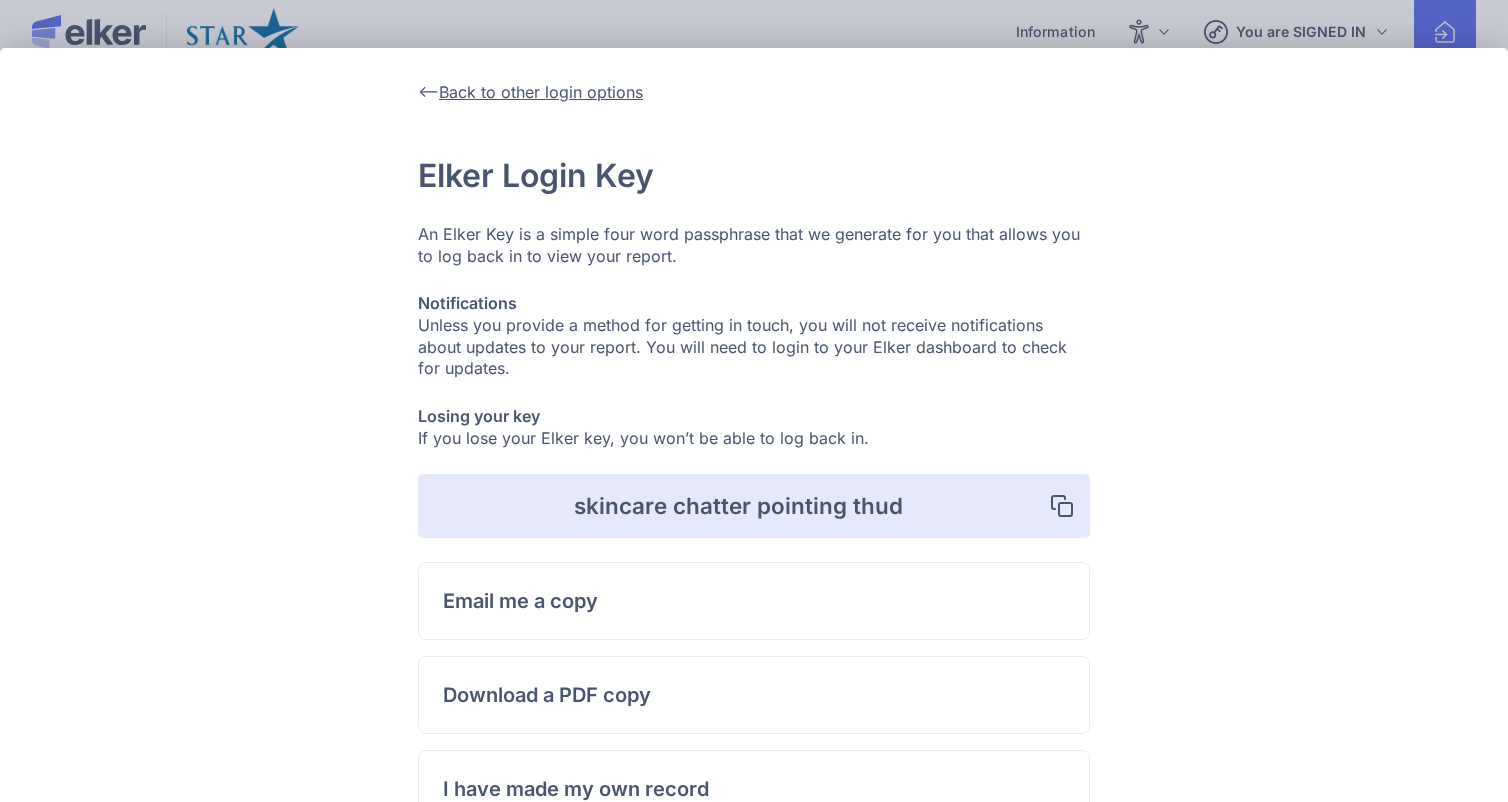 scroll, scrollTop: 128, scrollLeft: 0, axis: vertical 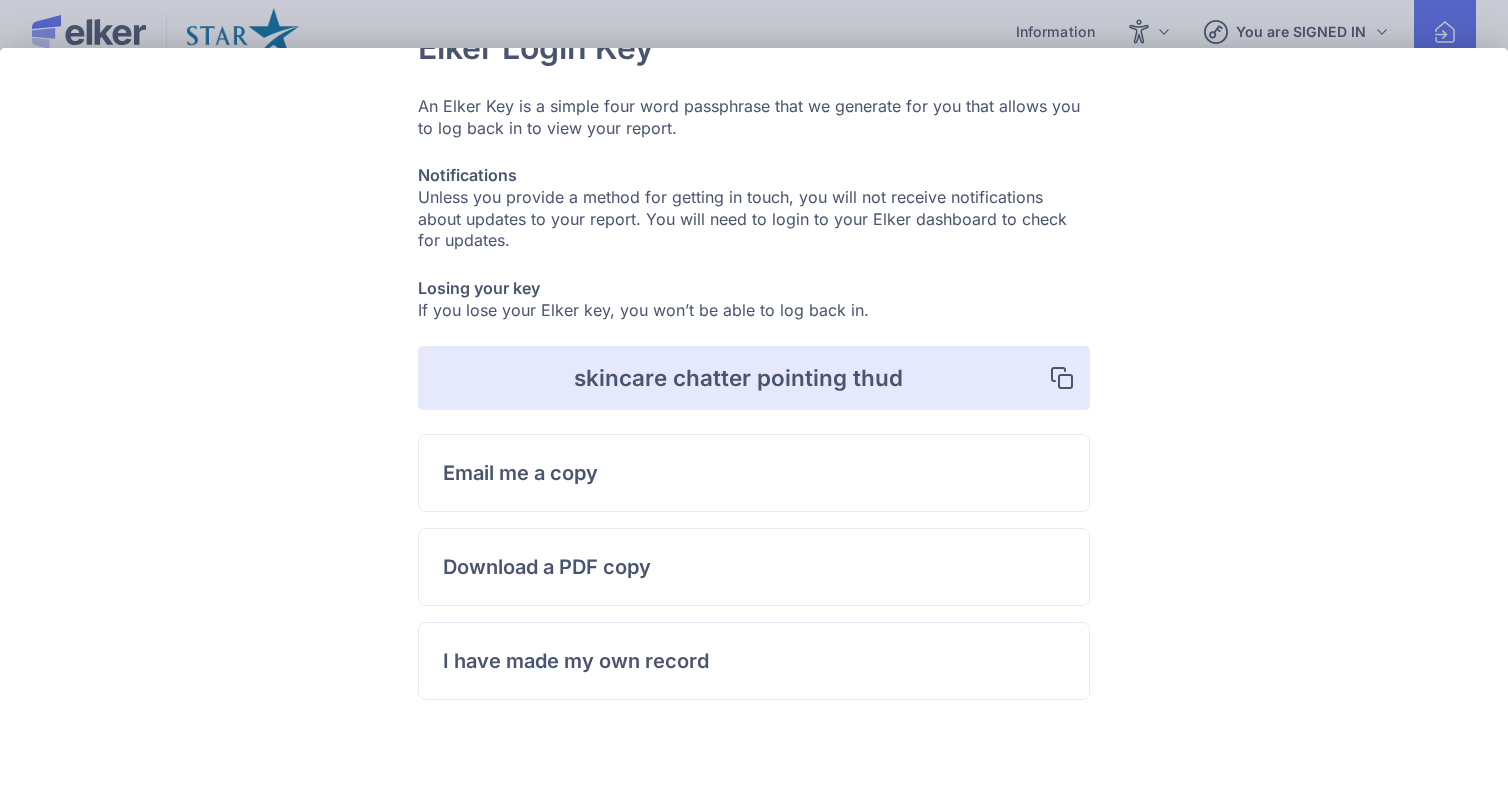 click on "I have made my own record" 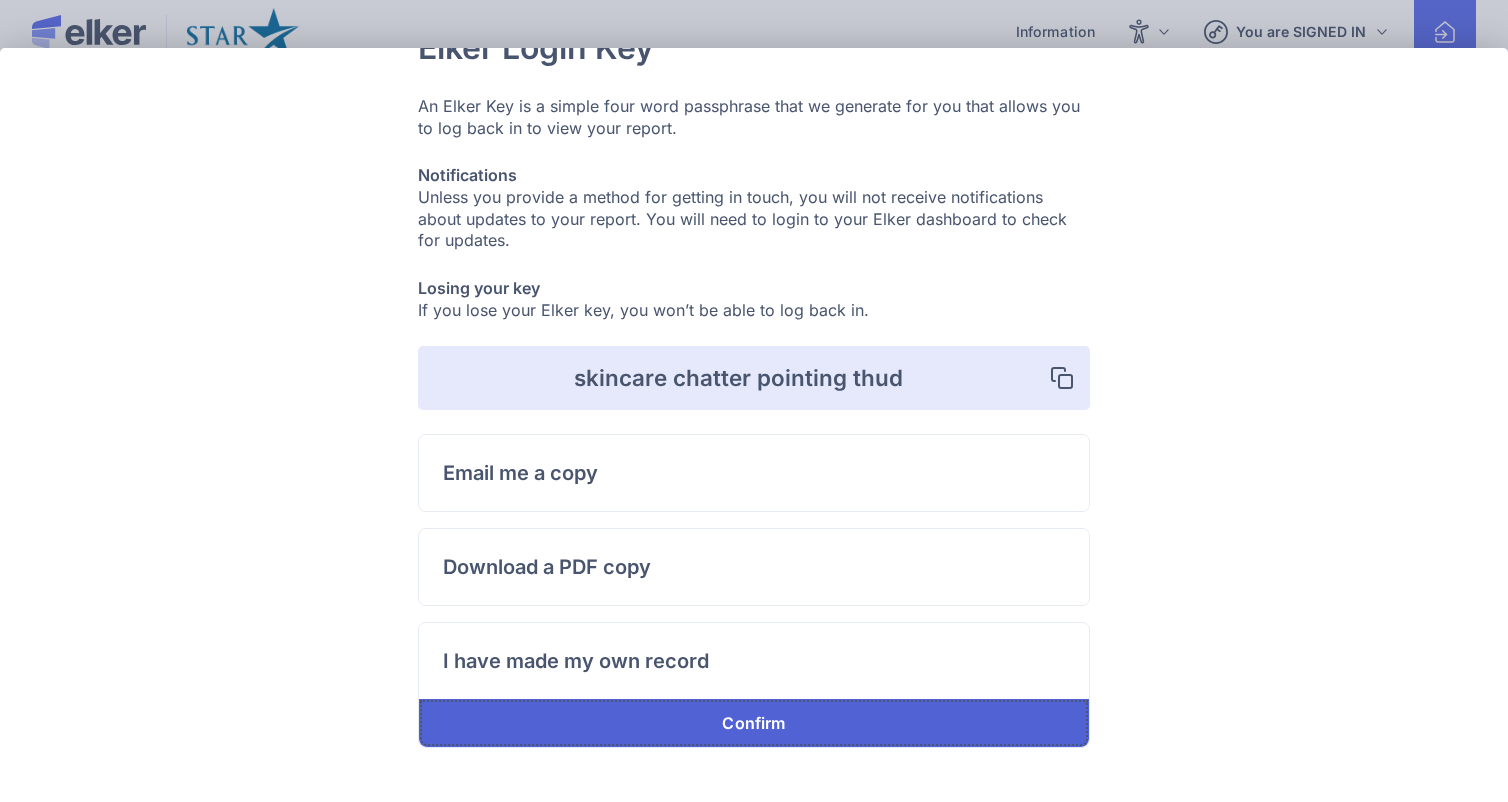 click on "Confirm" 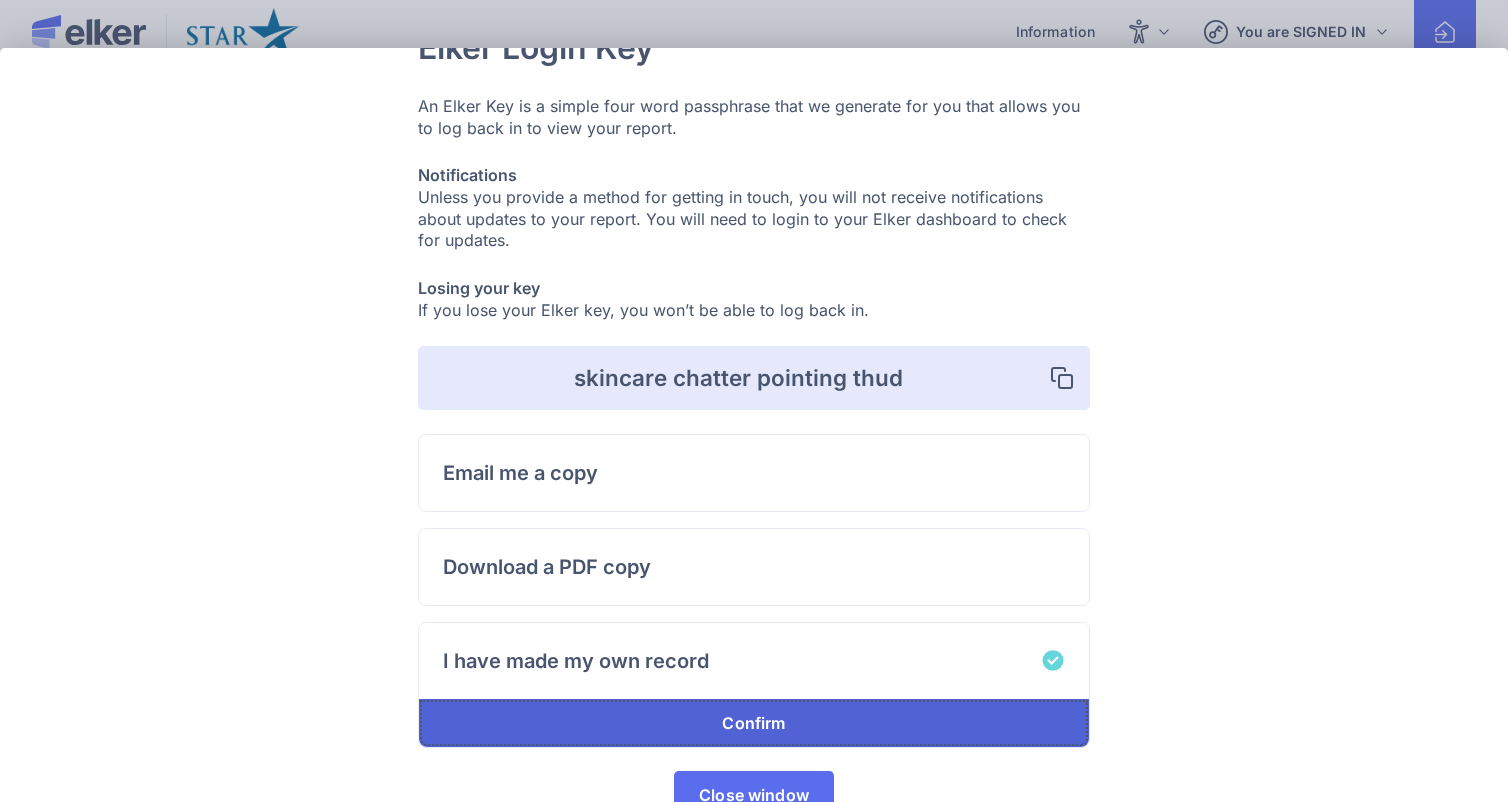 click on "Confirm" 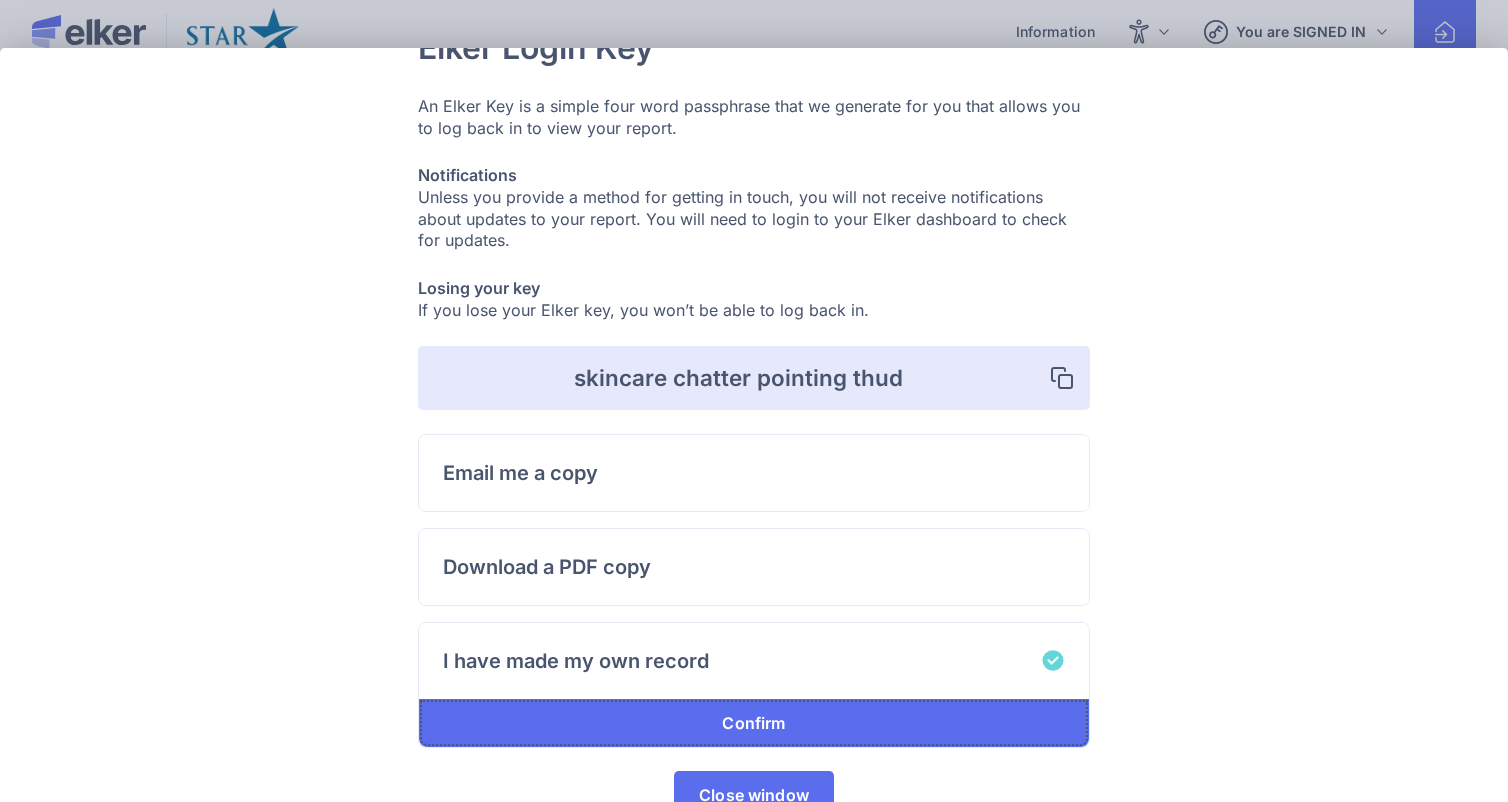 scroll, scrollTop: 176, scrollLeft: 0, axis: vertical 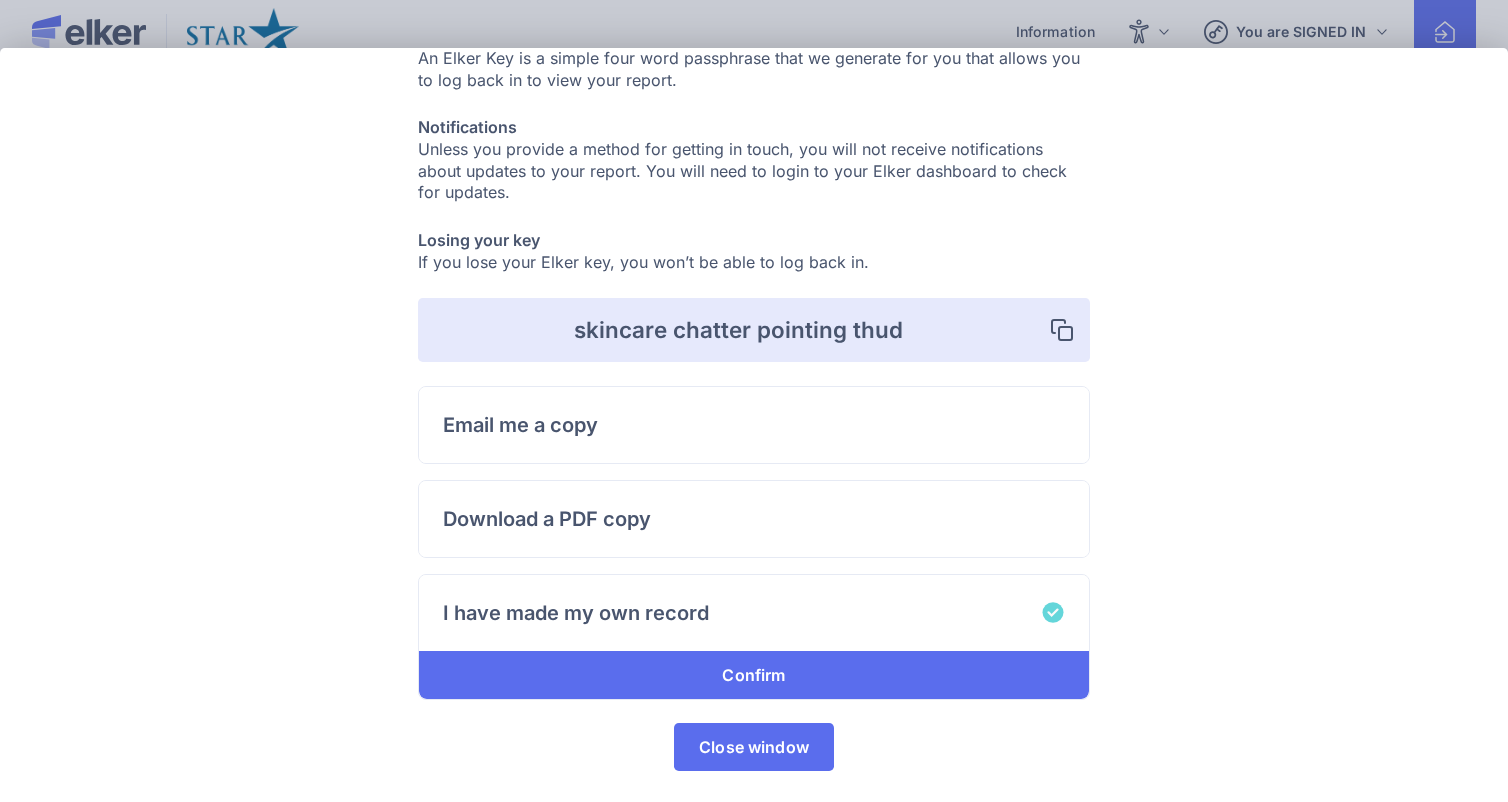 click on "Close window" 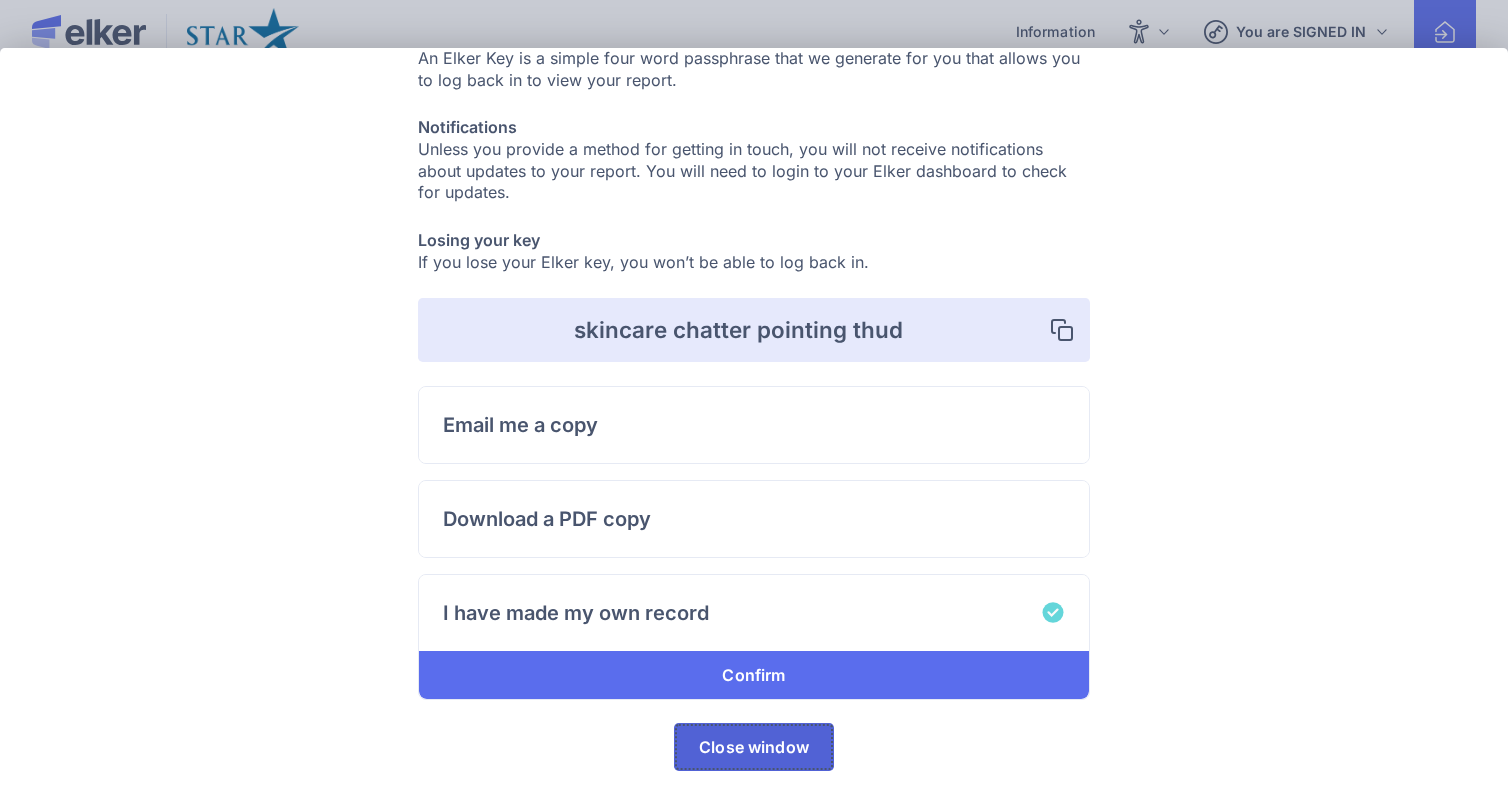 click on "Close window" 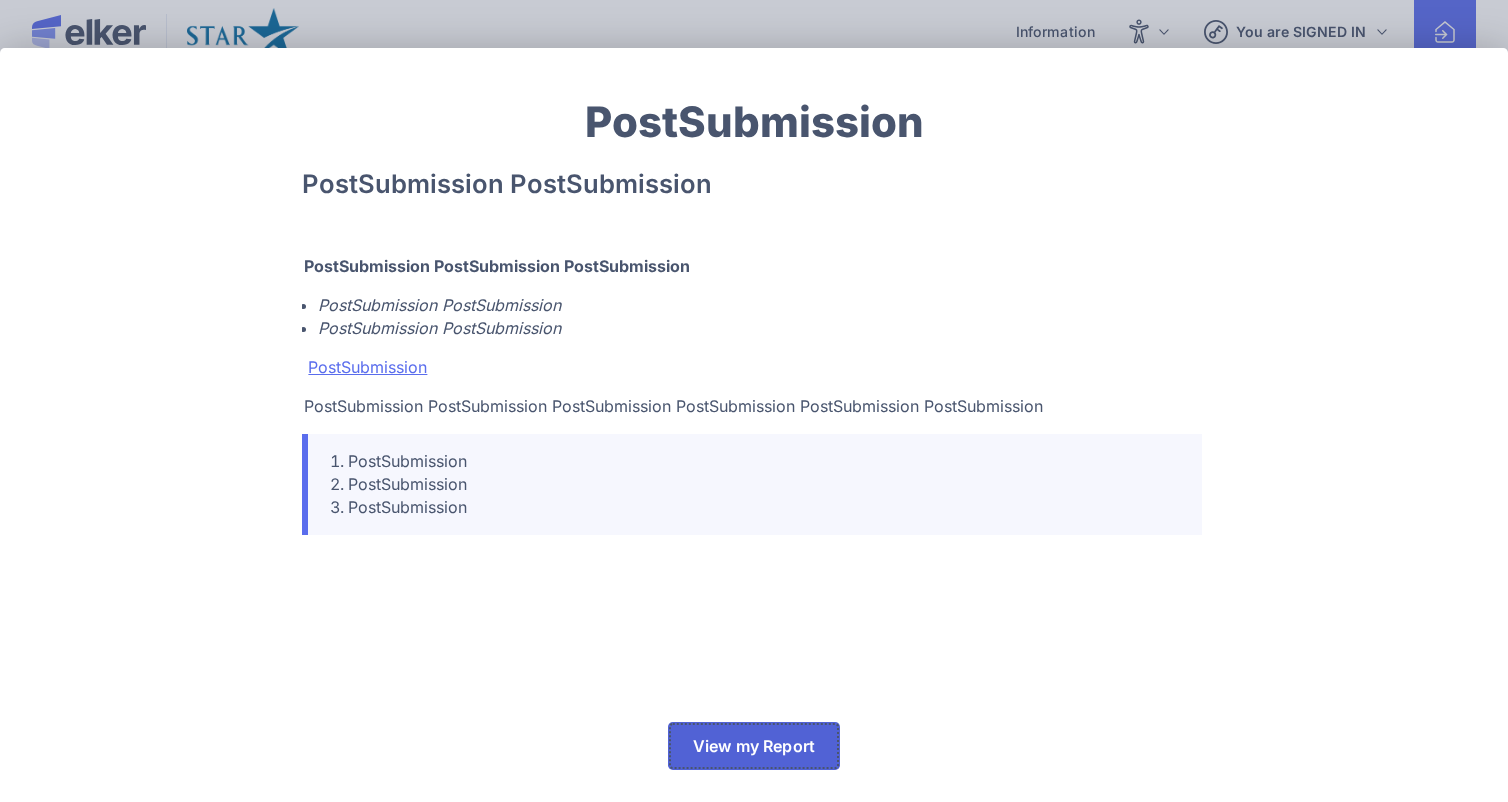 click on "View my Report" 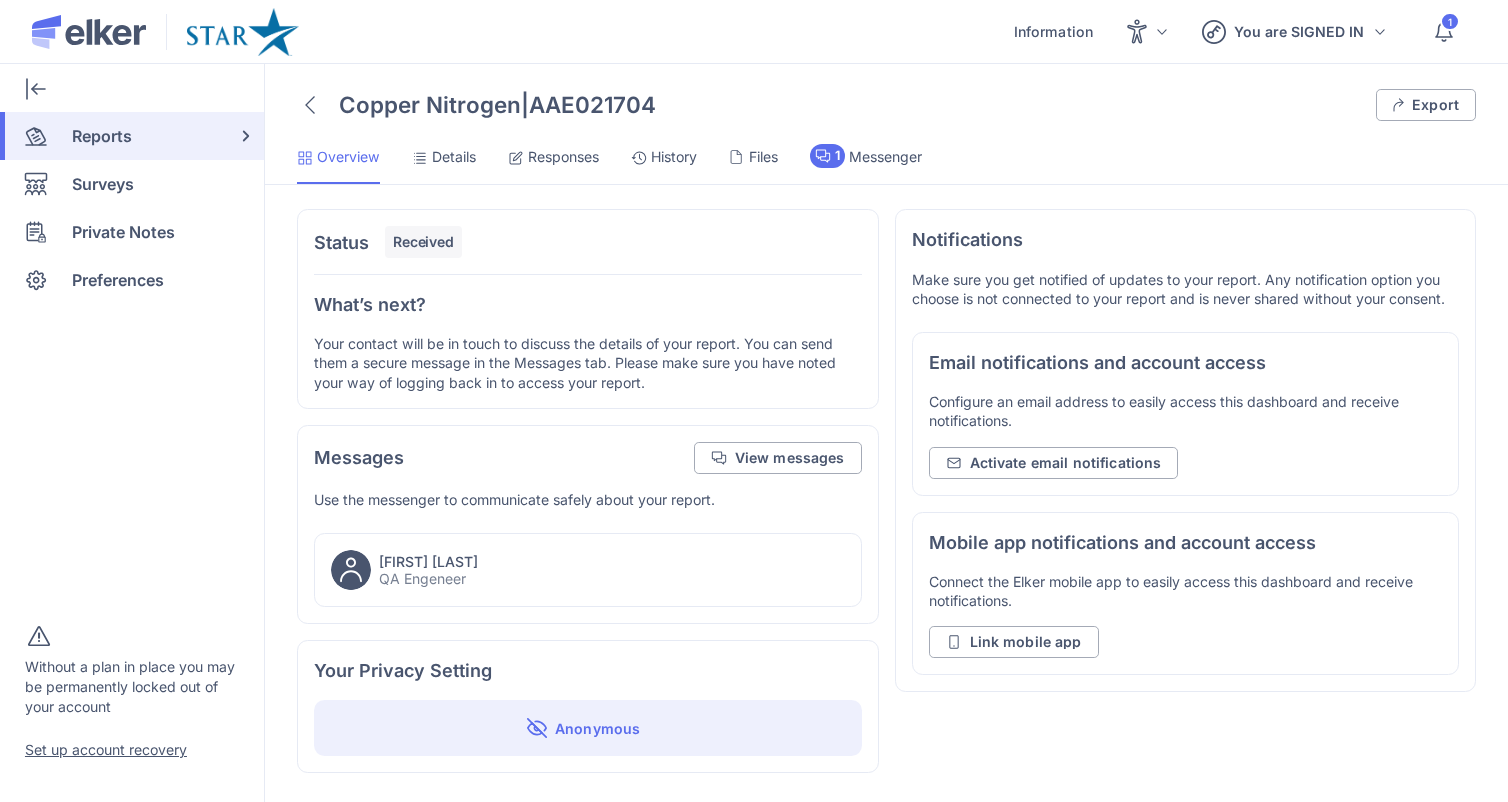 click at bounding box center [310, 105] 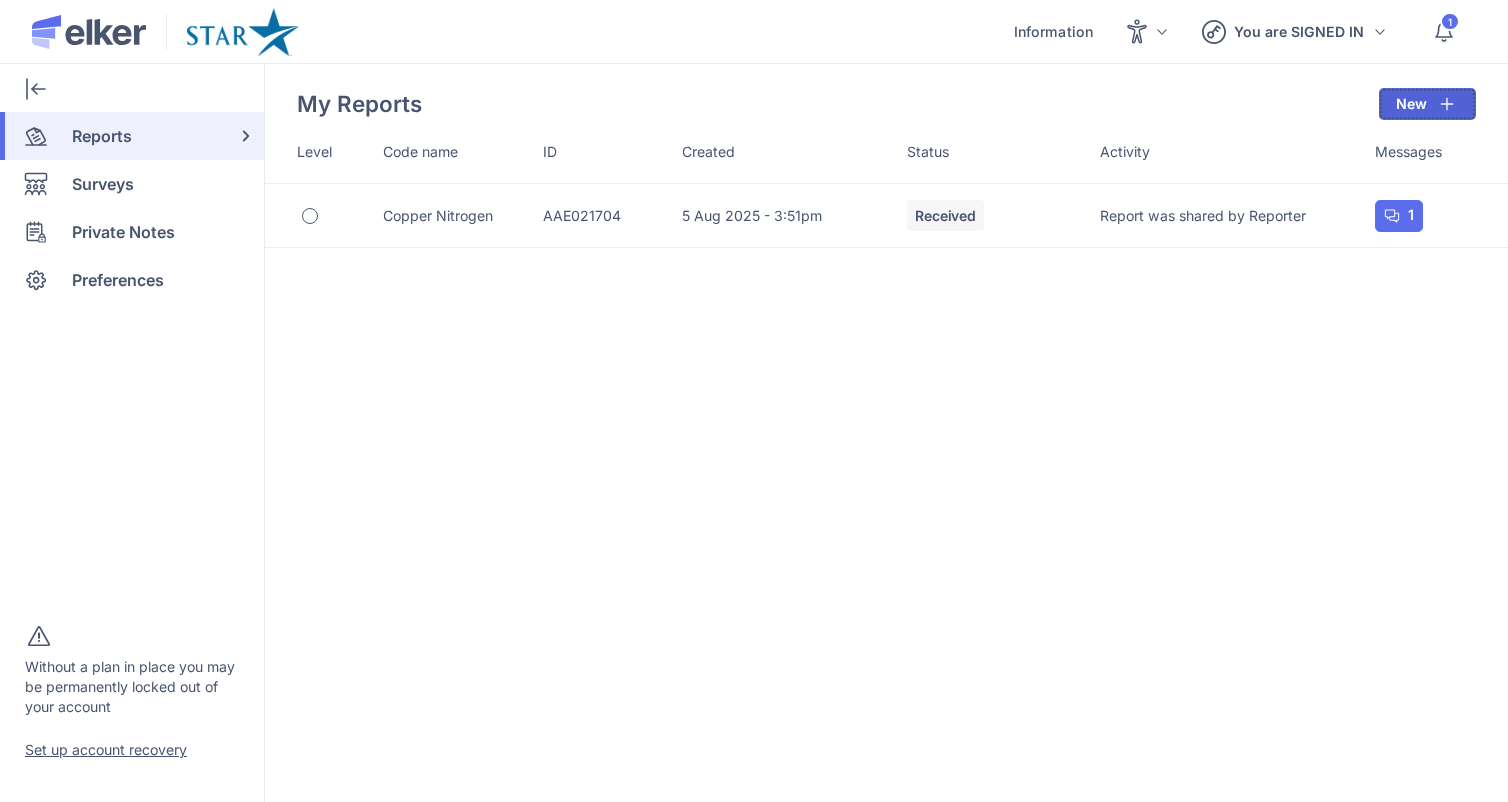 click on "New" at bounding box center (1427, 104) 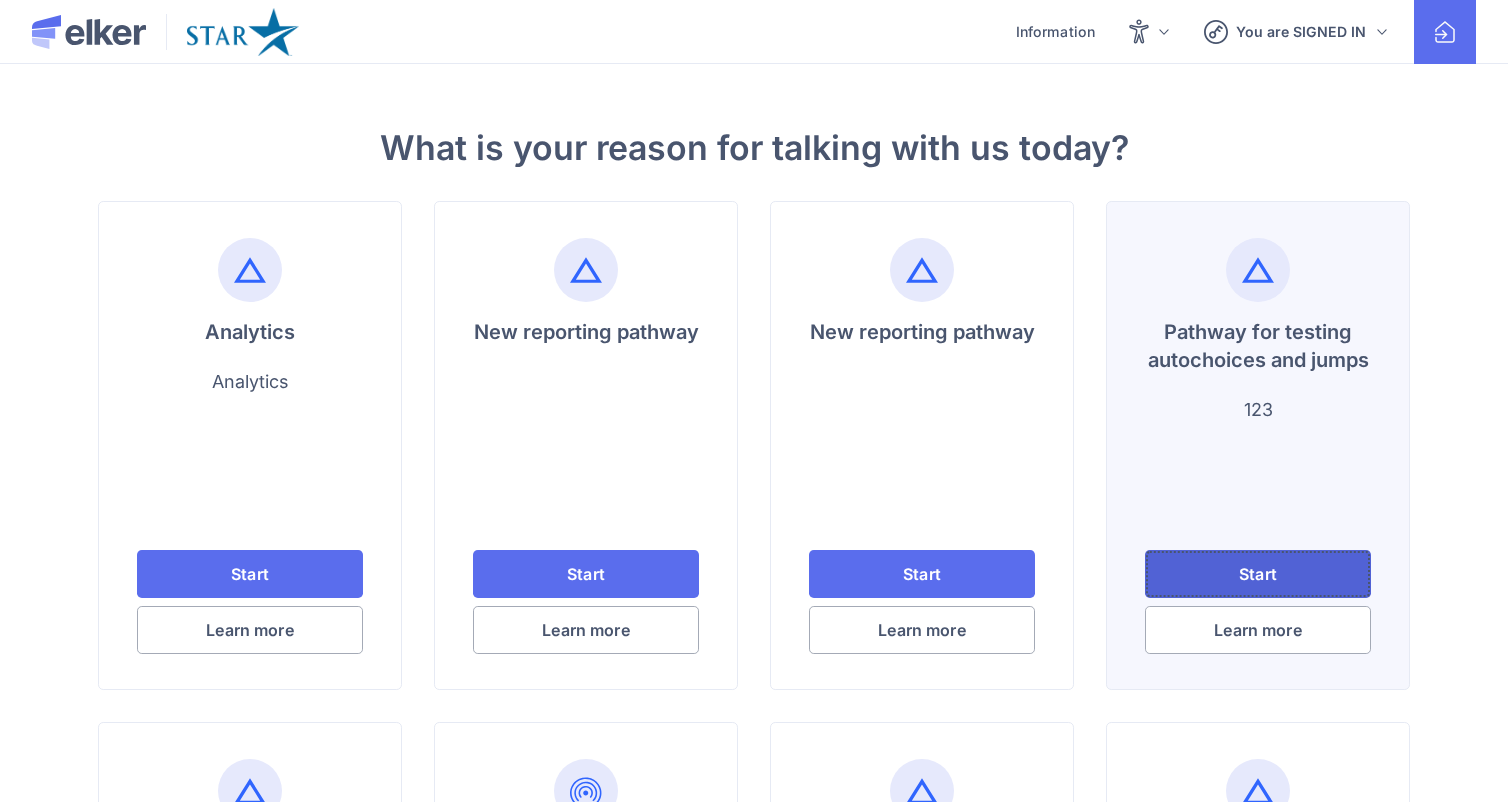 click on "Start" at bounding box center [1257, 574] 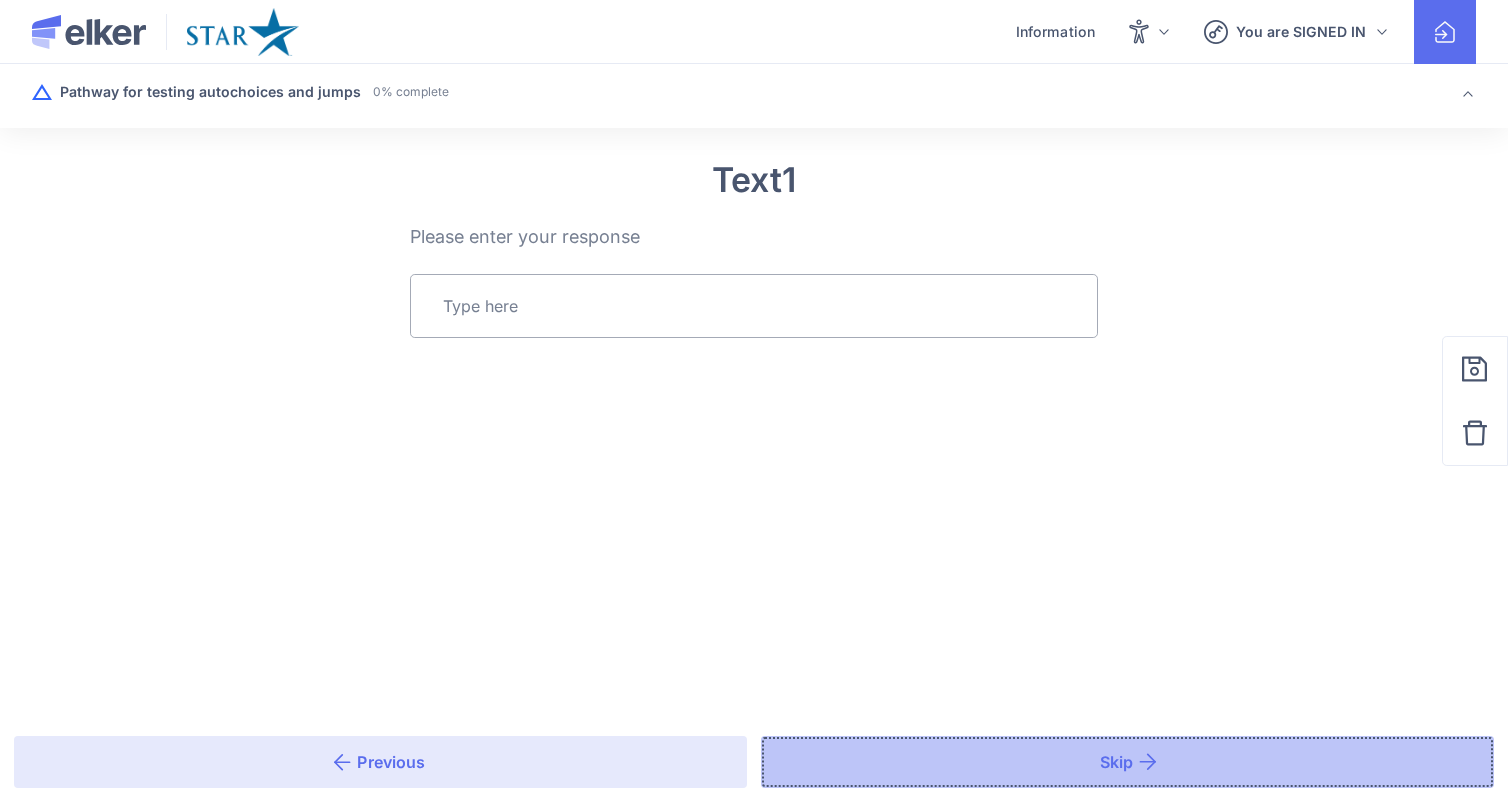 click on "Skip" at bounding box center [1127, 762] 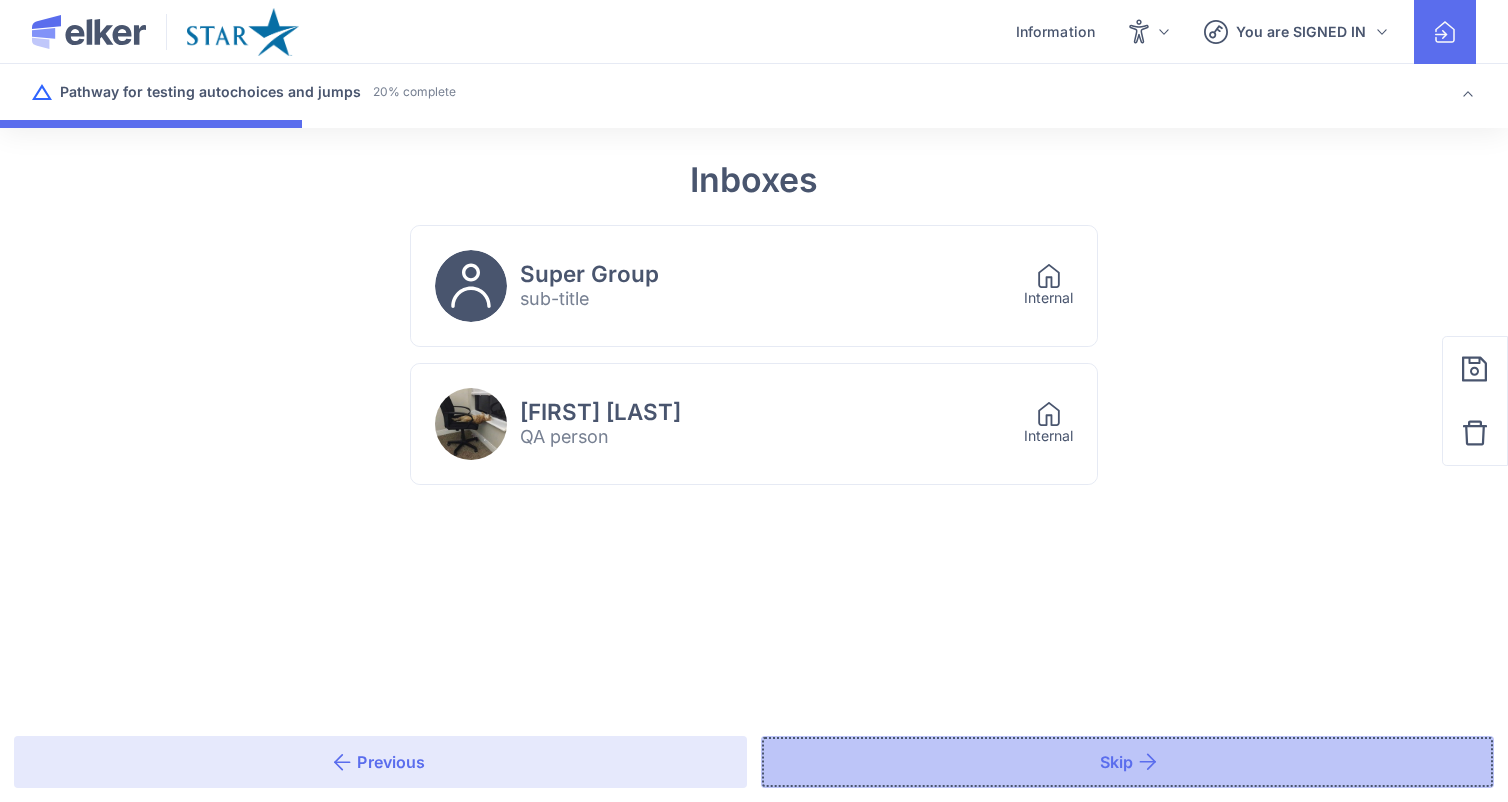 click on "Skip" at bounding box center (1127, 762) 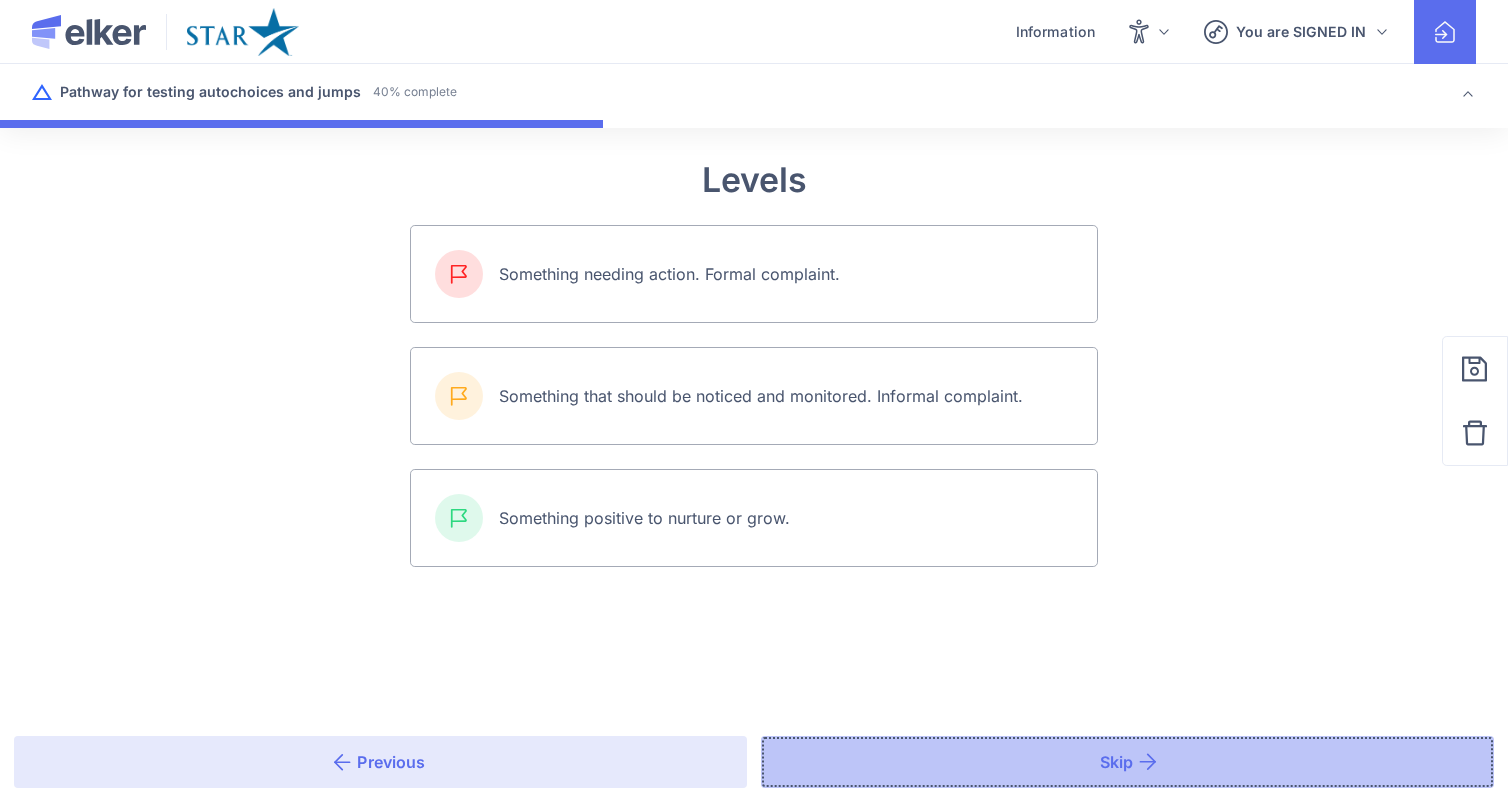 click on "Skip" at bounding box center [1127, 762] 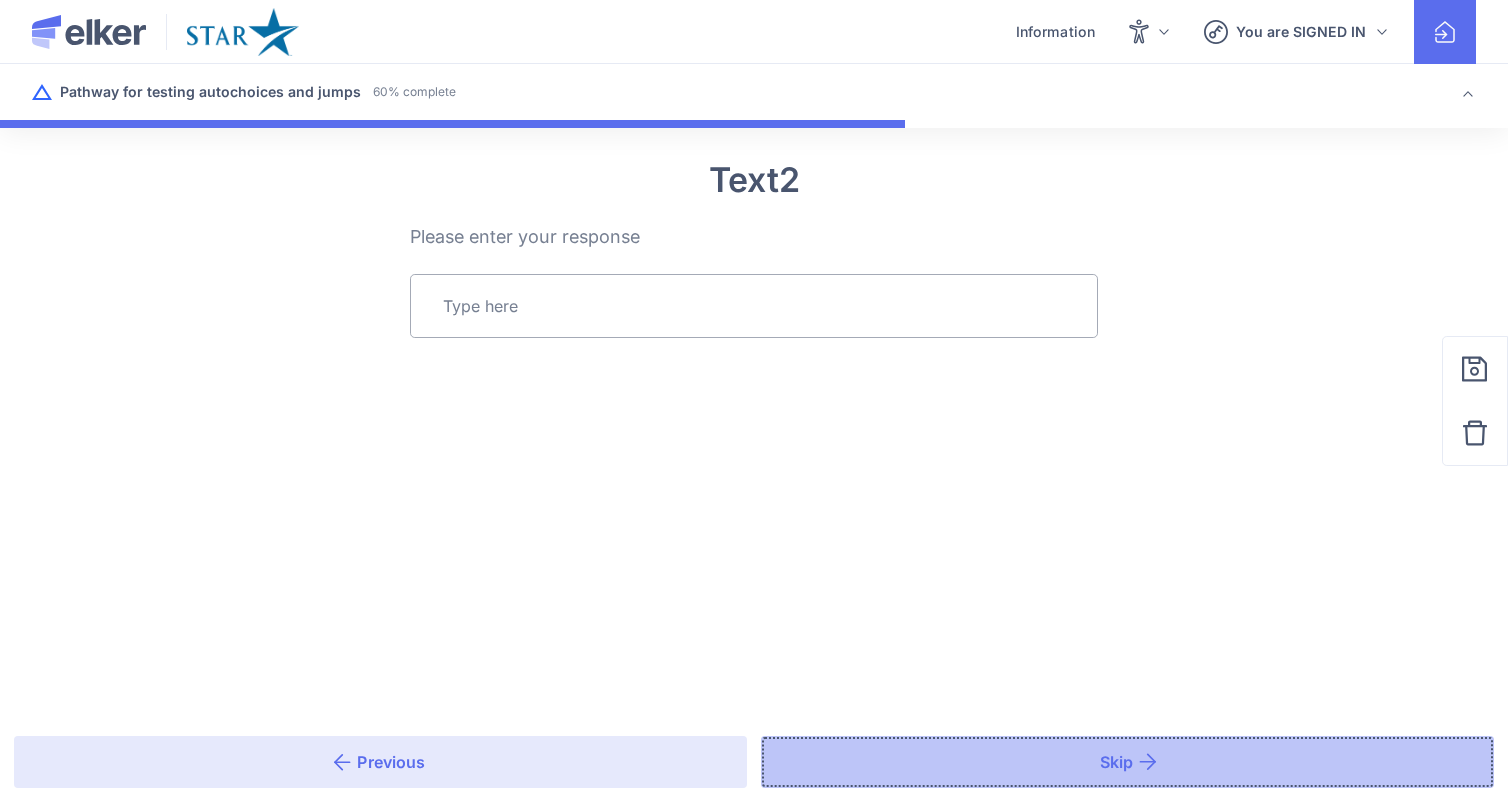 click on "Skip" at bounding box center [1127, 762] 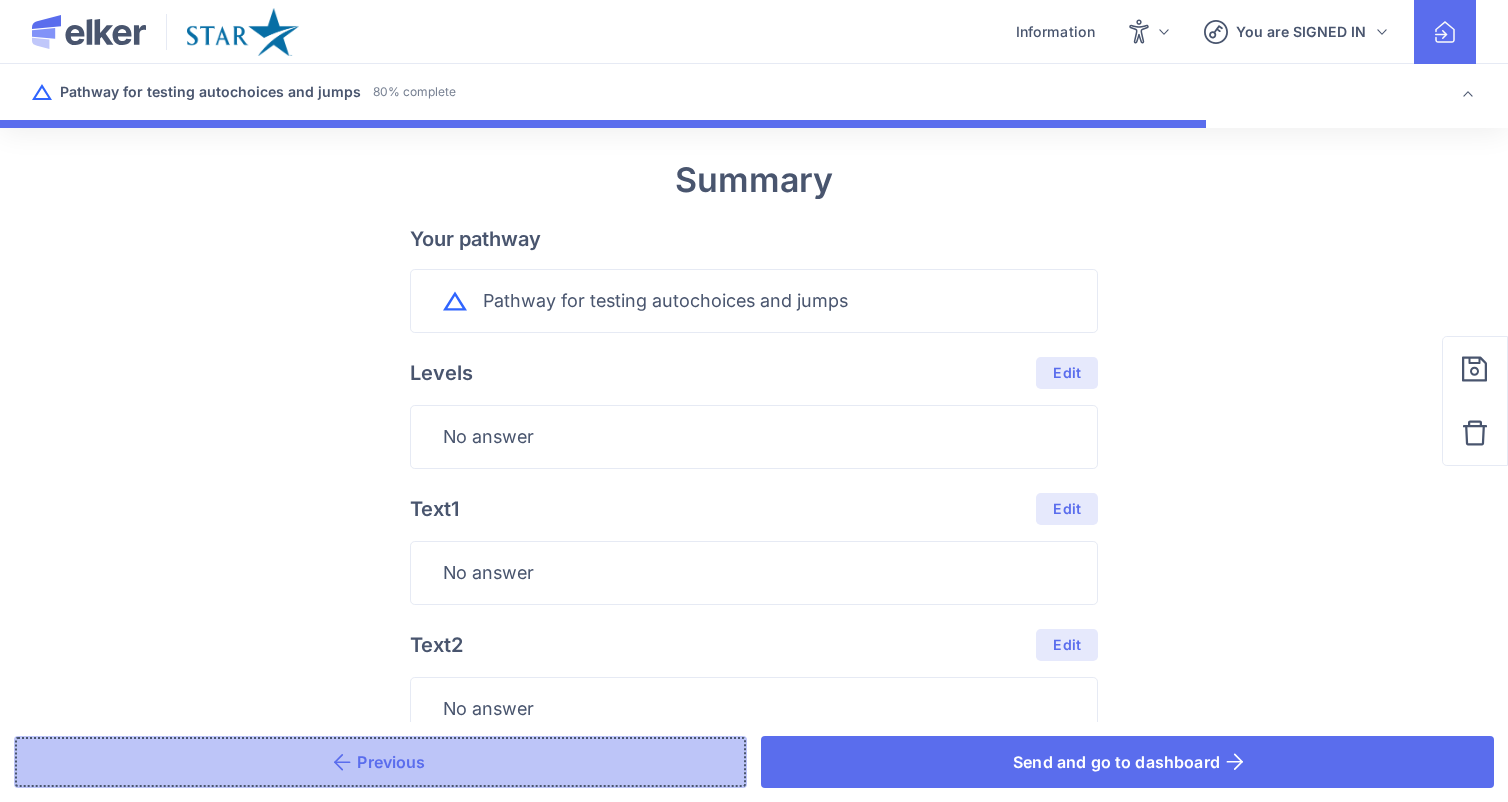 click on "Previous" at bounding box center [380, 762] 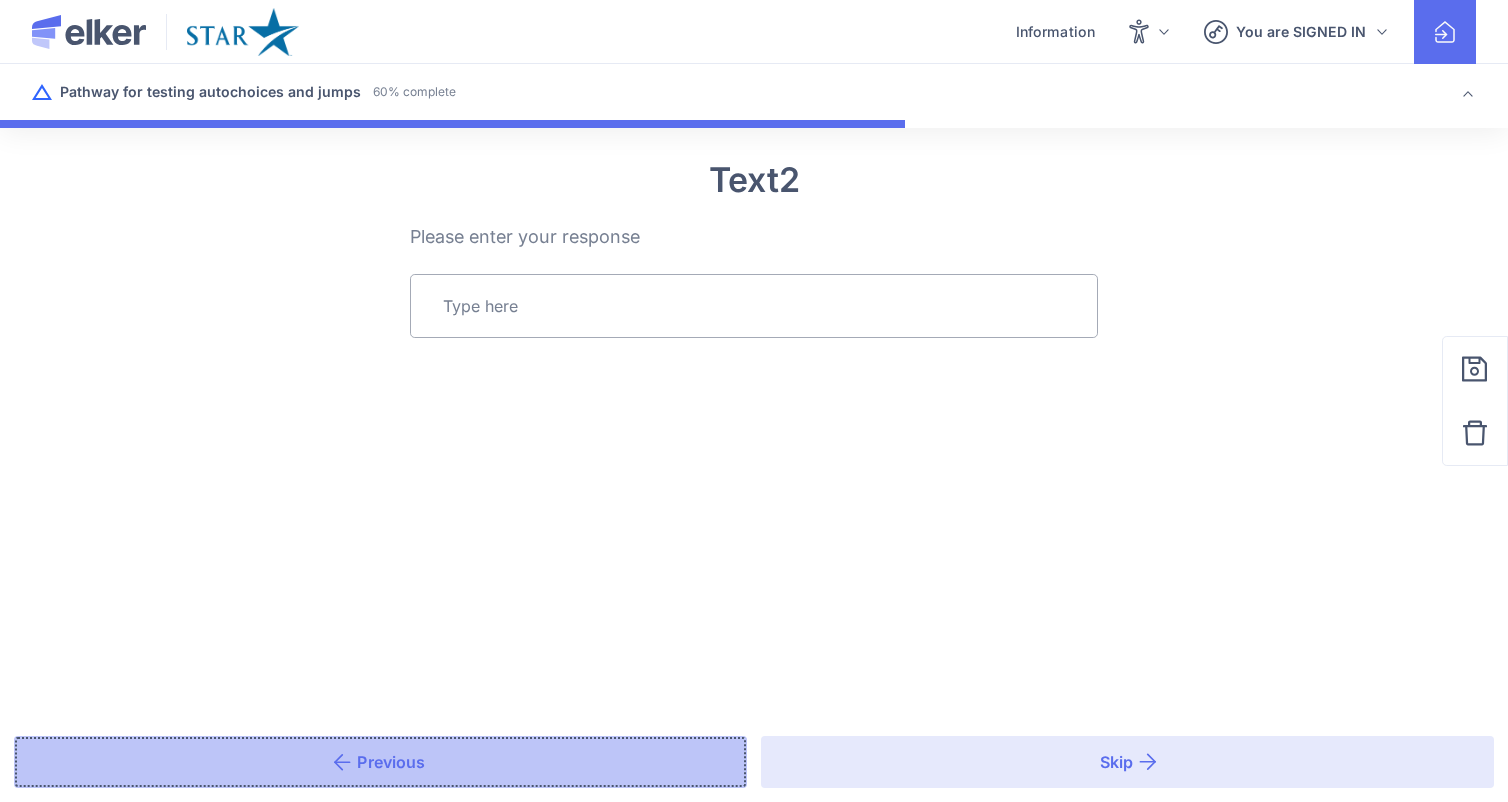 click on "Previous" at bounding box center [380, 762] 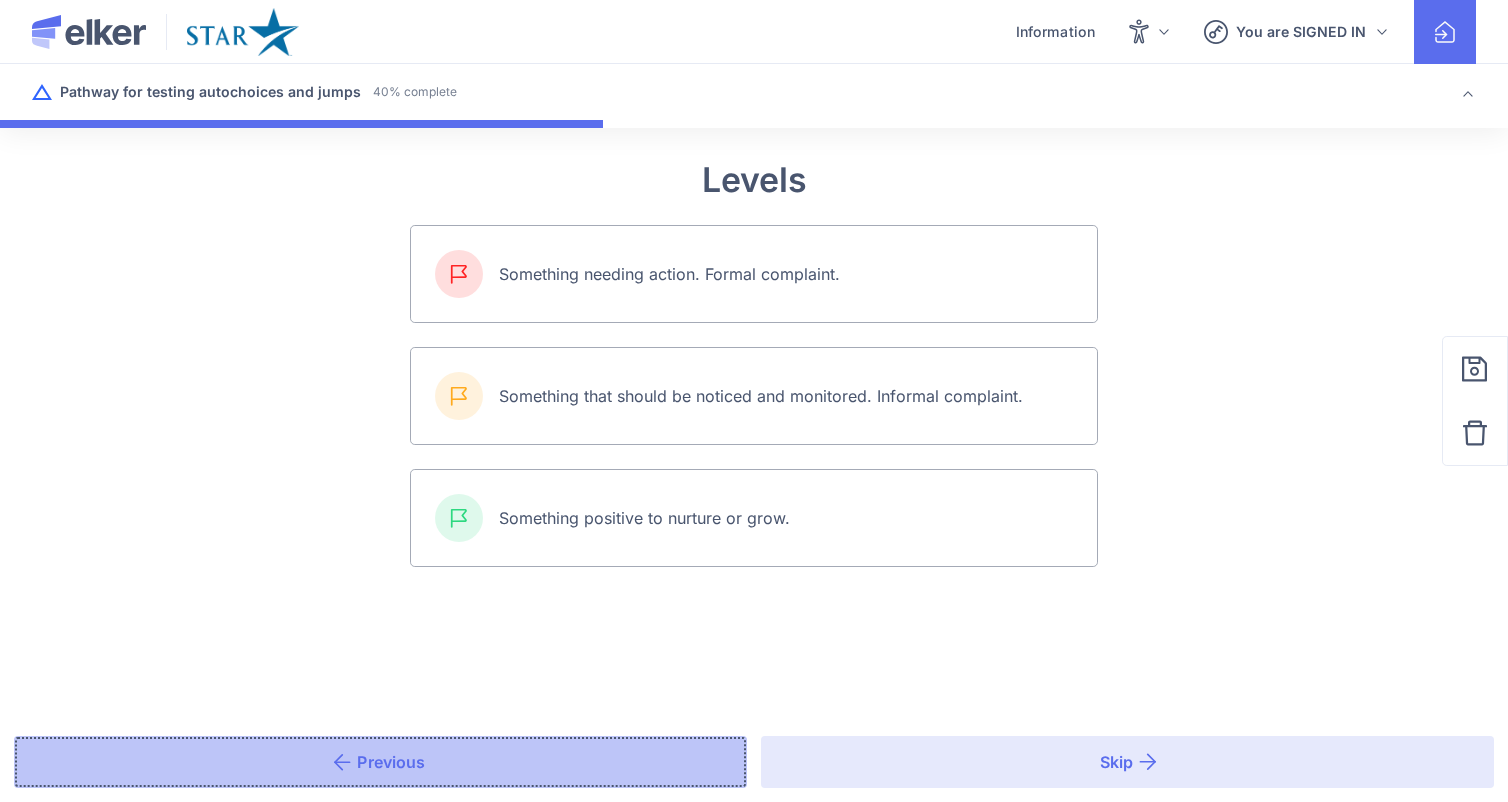 click on "Previous" at bounding box center [380, 762] 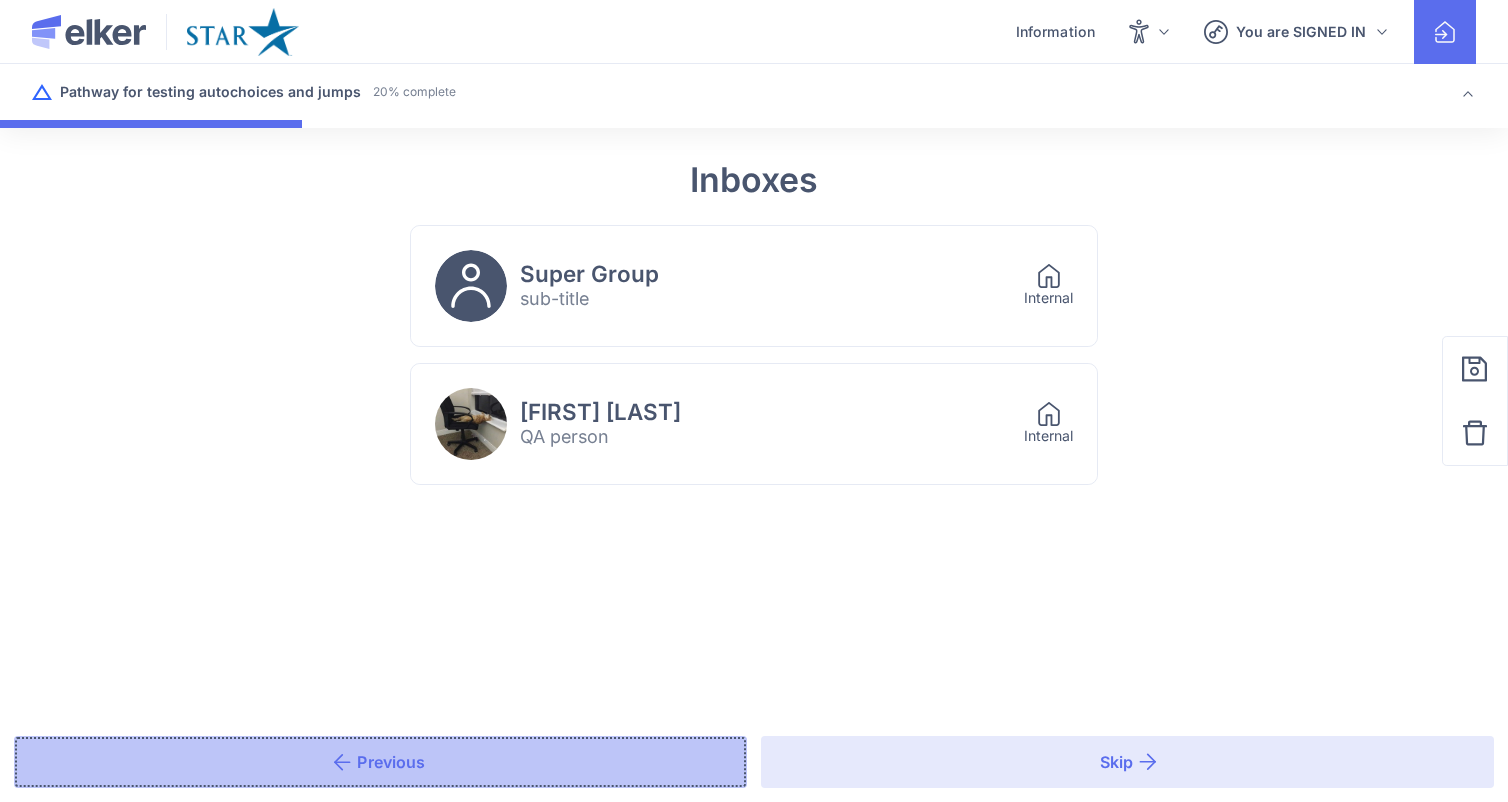click on "Previous" at bounding box center (380, 762) 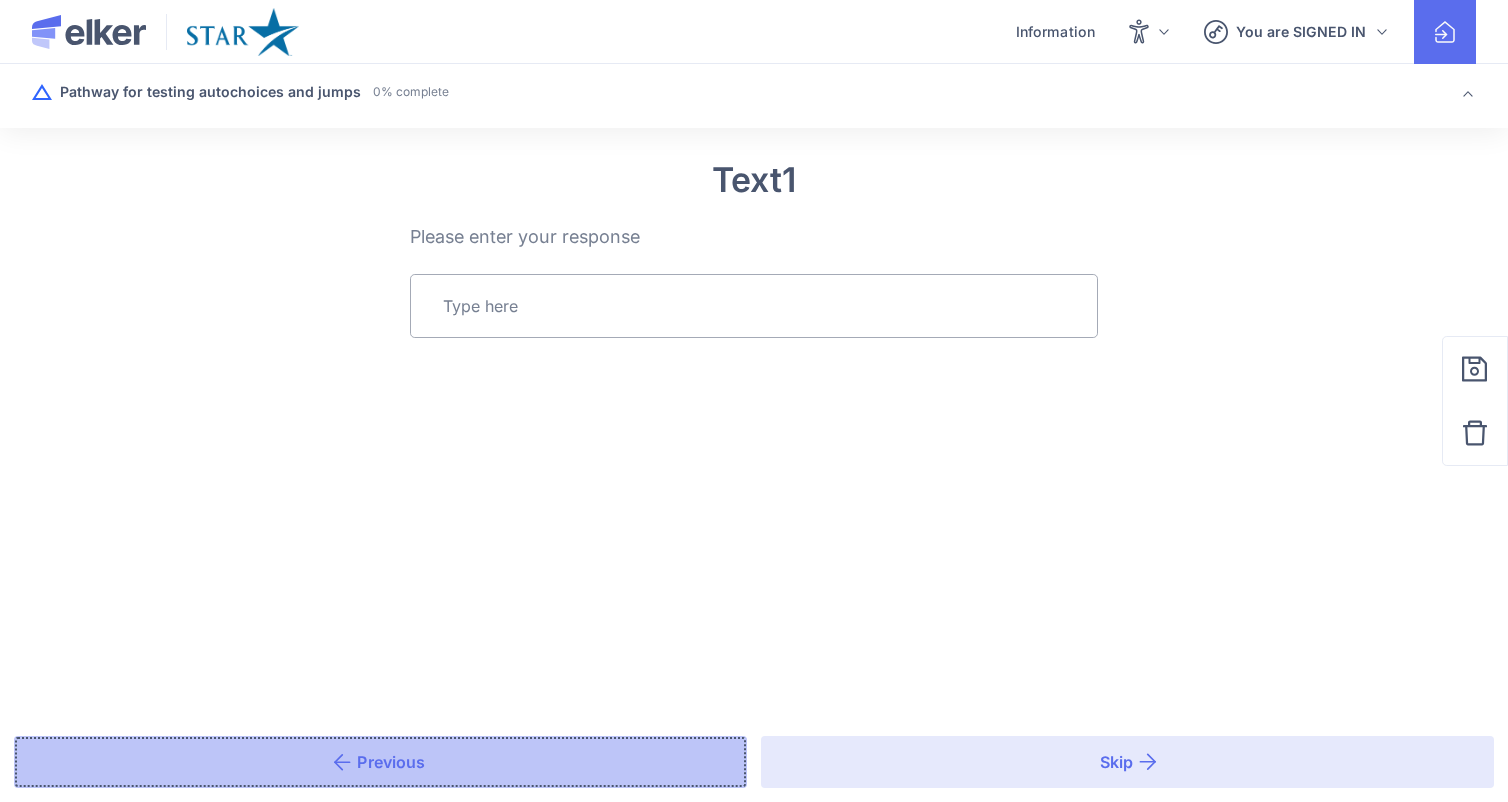click on "Previous" at bounding box center (380, 762) 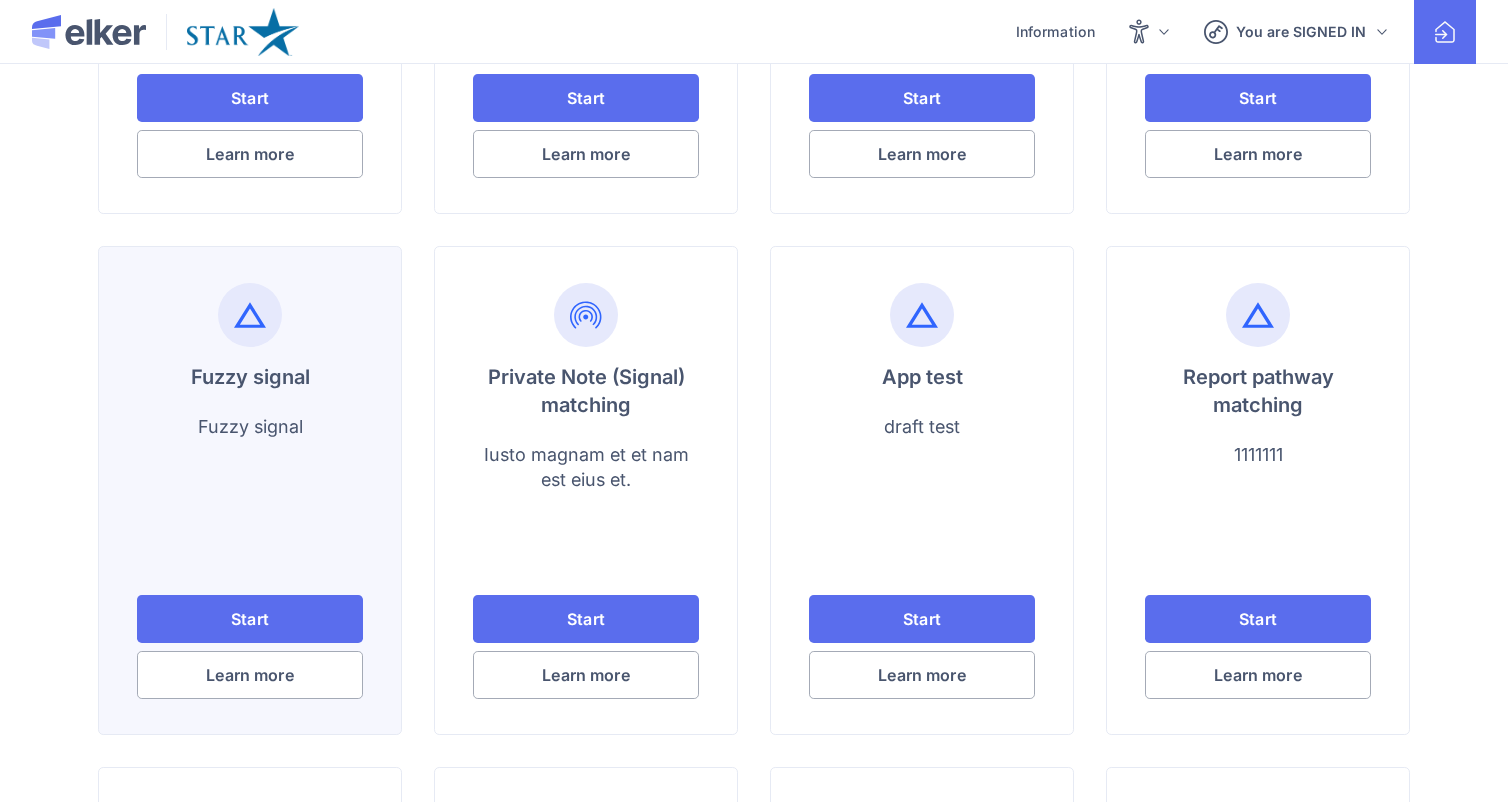 scroll, scrollTop: 593, scrollLeft: 0, axis: vertical 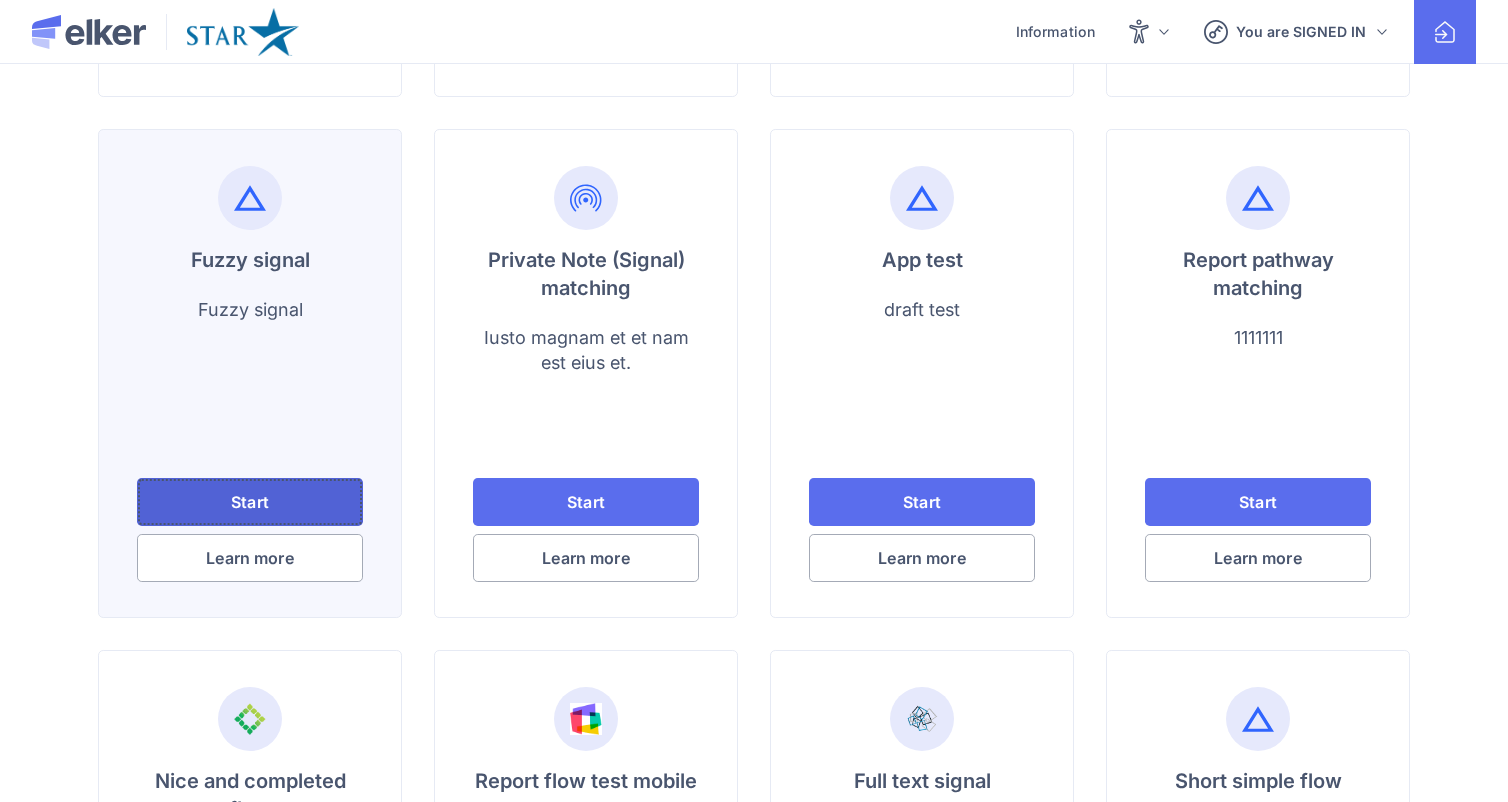 click on "Start" 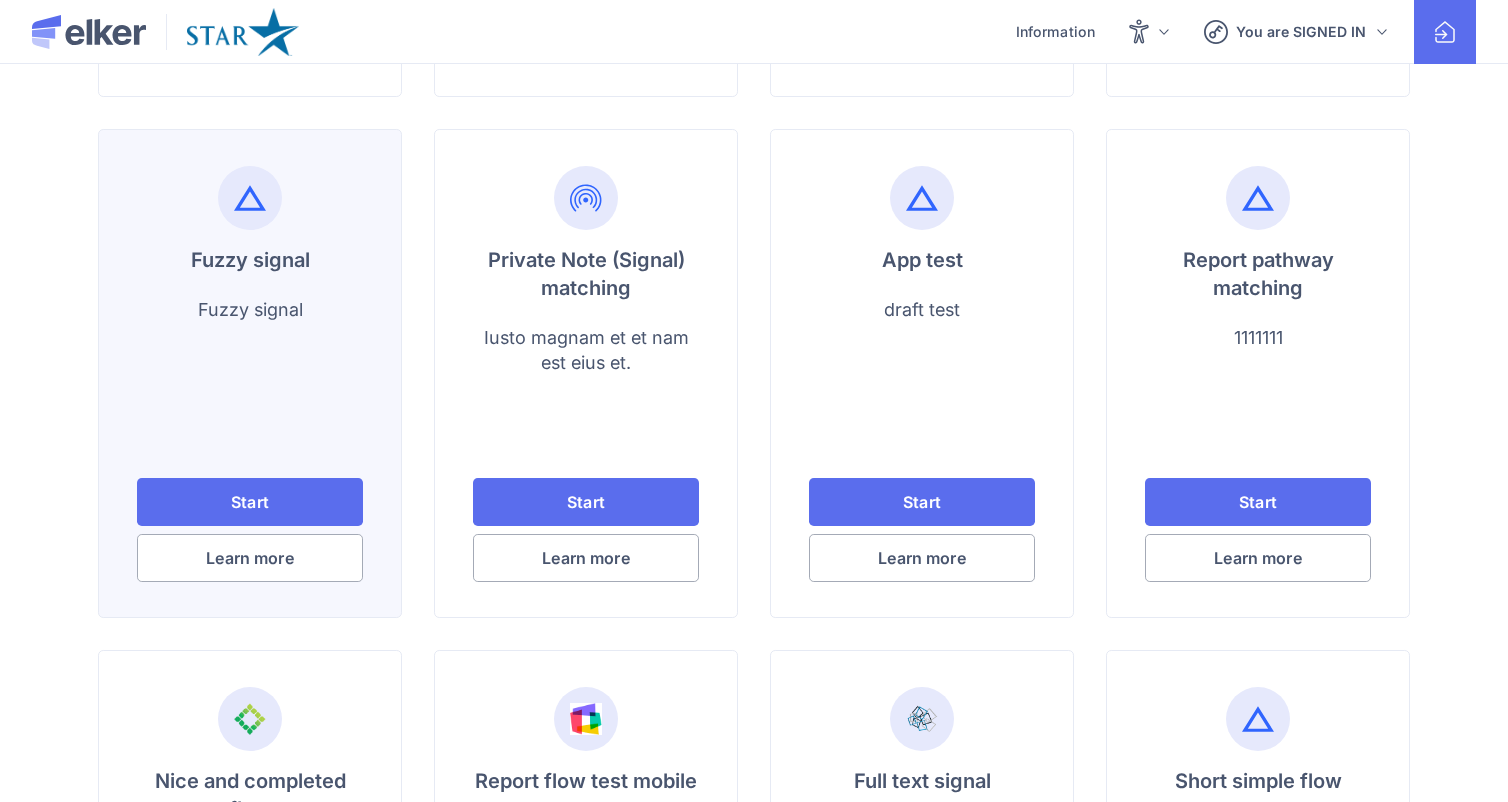 scroll, scrollTop: 0, scrollLeft: 0, axis: both 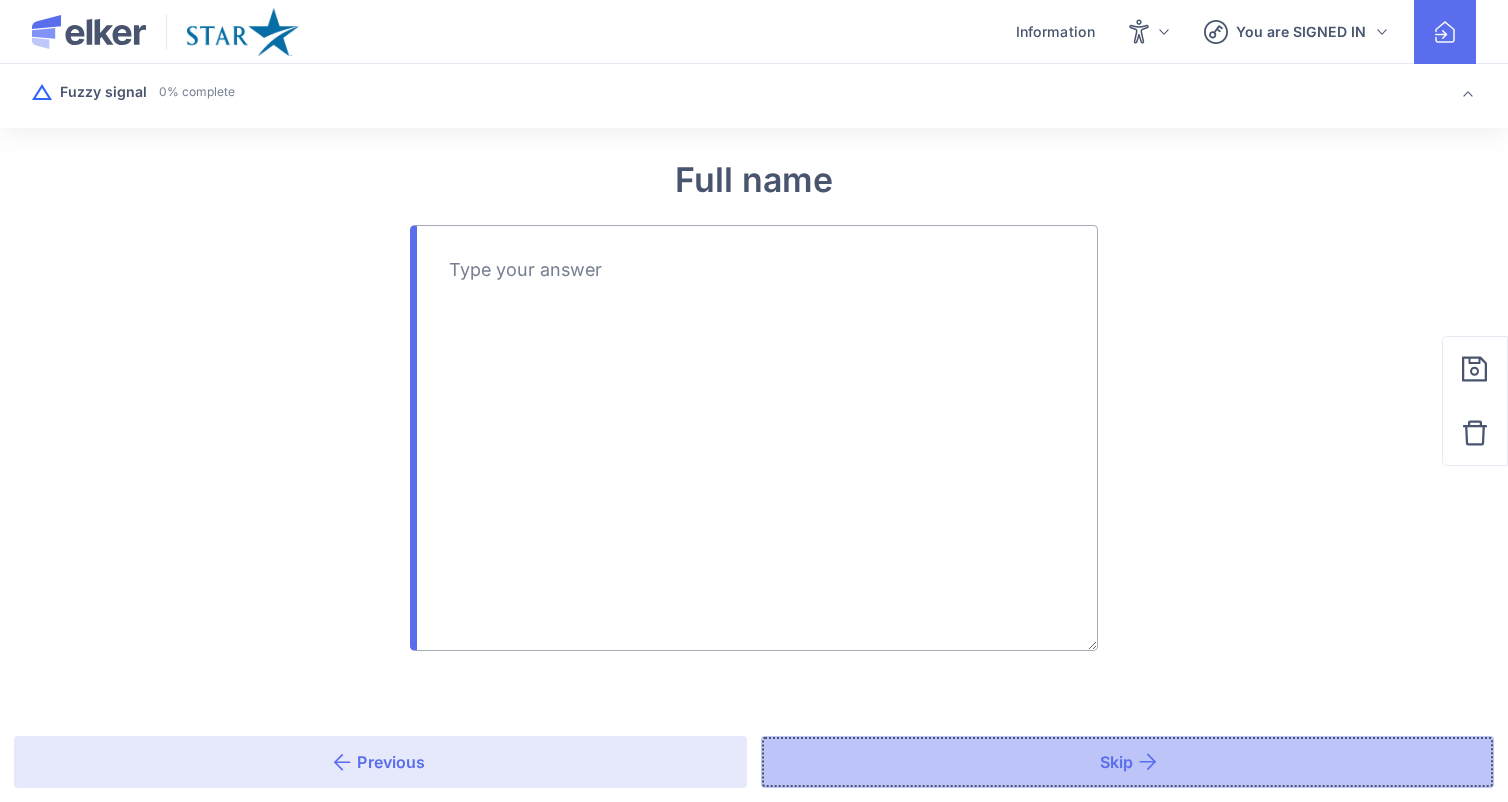 click on "Skip" at bounding box center (1127, 762) 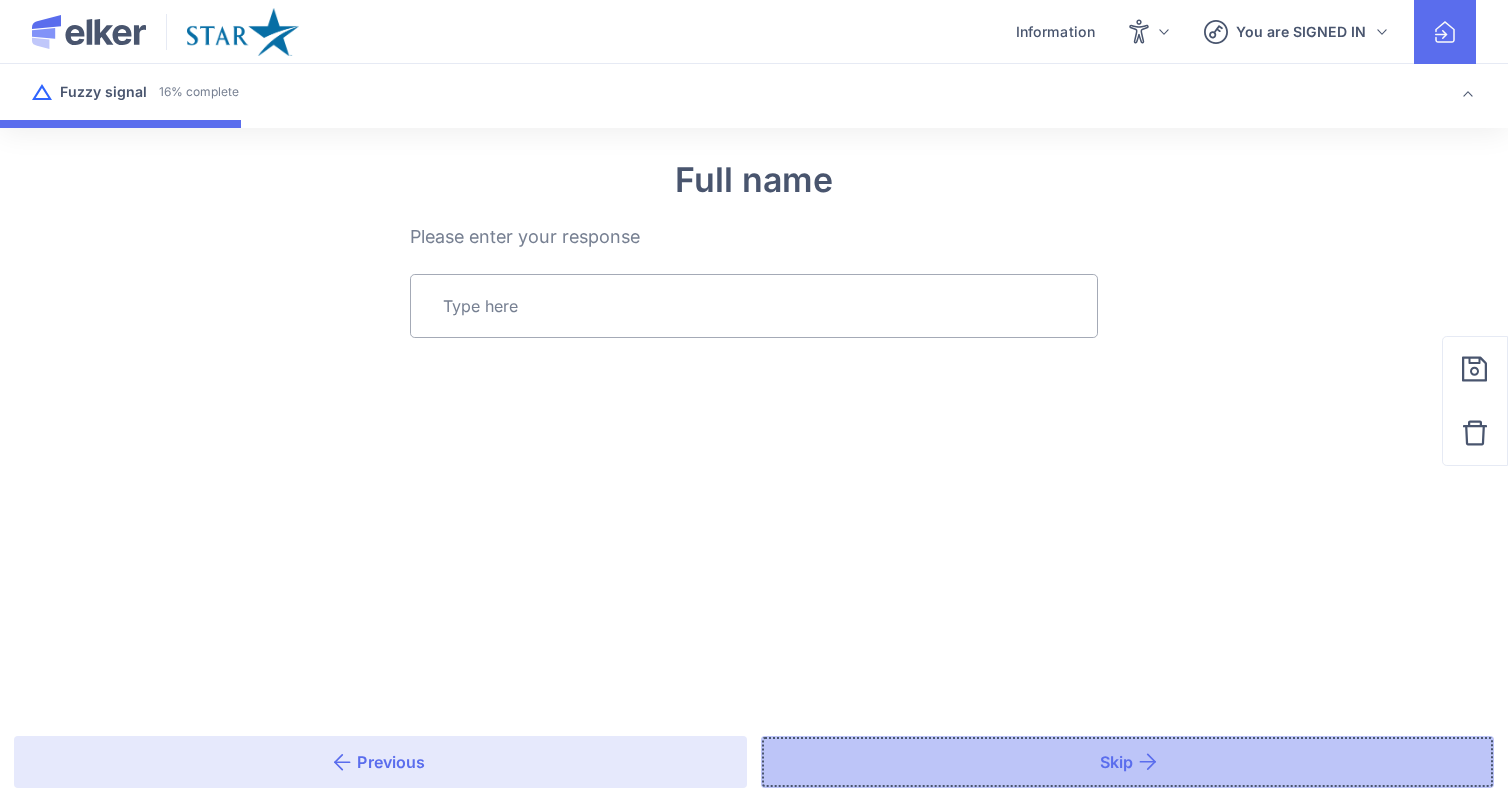click on "Skip" at bounding box center [1127, 762] 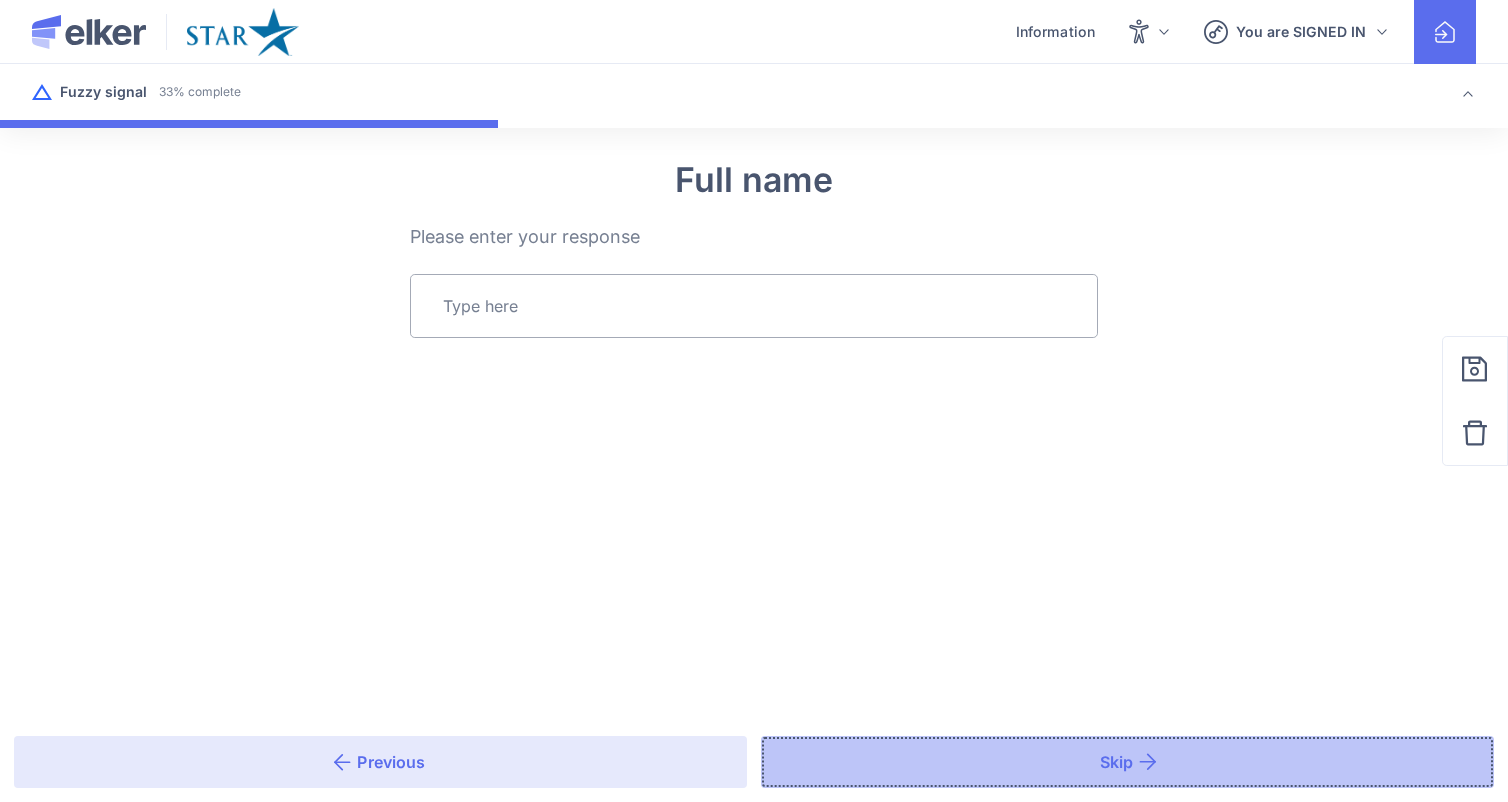 click on "Skip" at bounding box center [1127, 762] 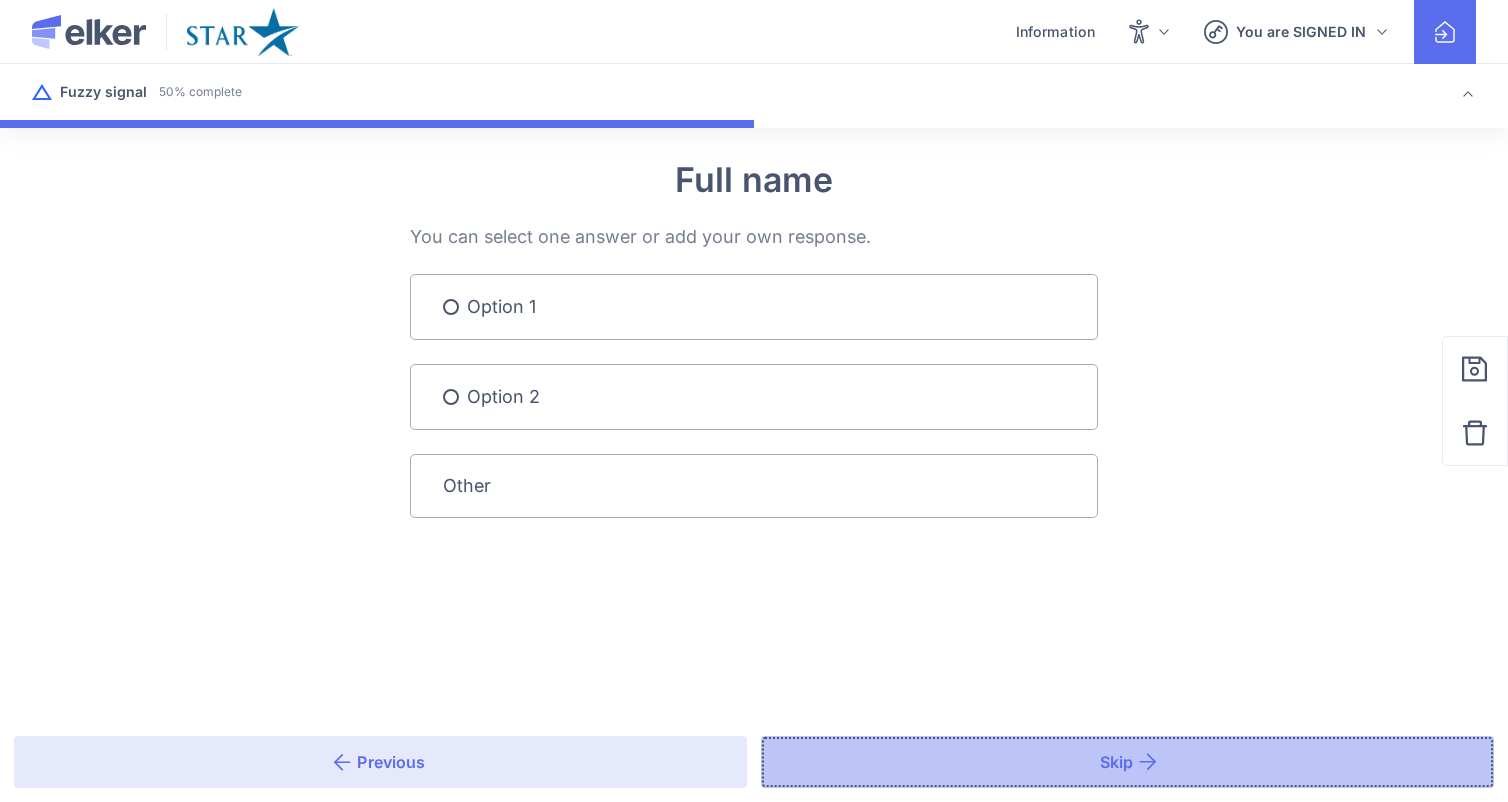 click on "Skip" at bounding box center [1127, 762] 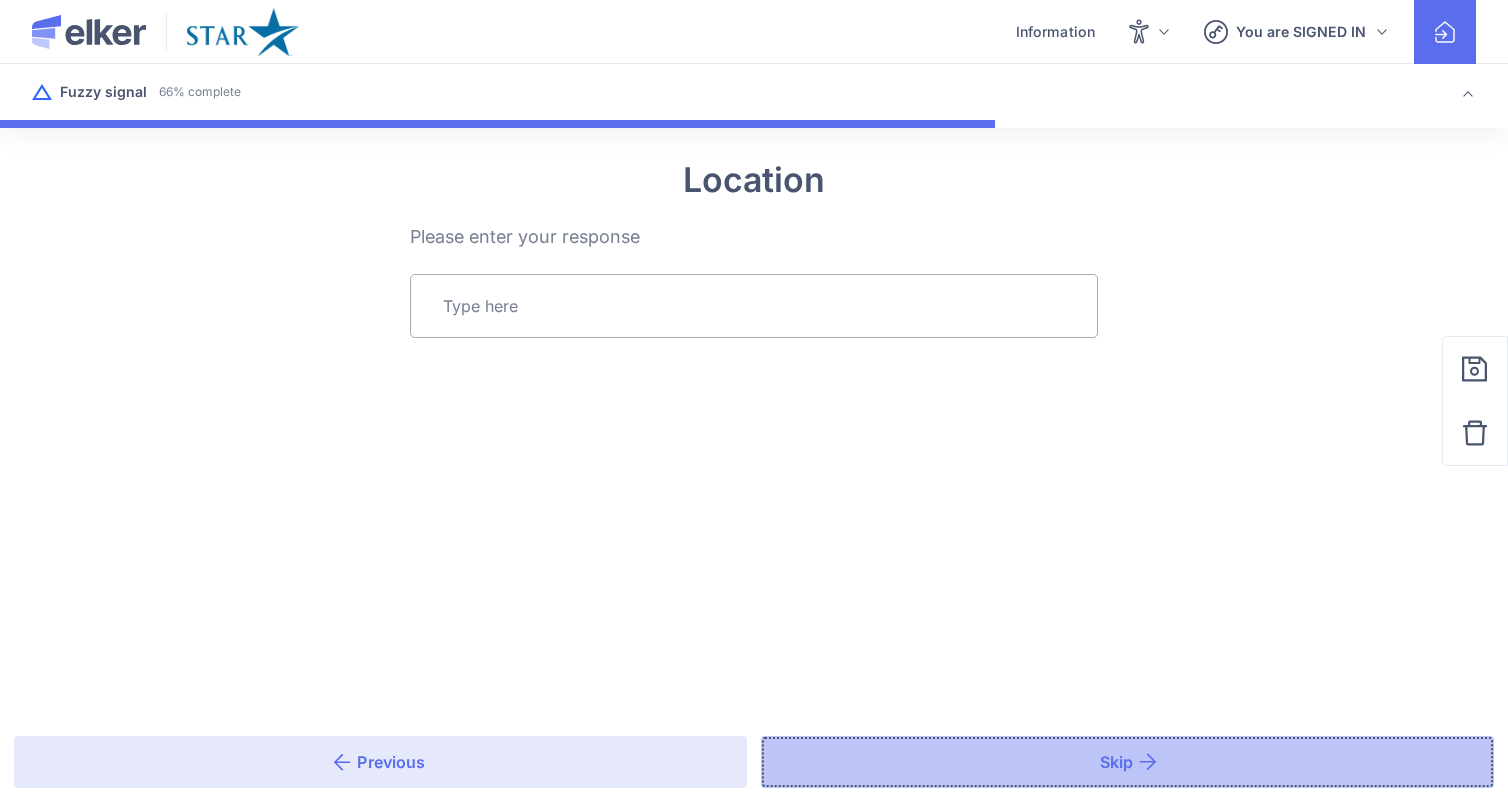 click on "Skip" at bounding box center (1127, 762) 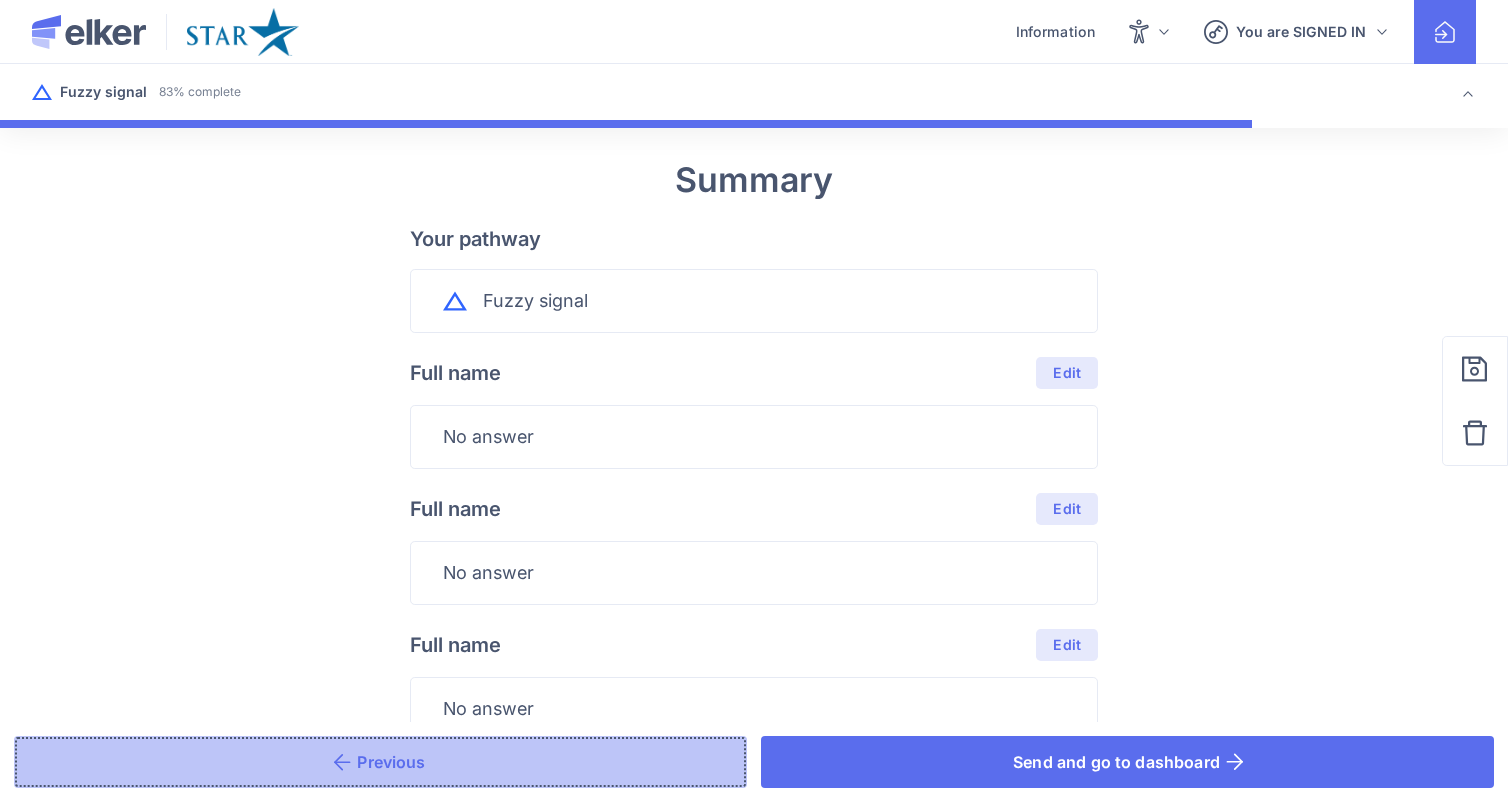 click on "Previous" at bounding box center (380, 762) 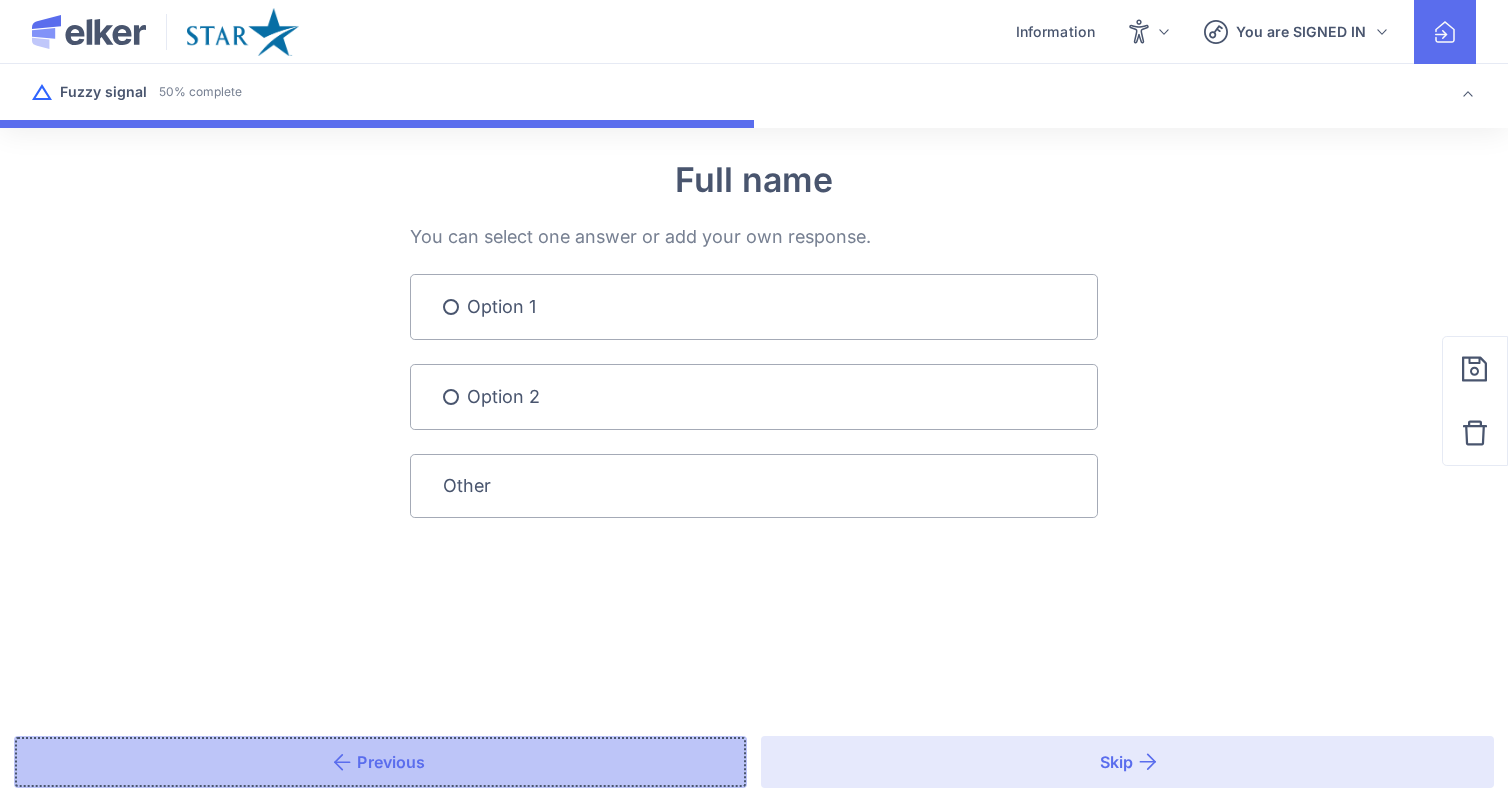 click on "Previous" at bounding box center (380, 762) 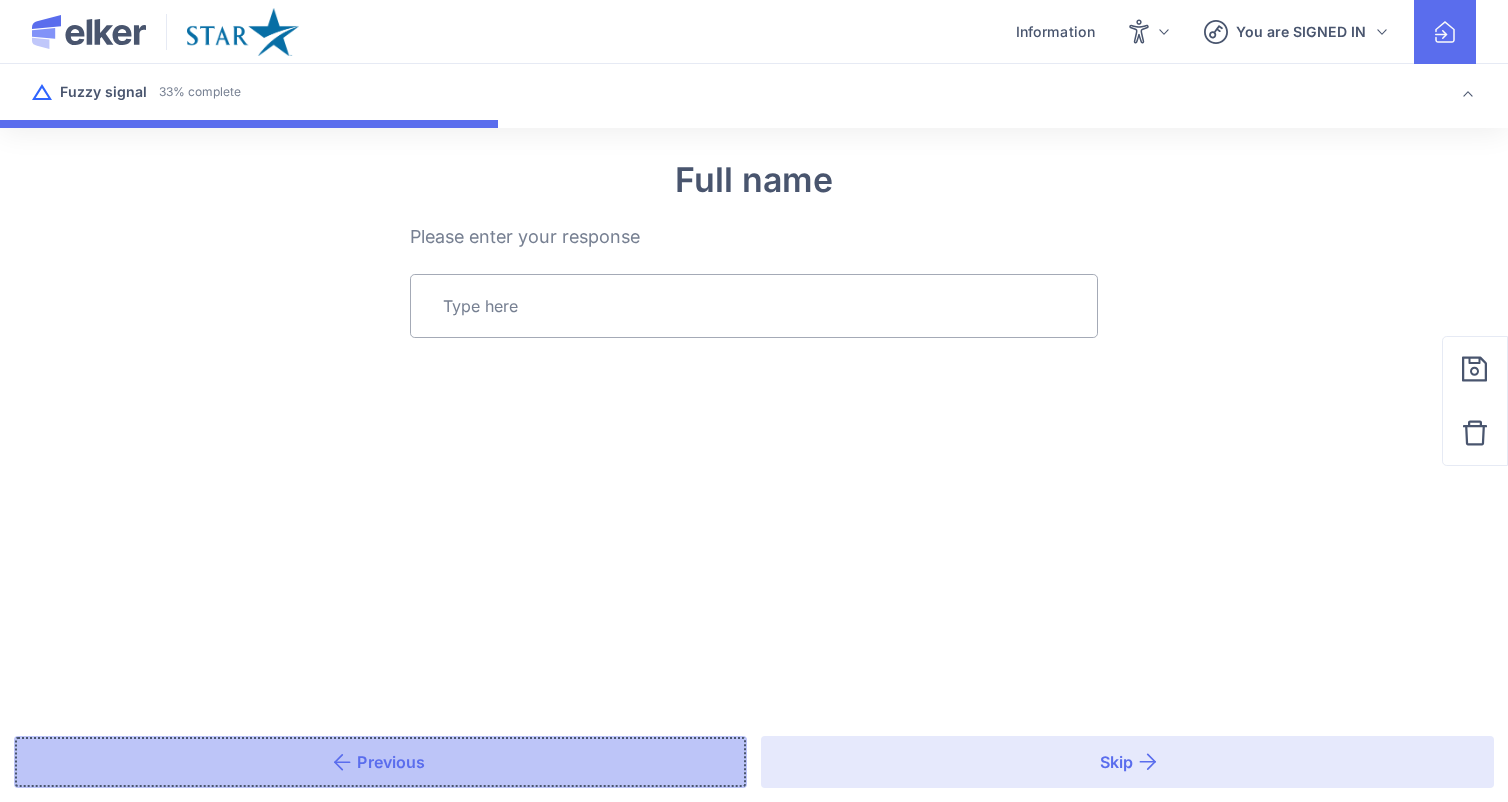 click on "Previous" at bounding box center (380, 762) 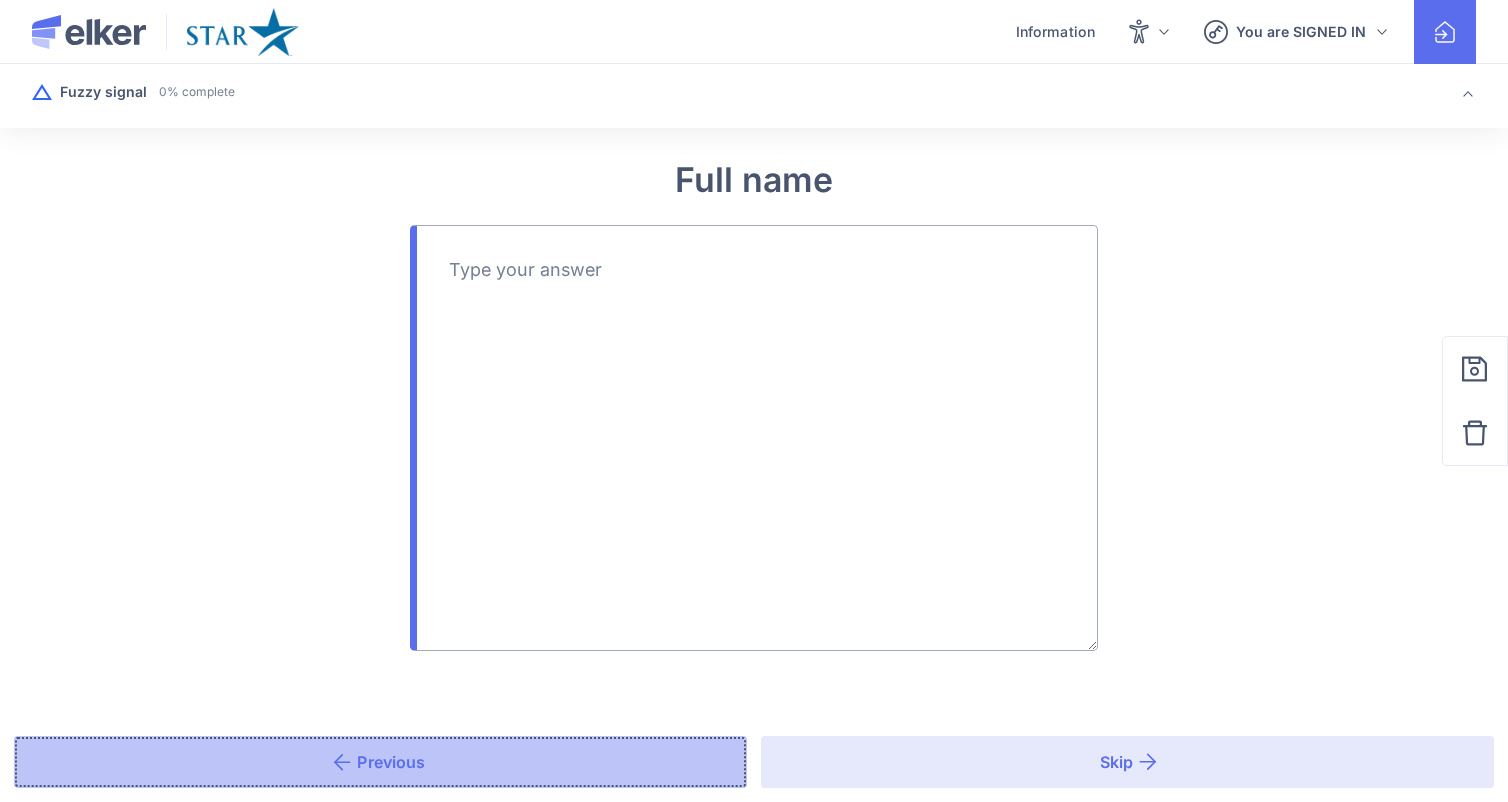 click on "Previous" at bounding box center [380, 762] 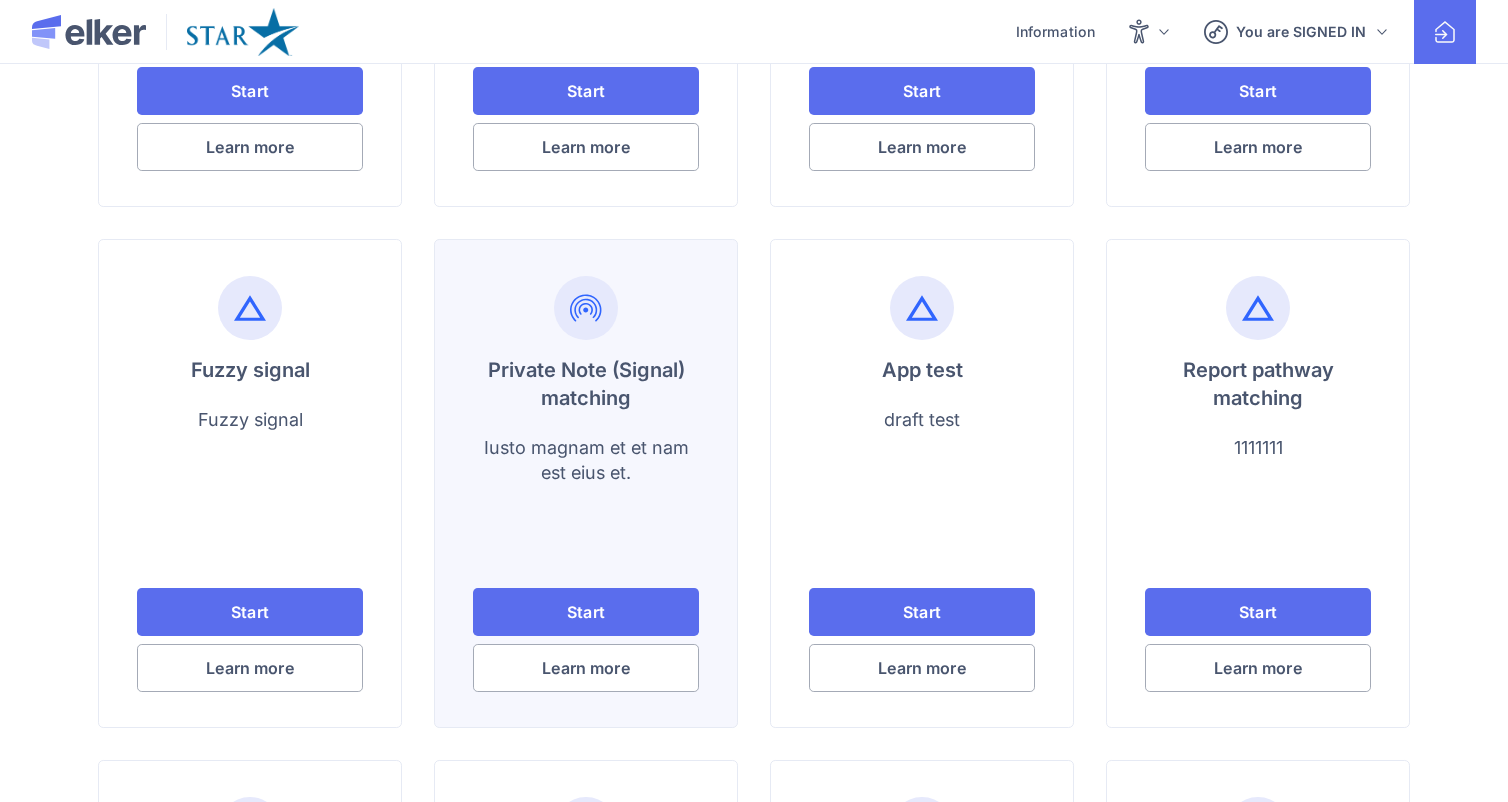 scroll, scrollTop: 521, scrollLeft: 0, axis: vertical 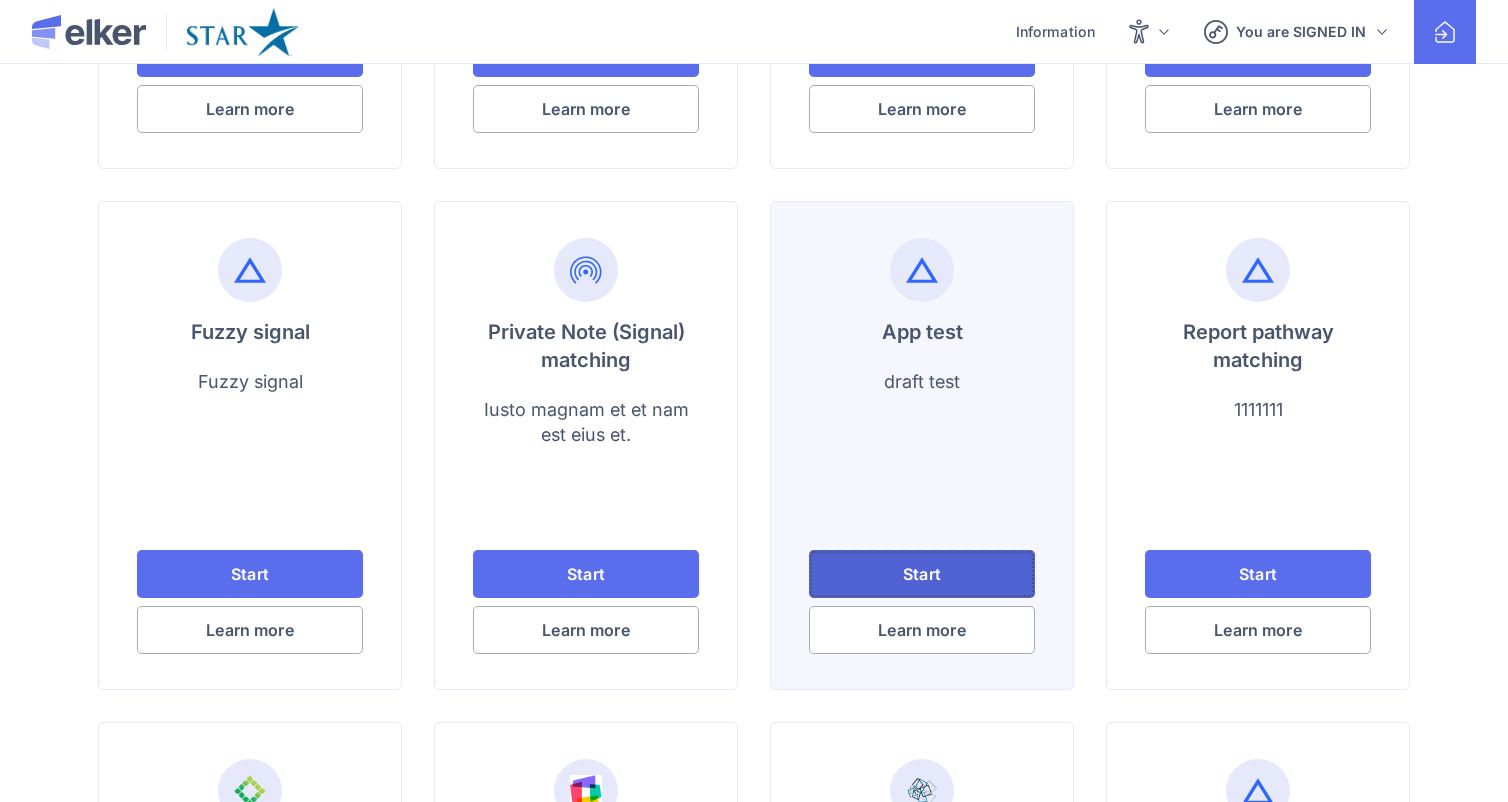 click on "Start" at bounding box center (921, 574) 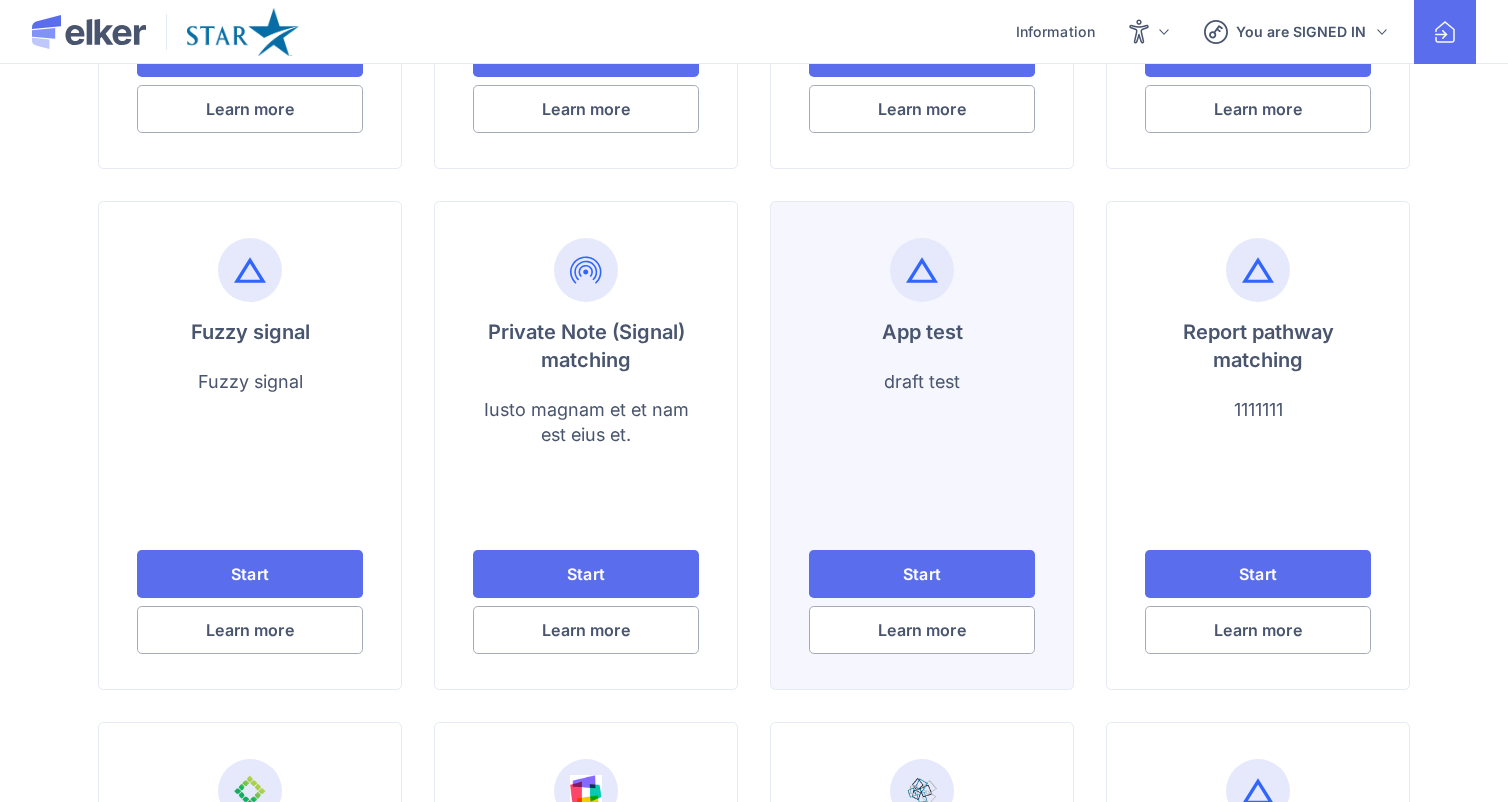 scroll, scrollTop: 0, scrollLeft: 0, axis: both 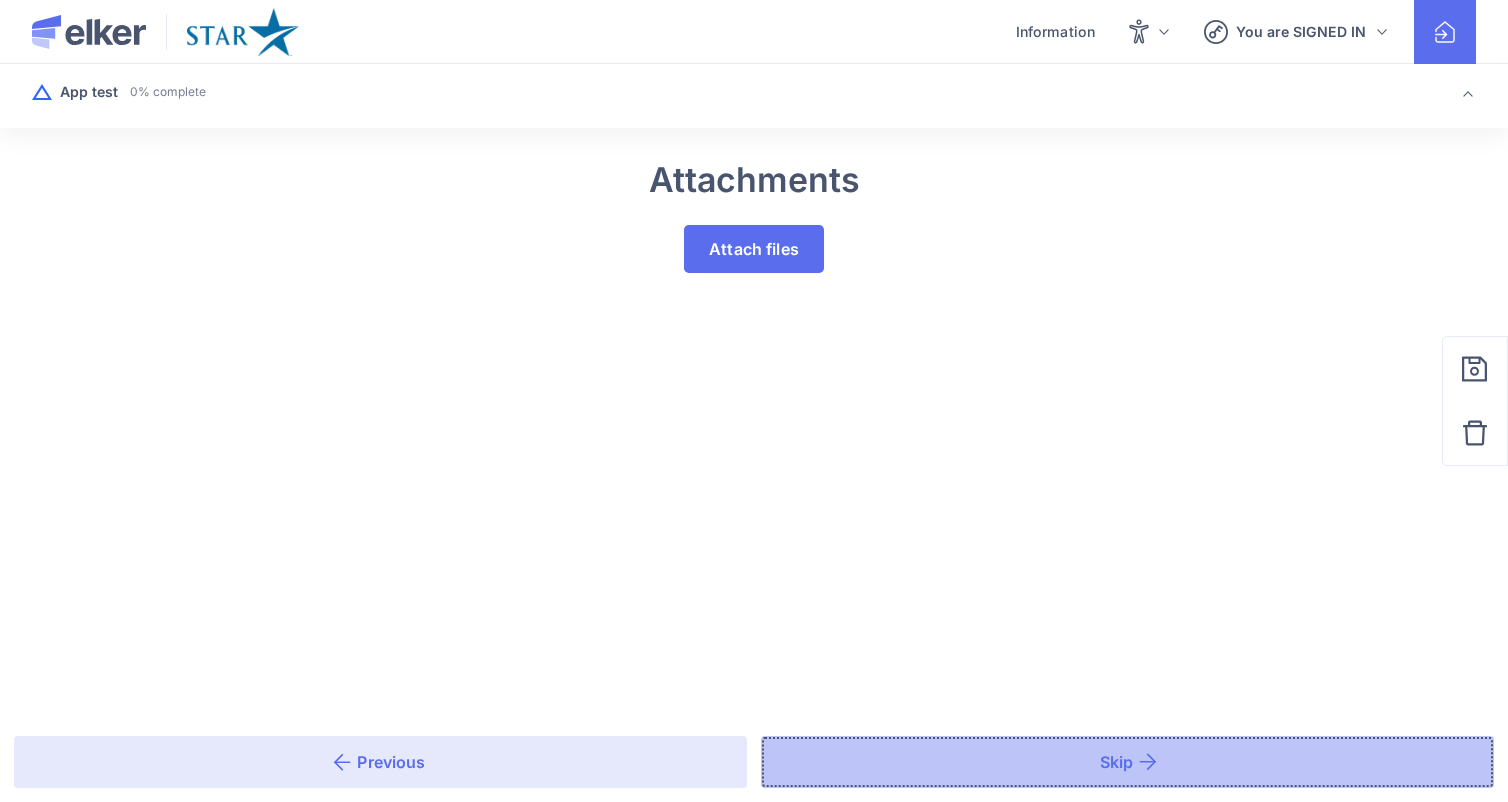 click on "Skip" at bounding box center (1127, 762) 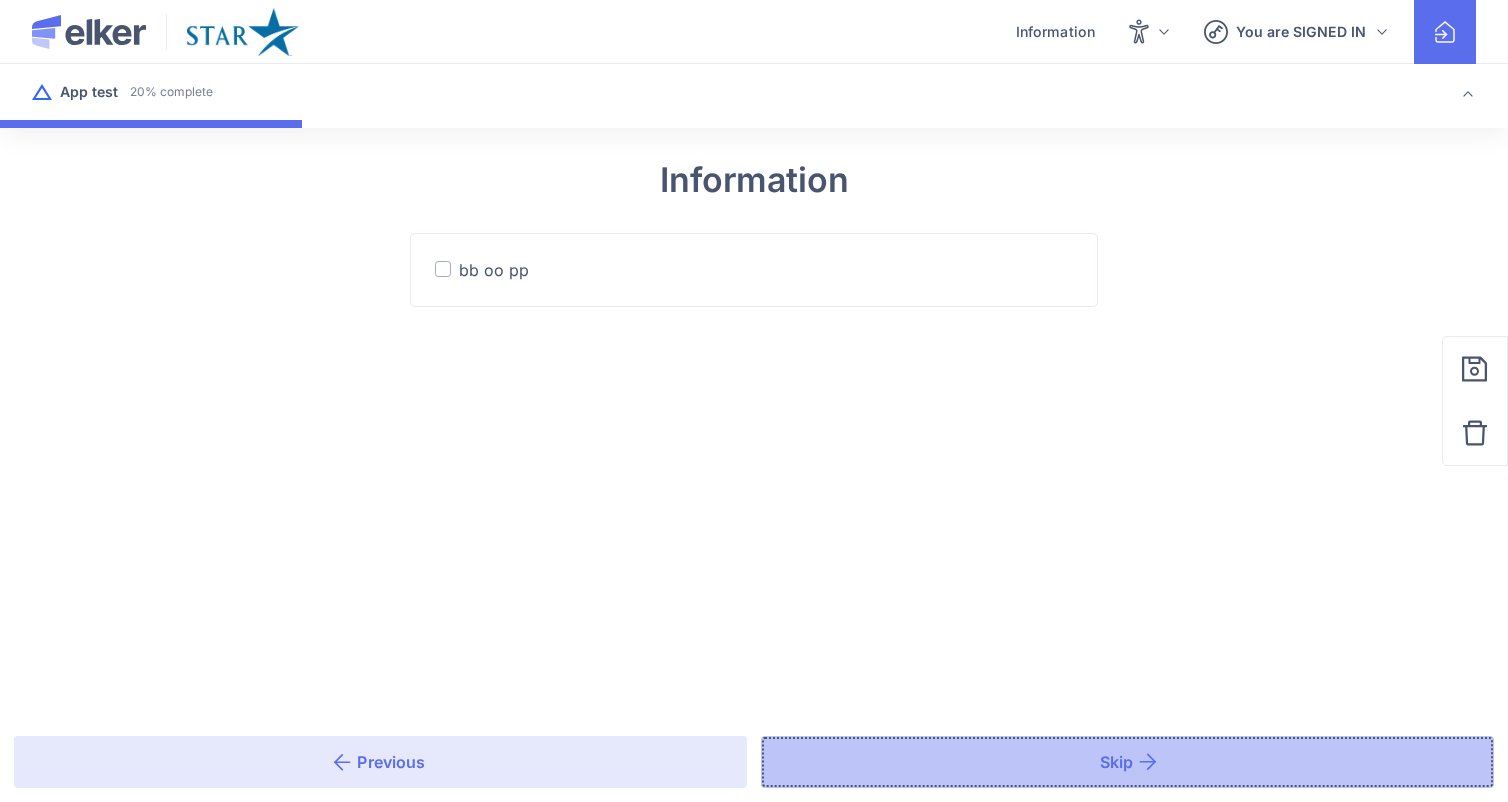 click on "Skip" at bounding box center (1127, 762) 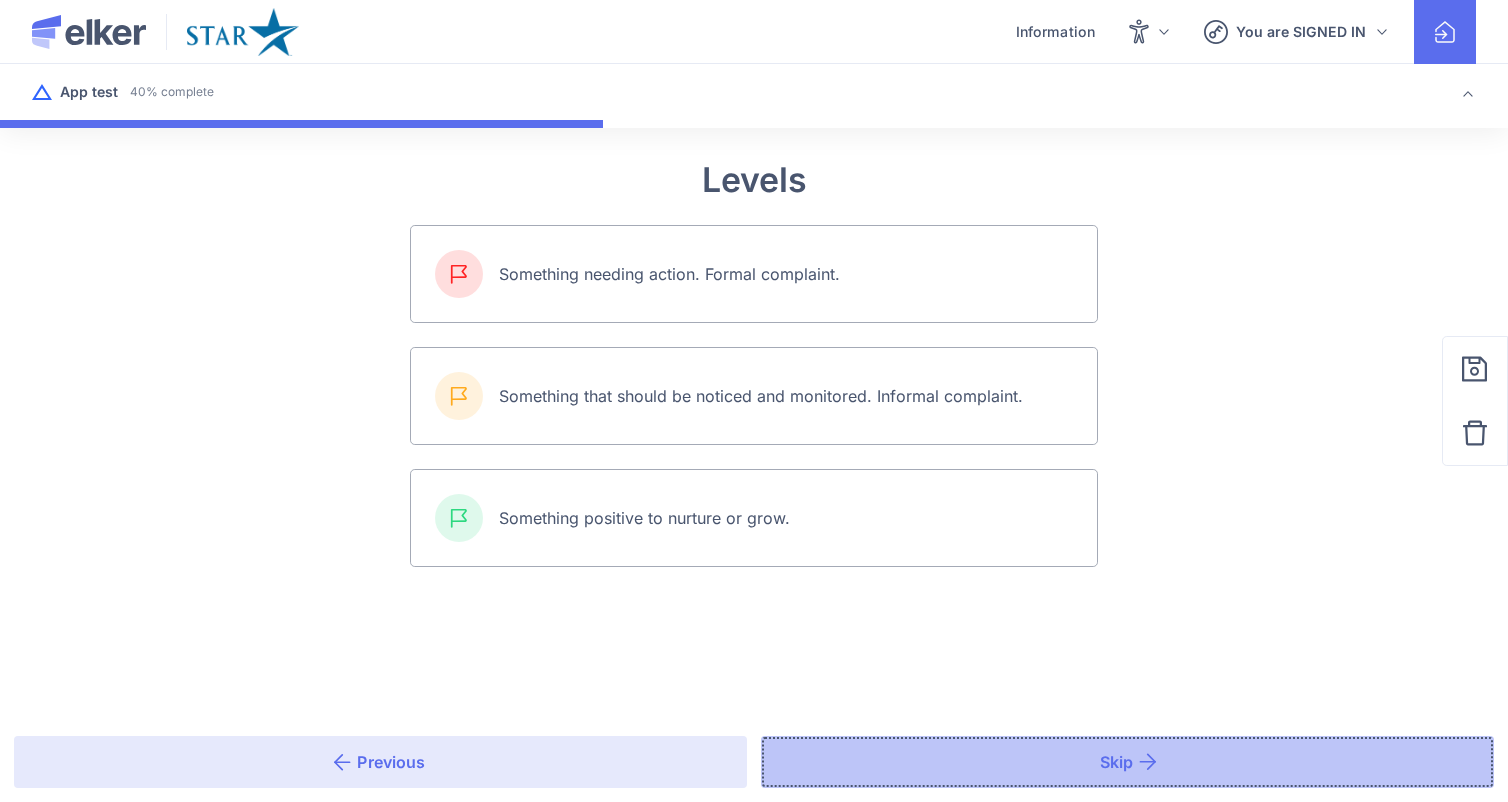 click on "Skip" at bounding box center [1127, 762] 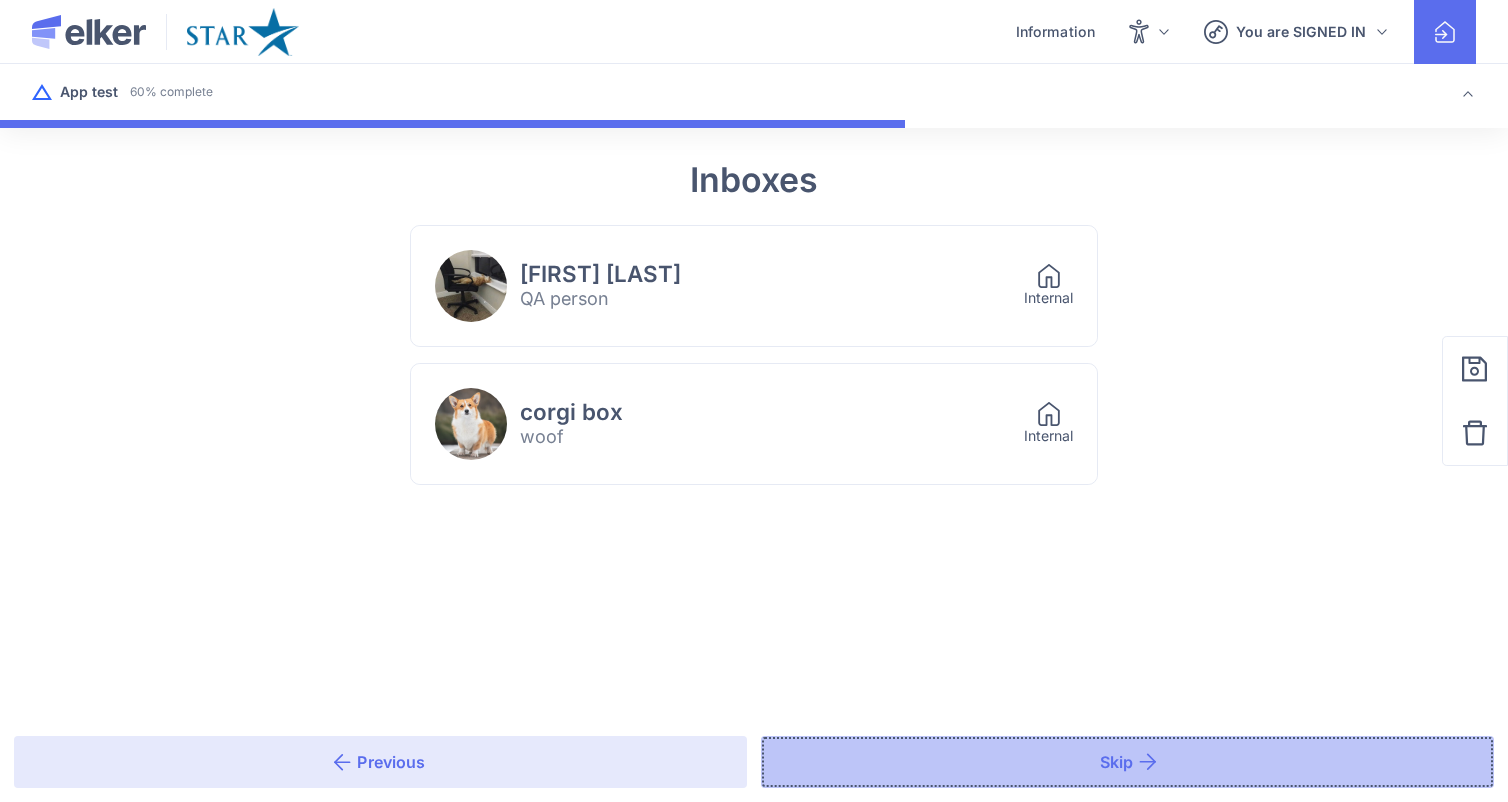 click on "Skip" at bounding box center (1127, 762) 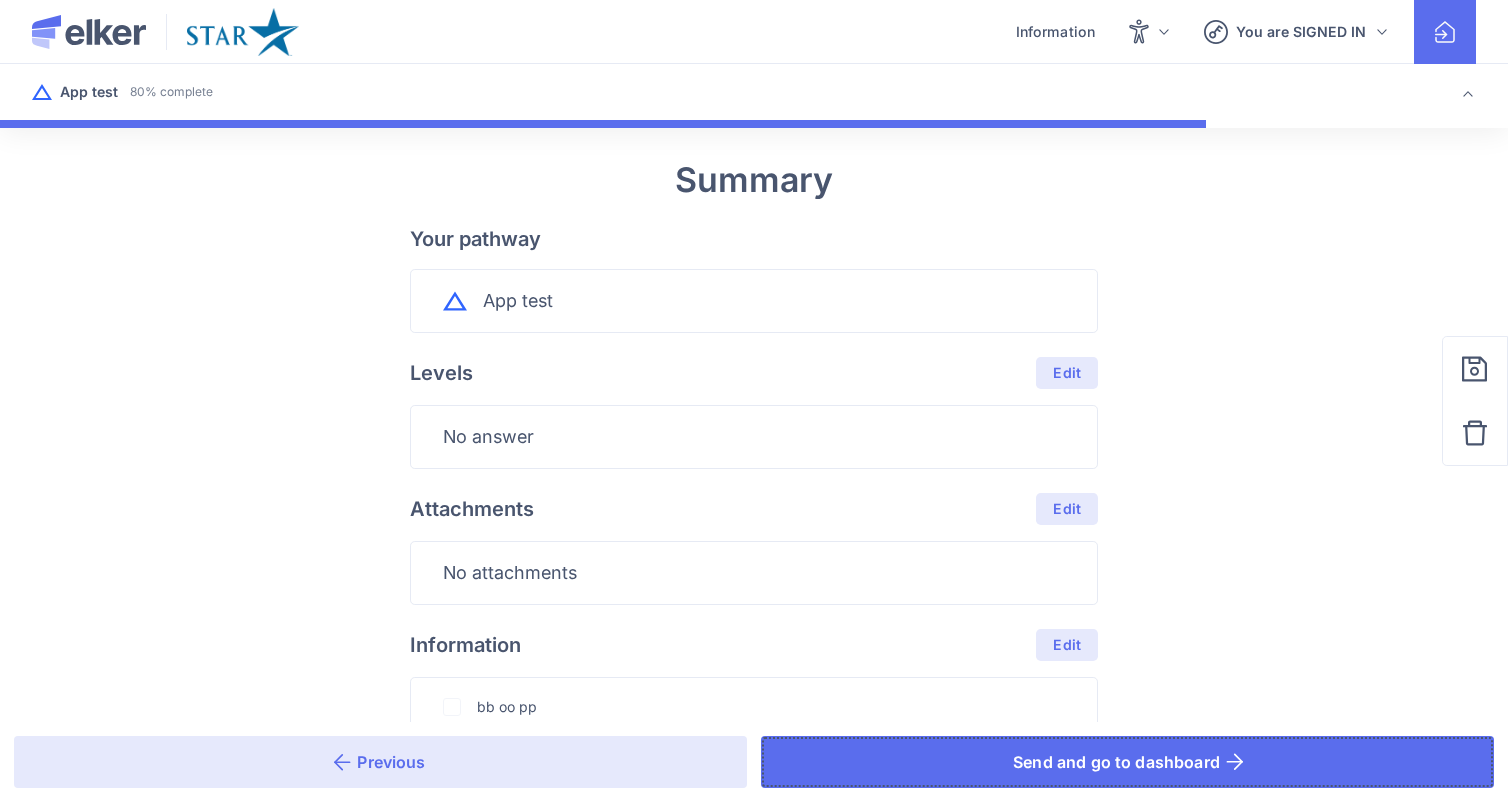 click on "Send and go to dashboard" at bounding box center [1127, 762] 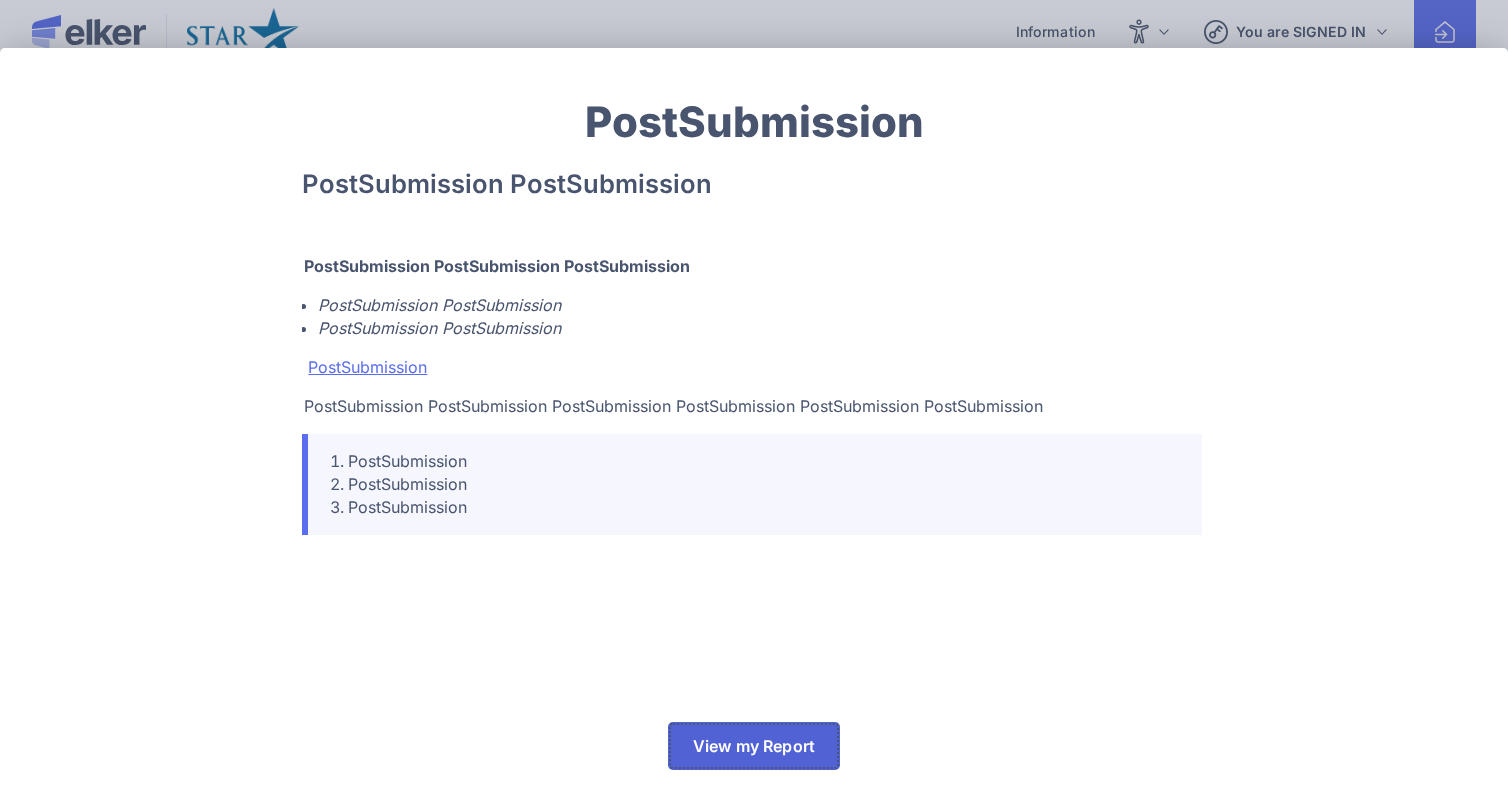 click on "View my Report" 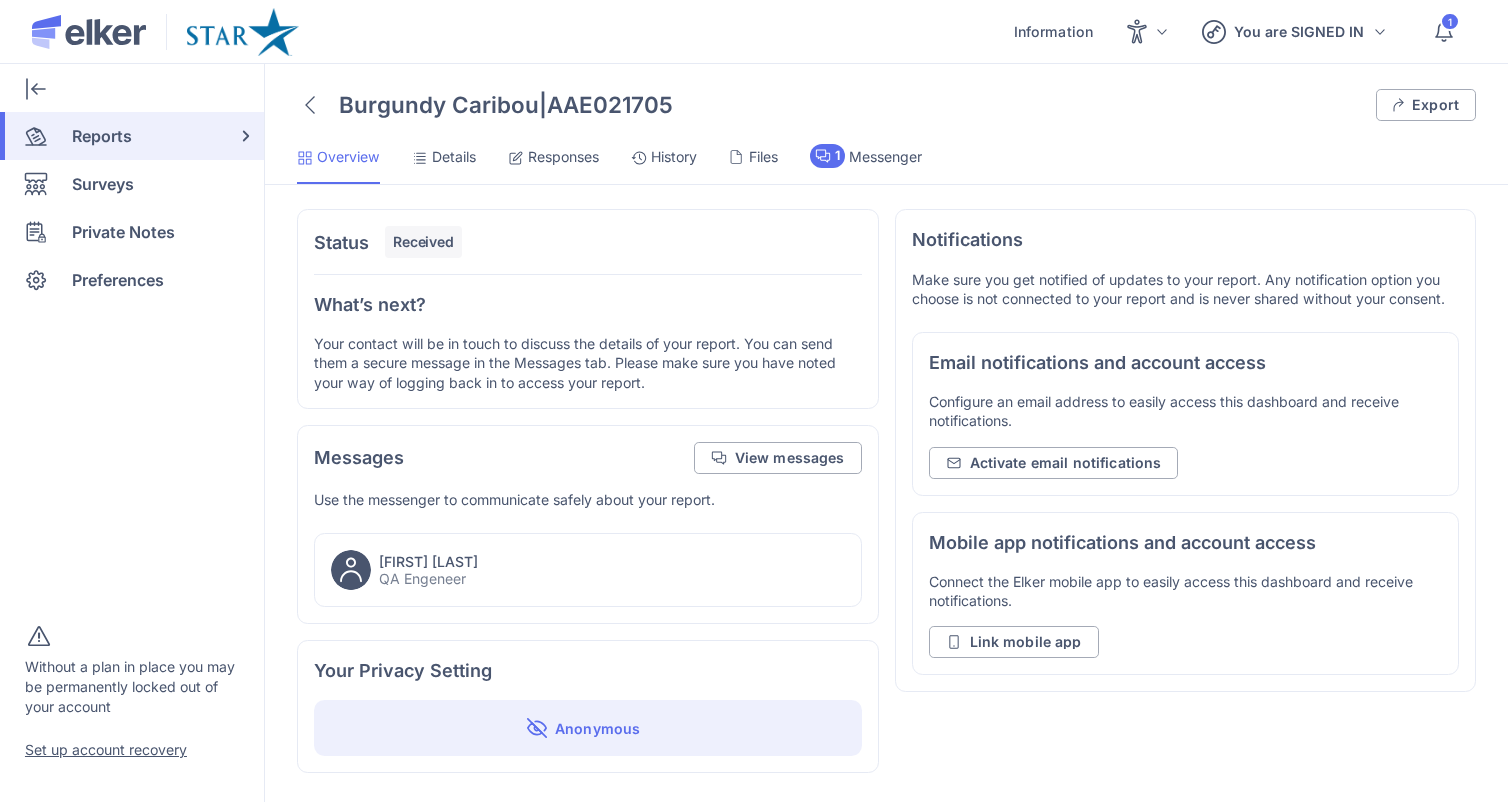 click at bounding box center (310, 105) 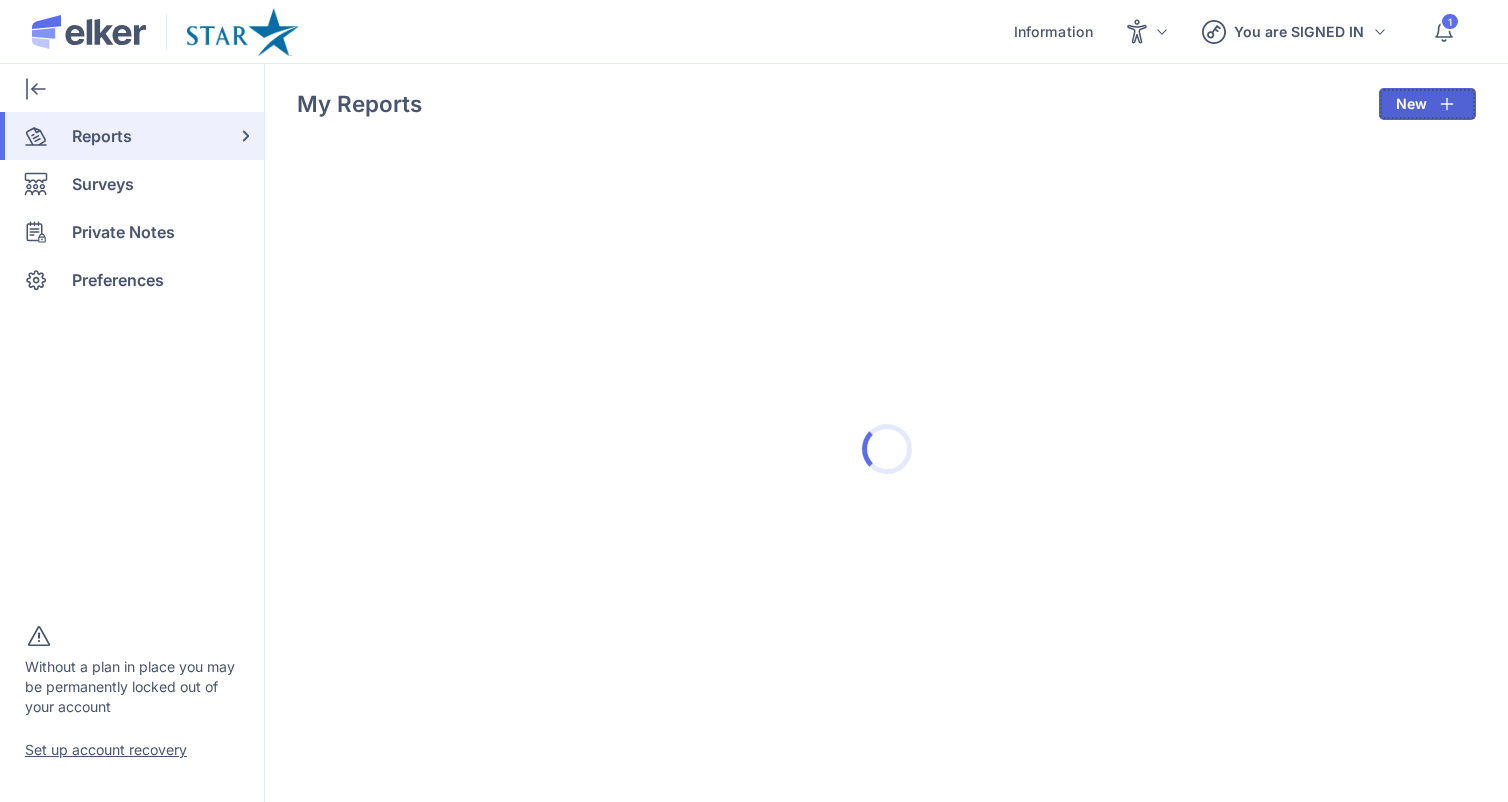 click on "New" at bounding box center [1427, 104] 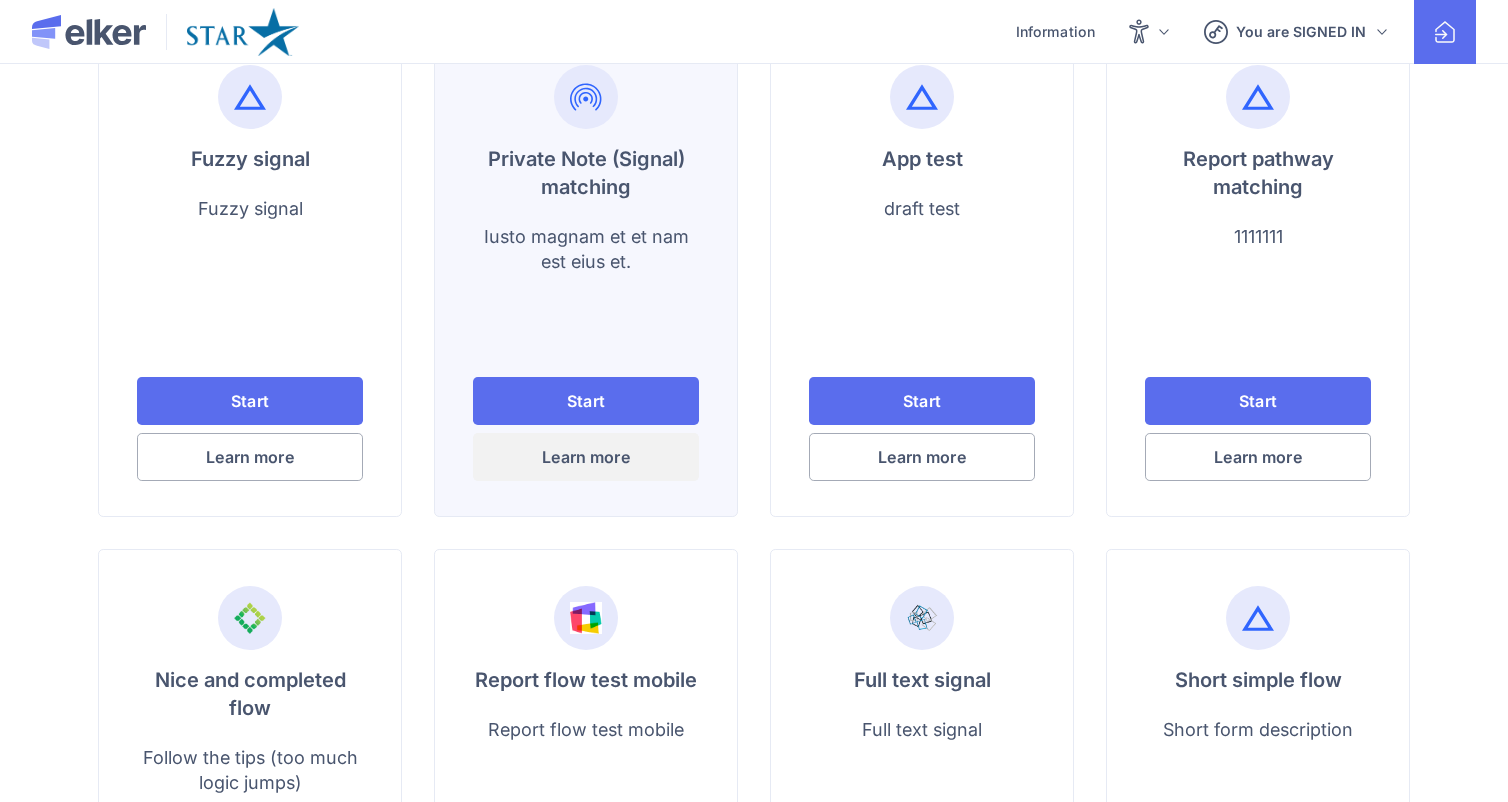 scroll, scrollTop: 642, scrollLeft: 0, axis: vertical 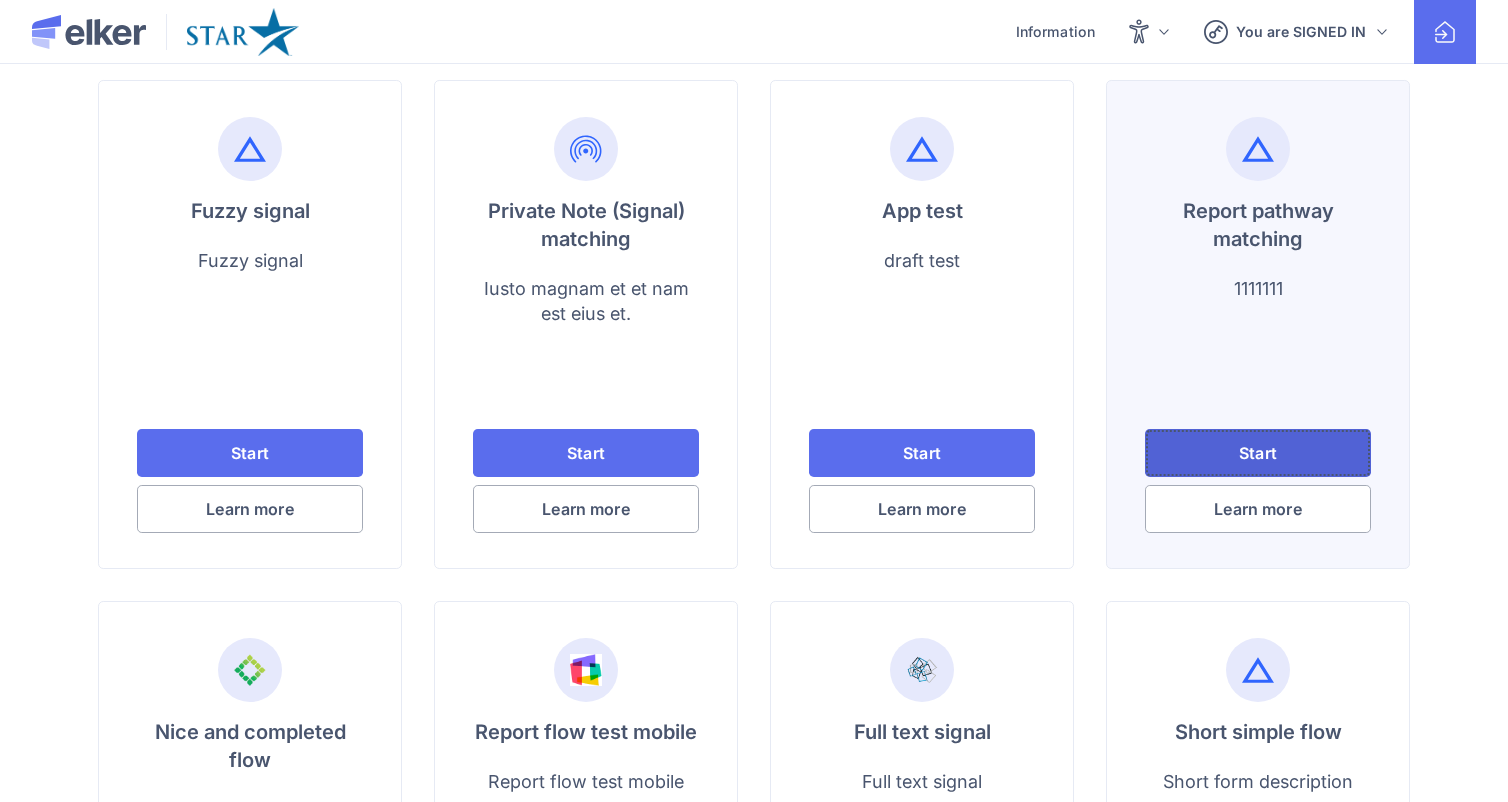 click on "Start" 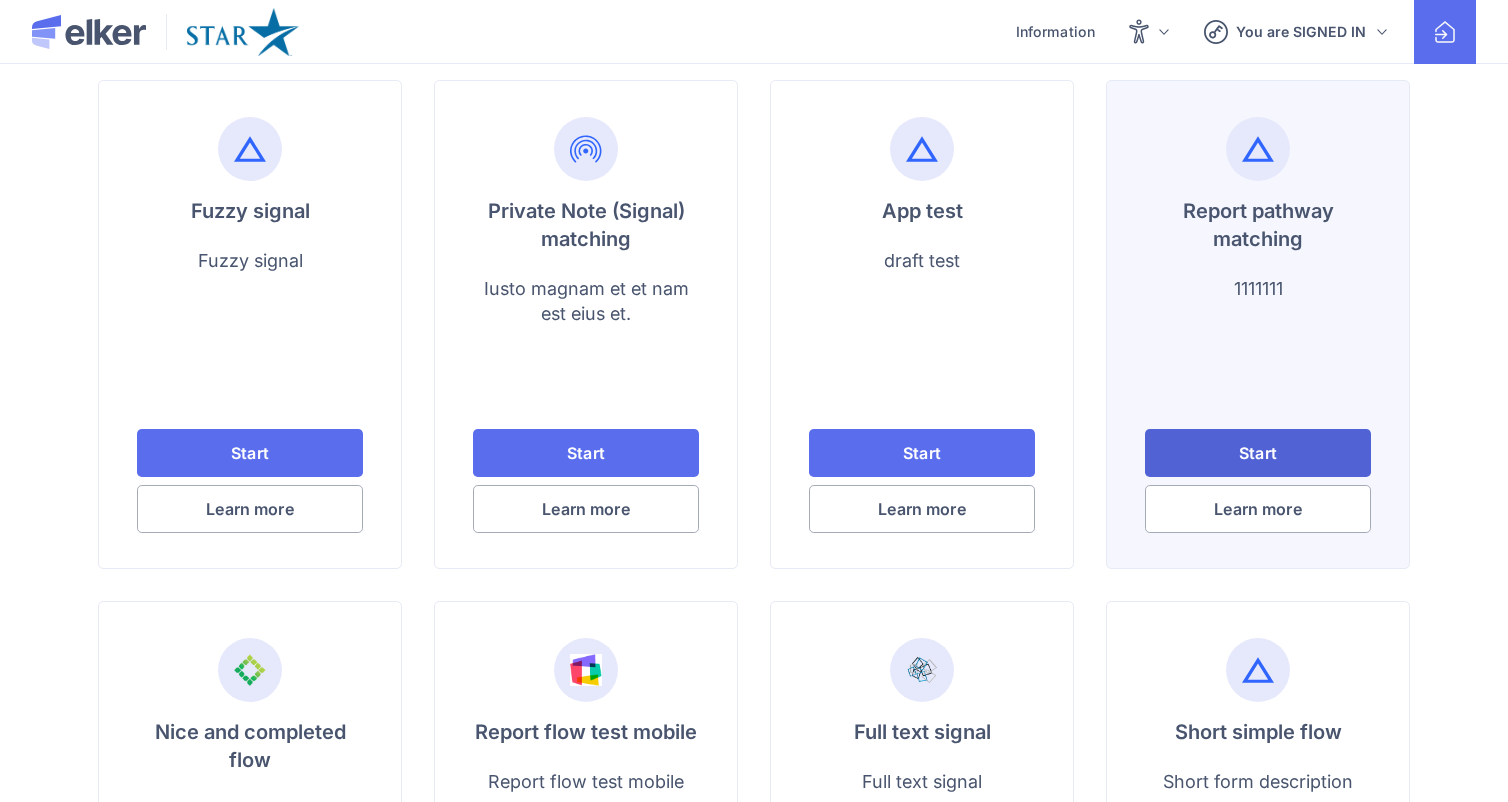 scroll, scrollTop: 0, scrollLeft: 0, axis: both 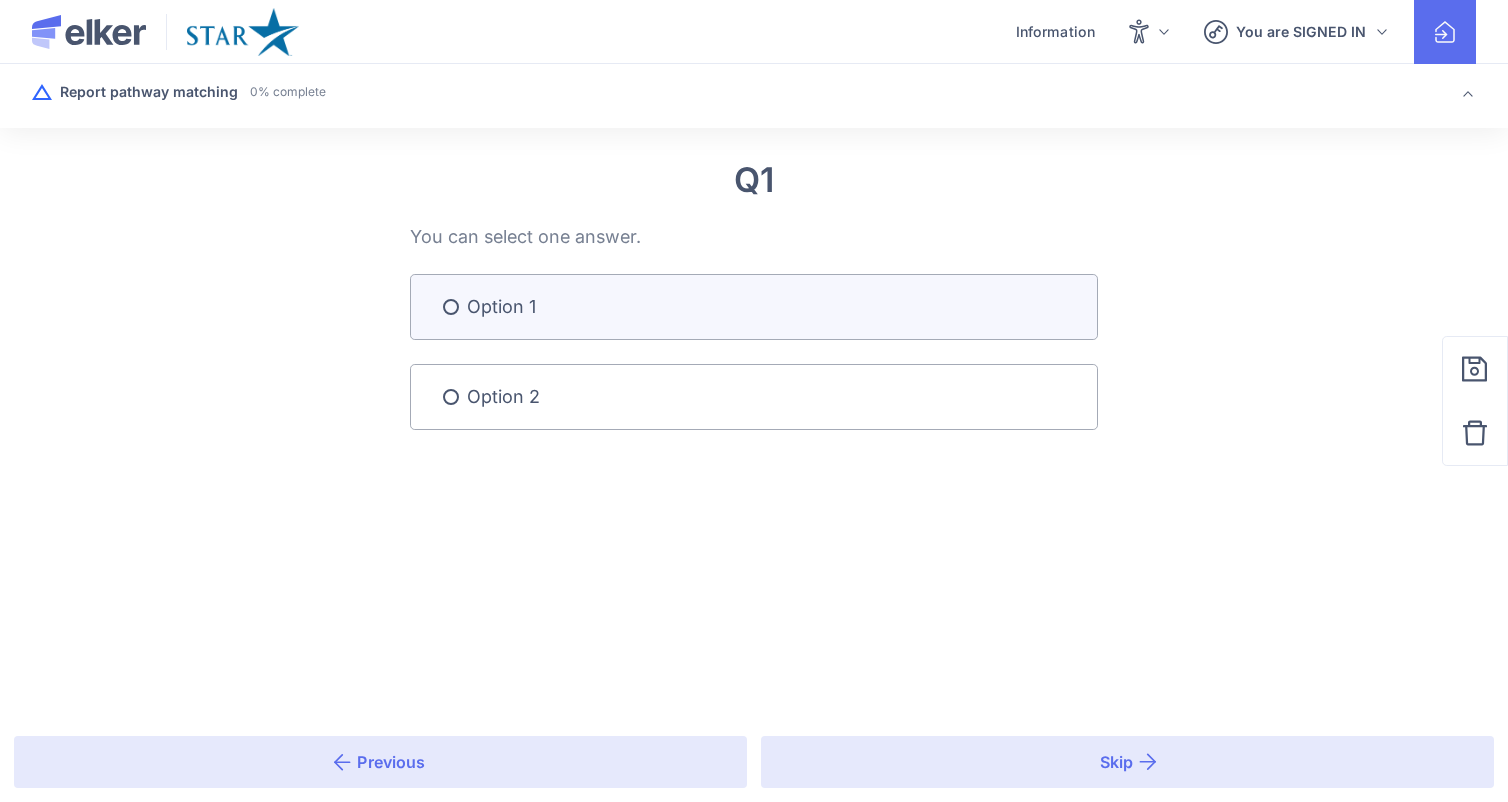 click on "Option 1" at bounding box center [754, 307] 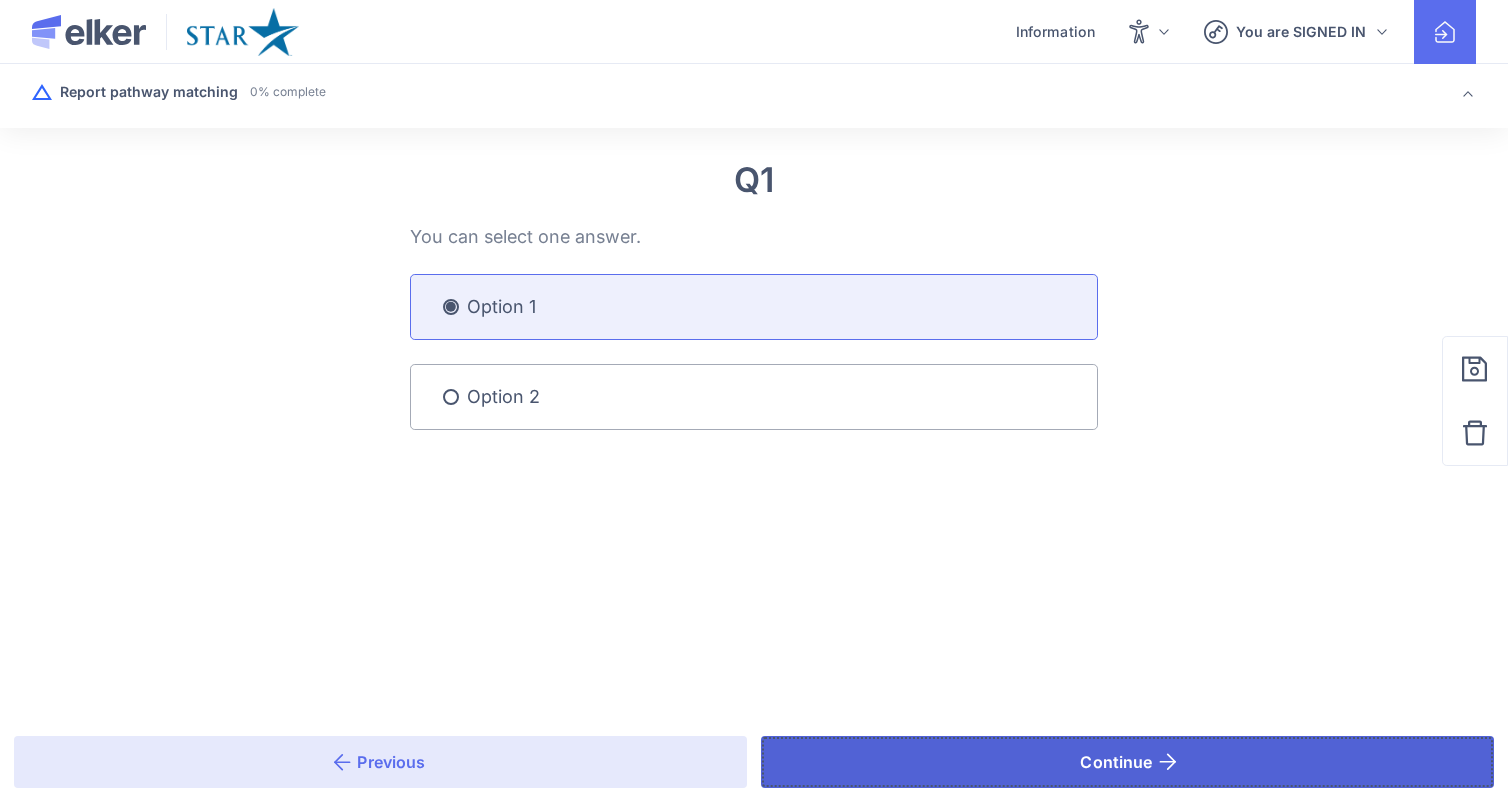 click on "Continue" at bounding box center [1127, 762] 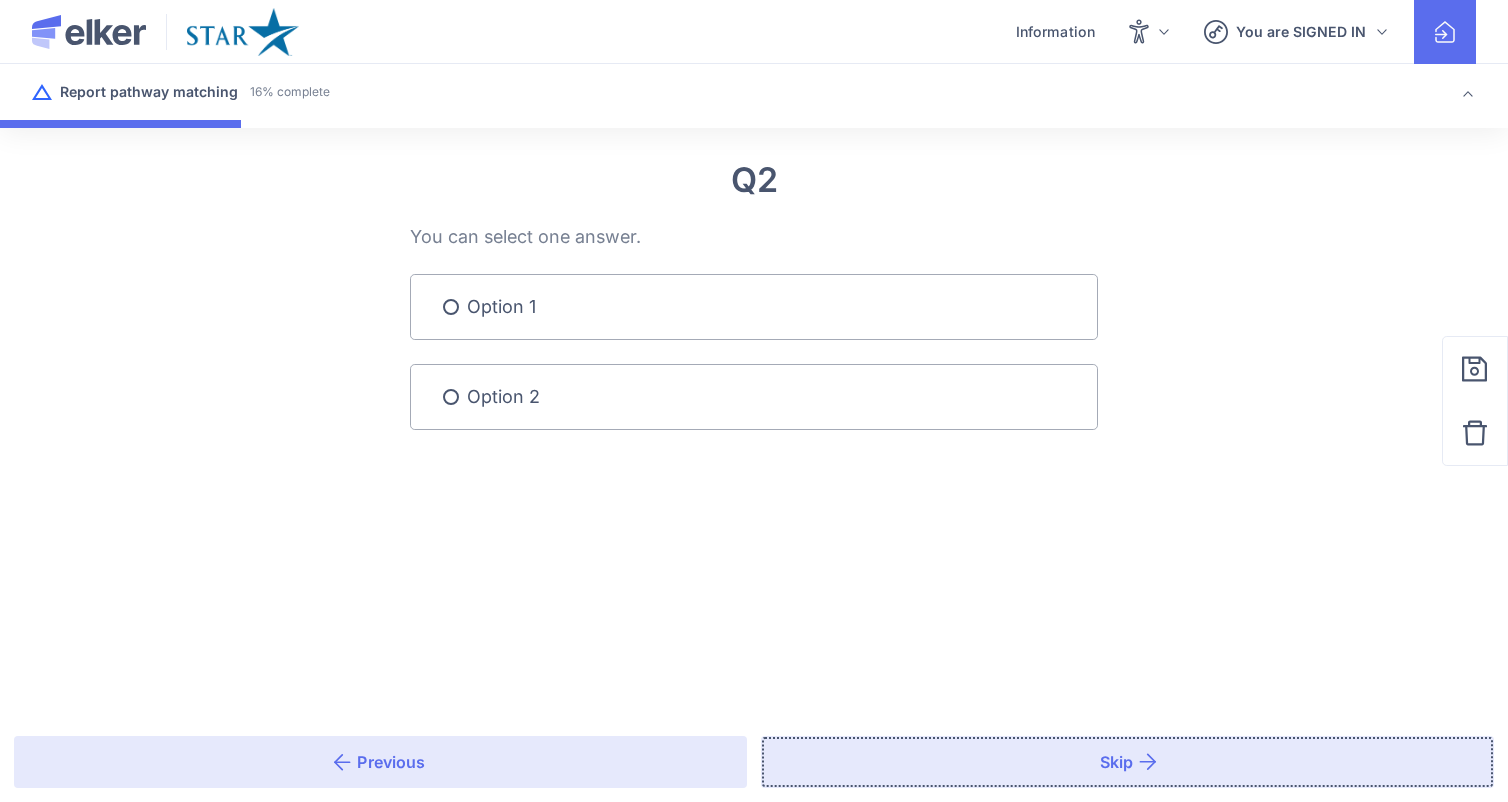 click on "Skip" at bounding box center [1127, 762] 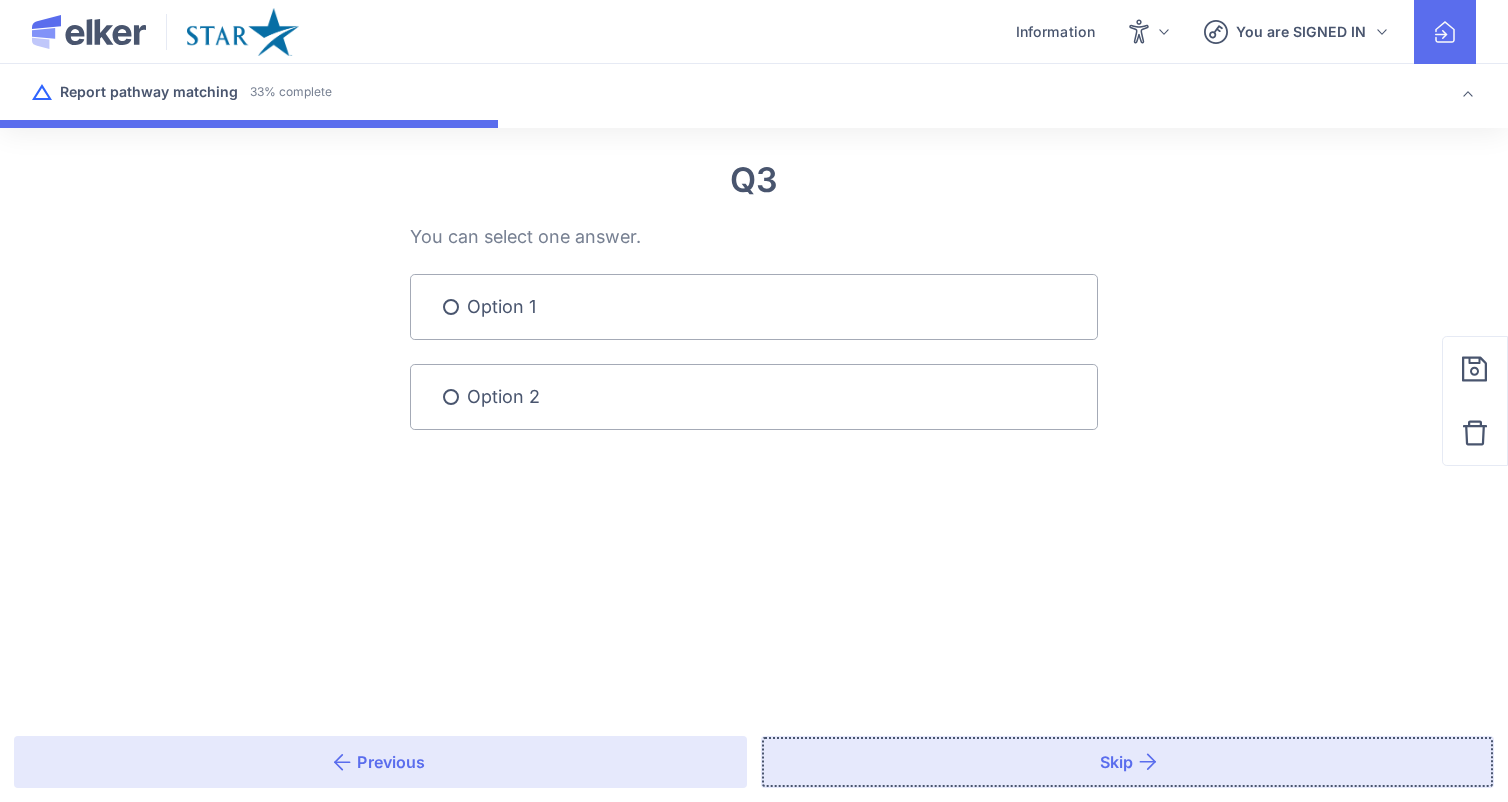 click on "Skip" at bounding box center [1127, 762] 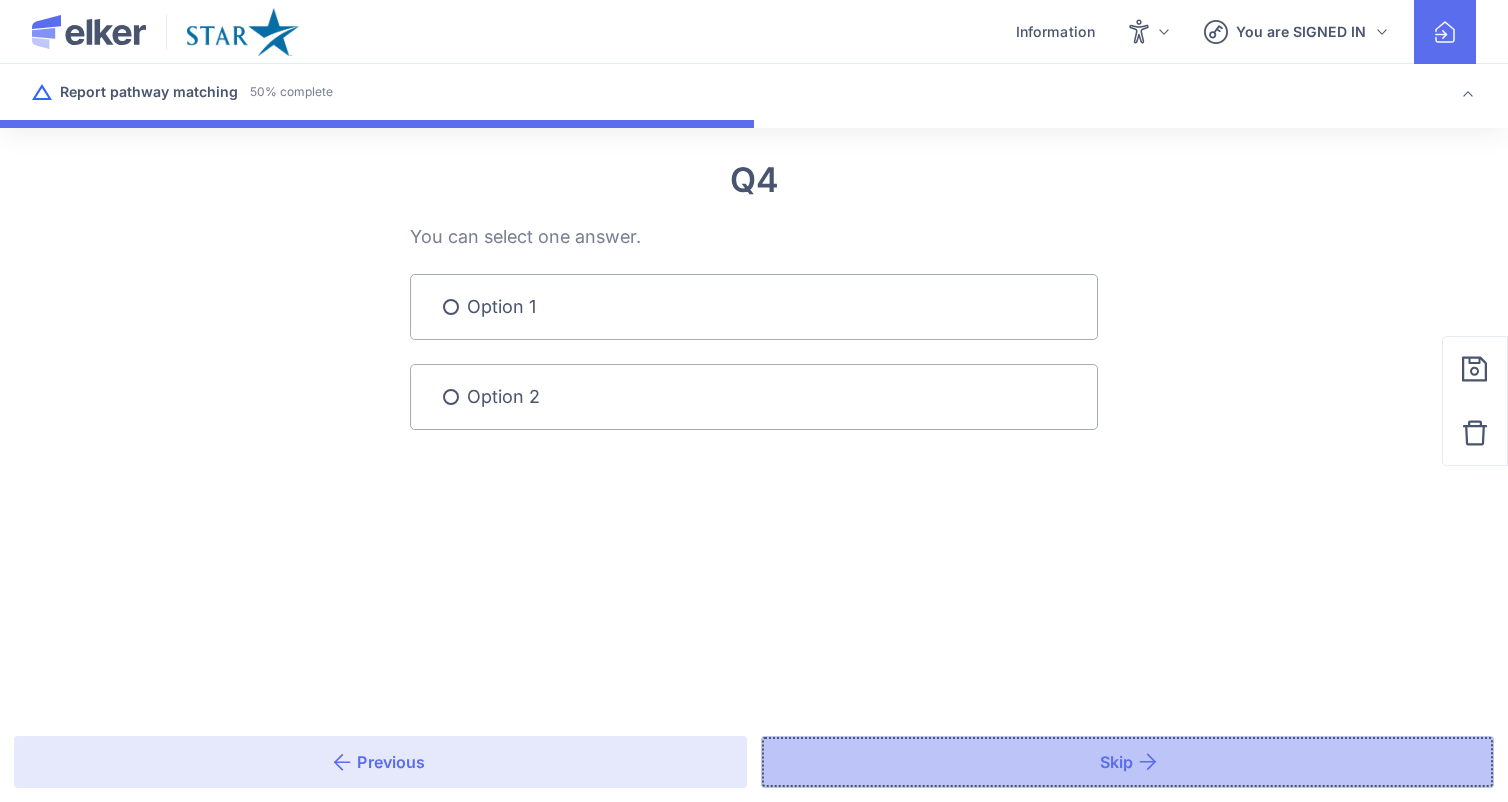 click on "Skip" at bounding box center [1127, 762] 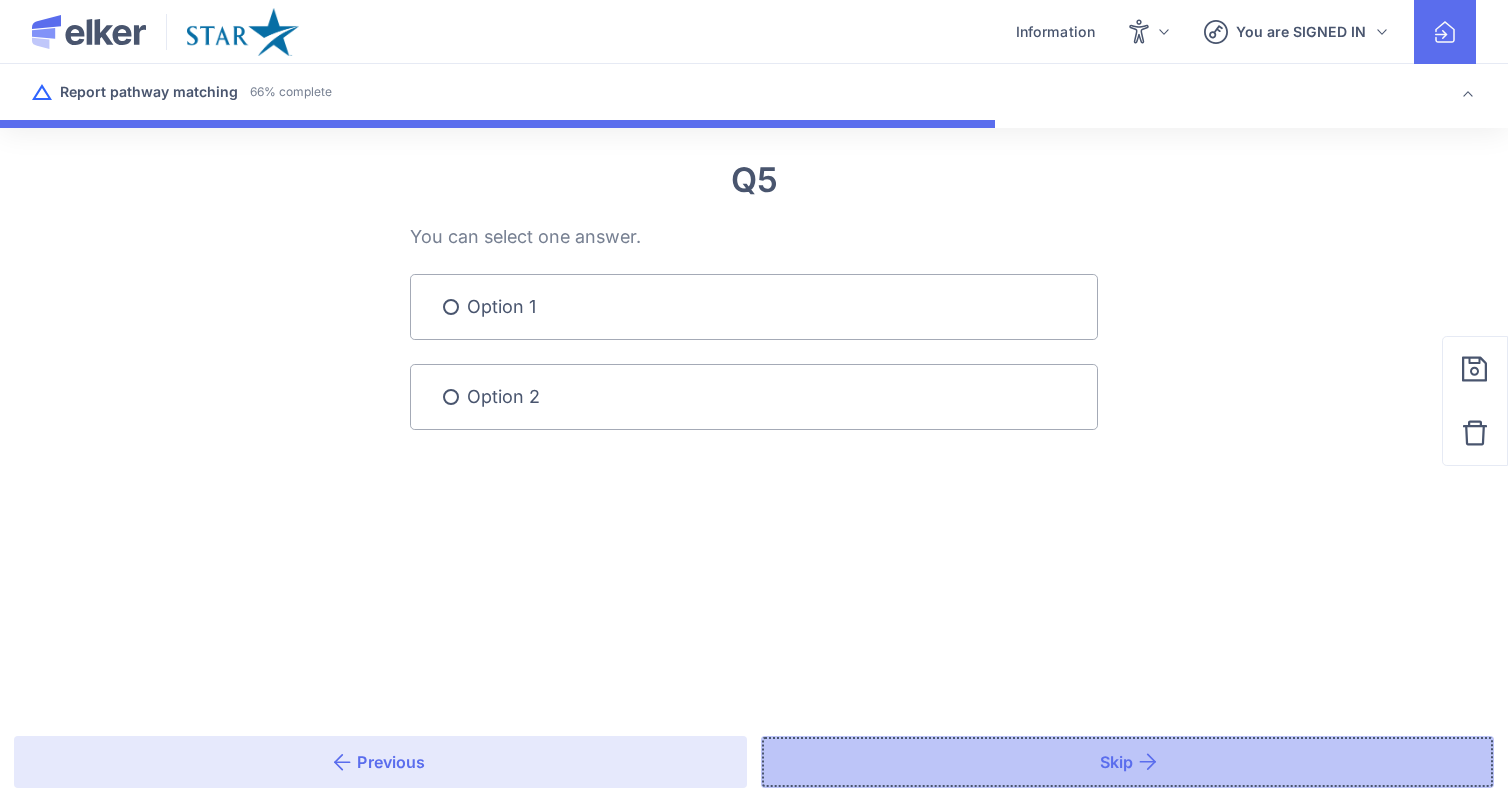 click on "Skip" at bounding box center [1127, 762] 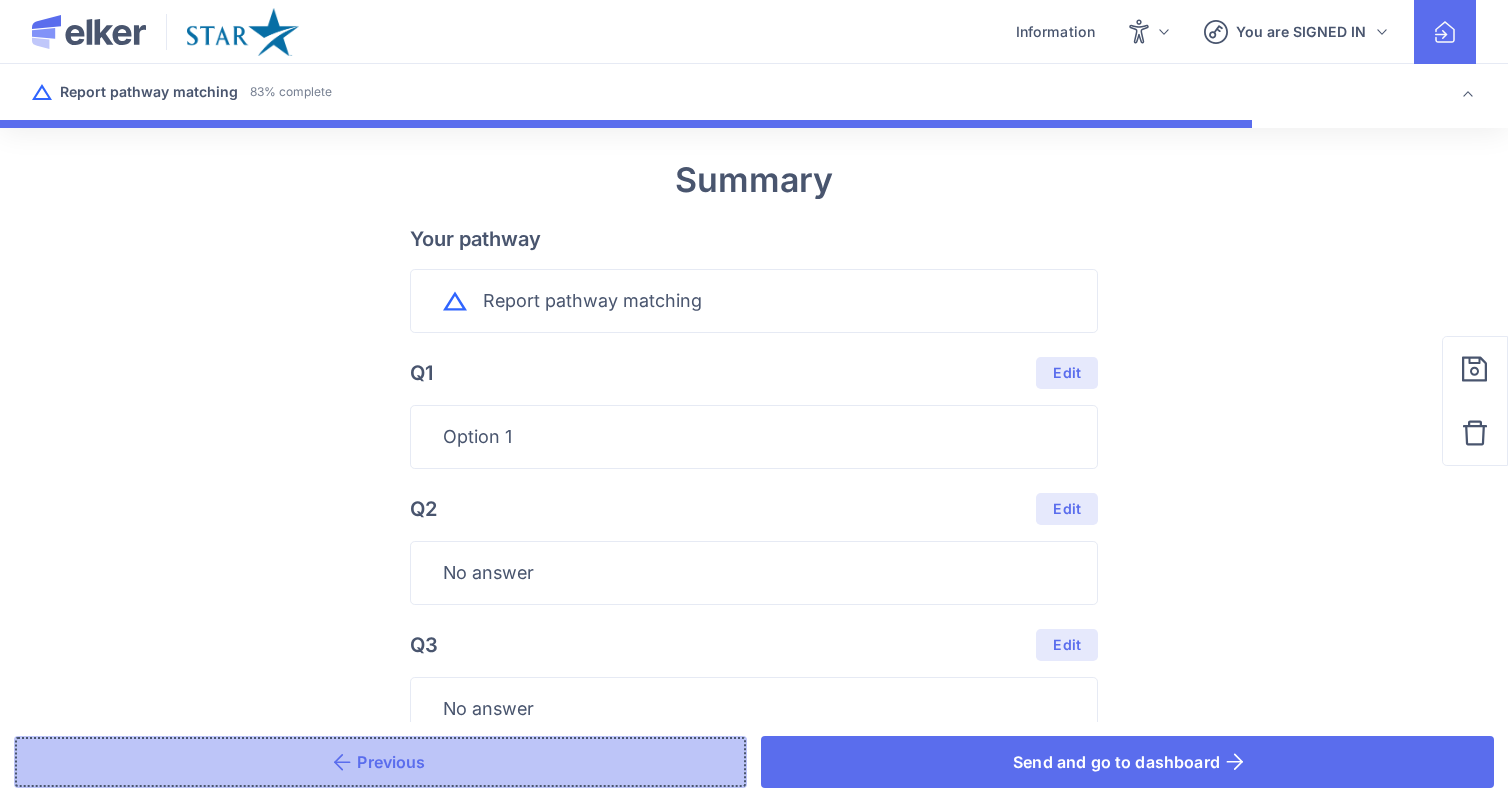 click on "Previous" at bounding box center (380, 762) 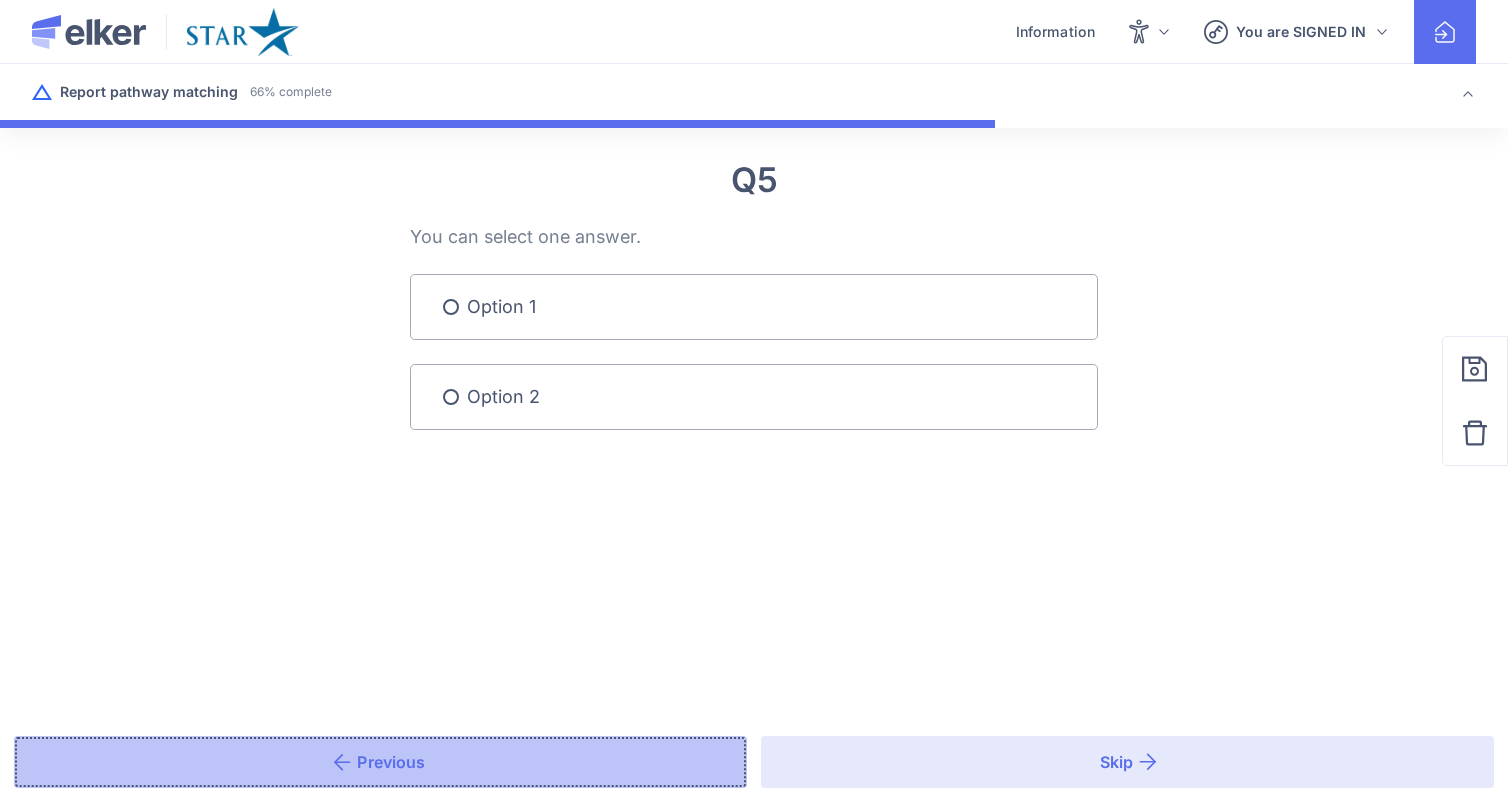 click on "Previous" at bounding box center [380, 762] 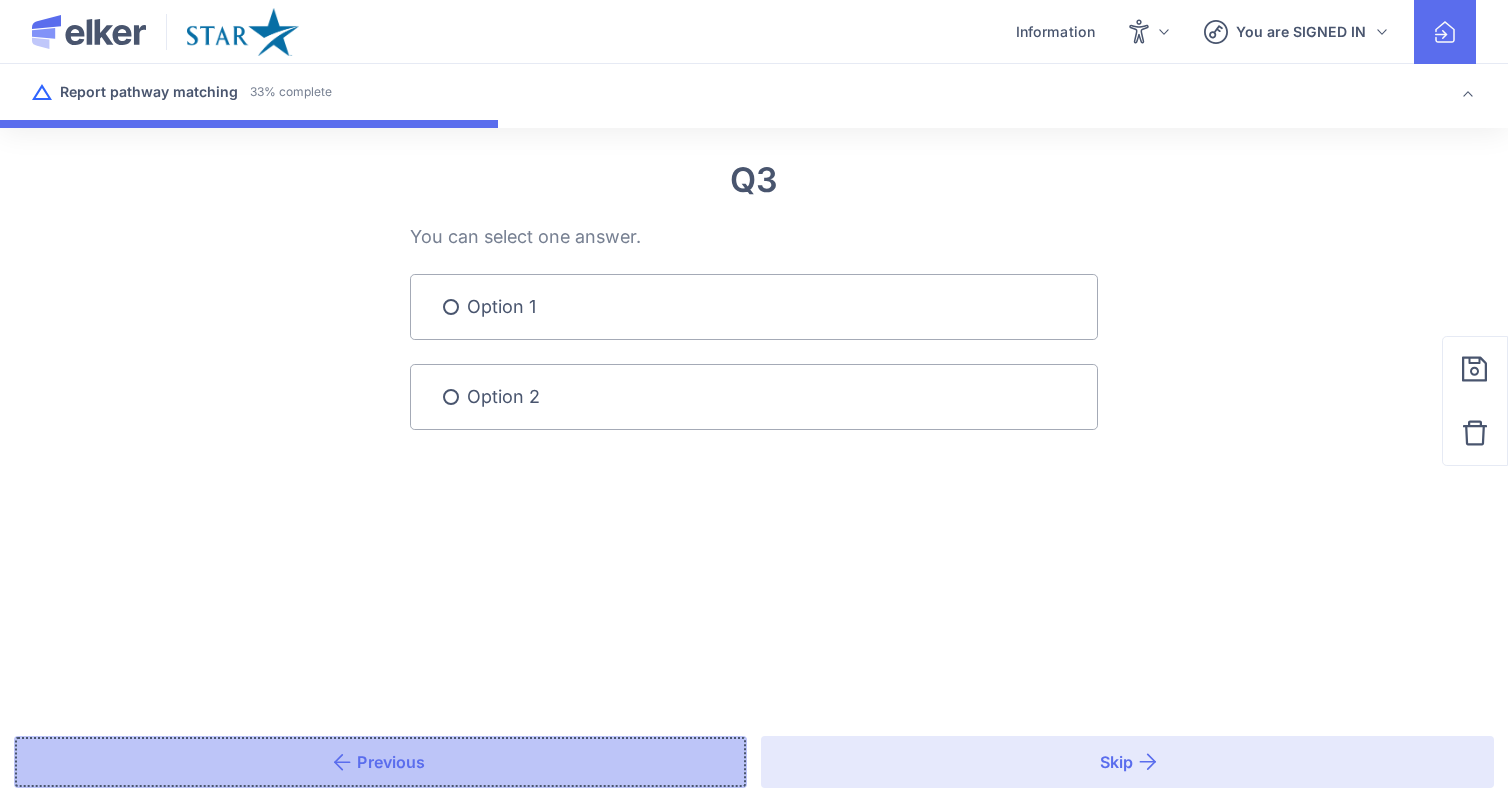 click on "Previous" at bounding box center (380, 762) 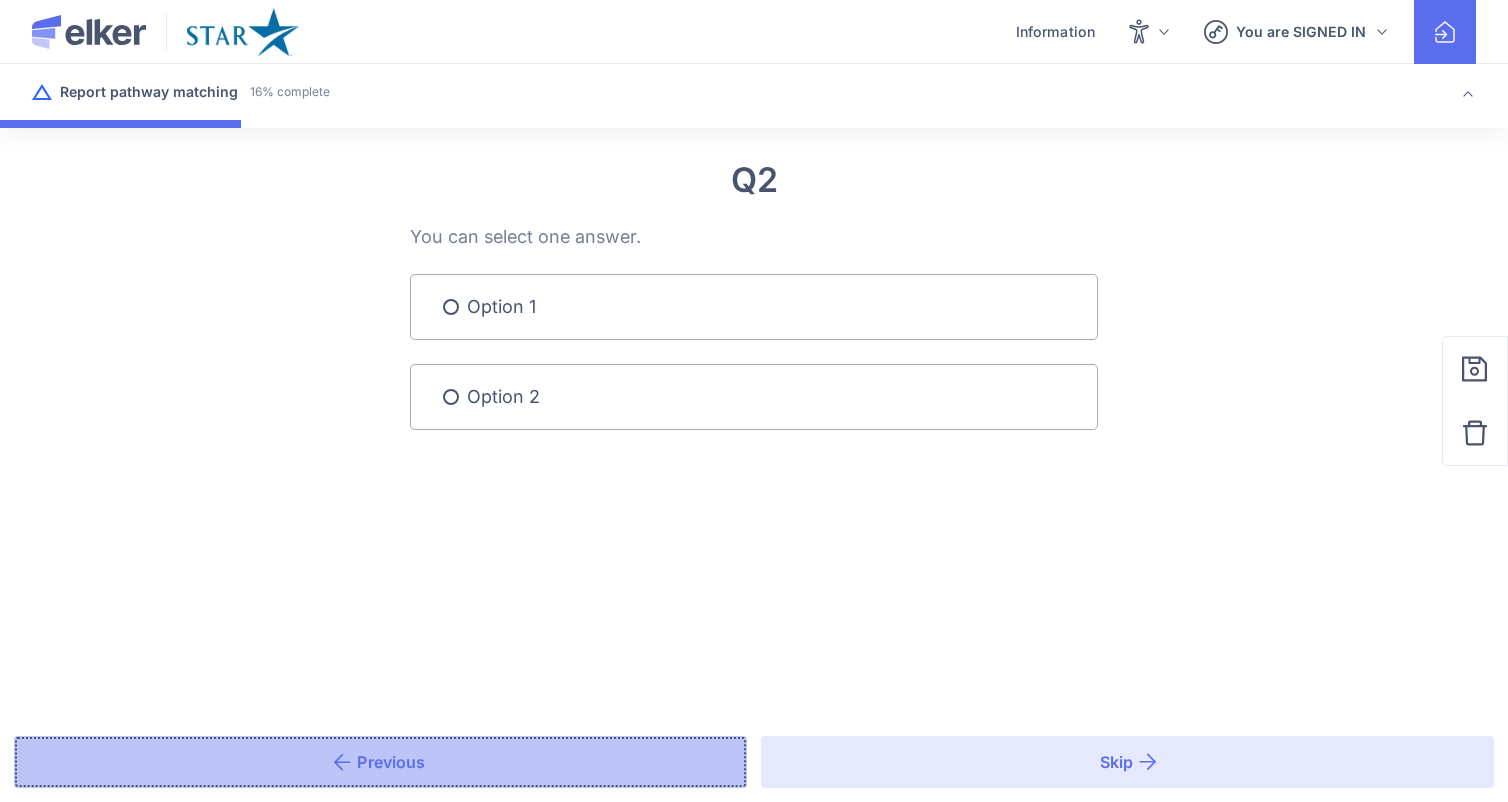 click on "Previous" at bounding box center [380, 762] 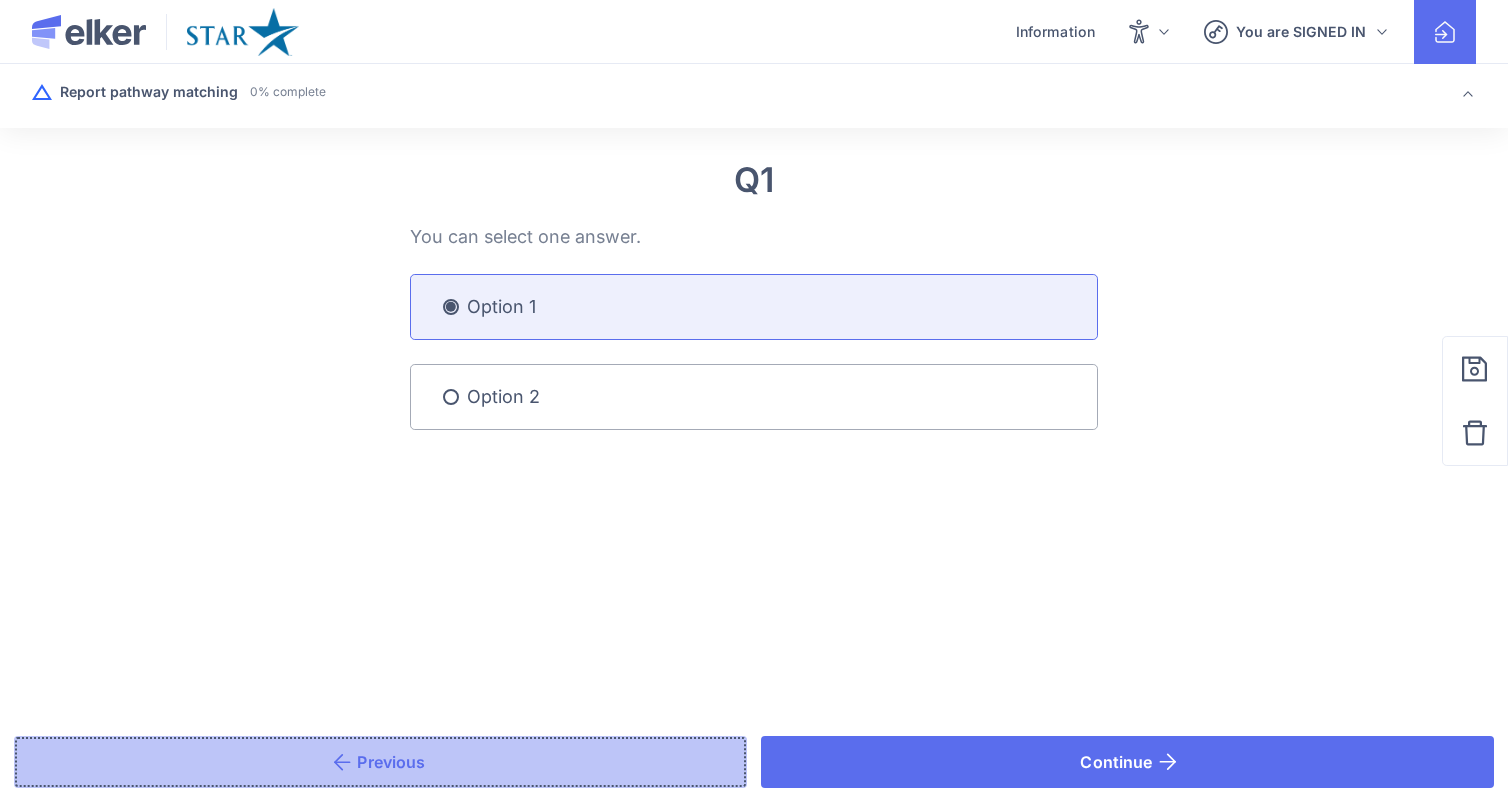 click on "Previous" at bounding box center [380, 762] 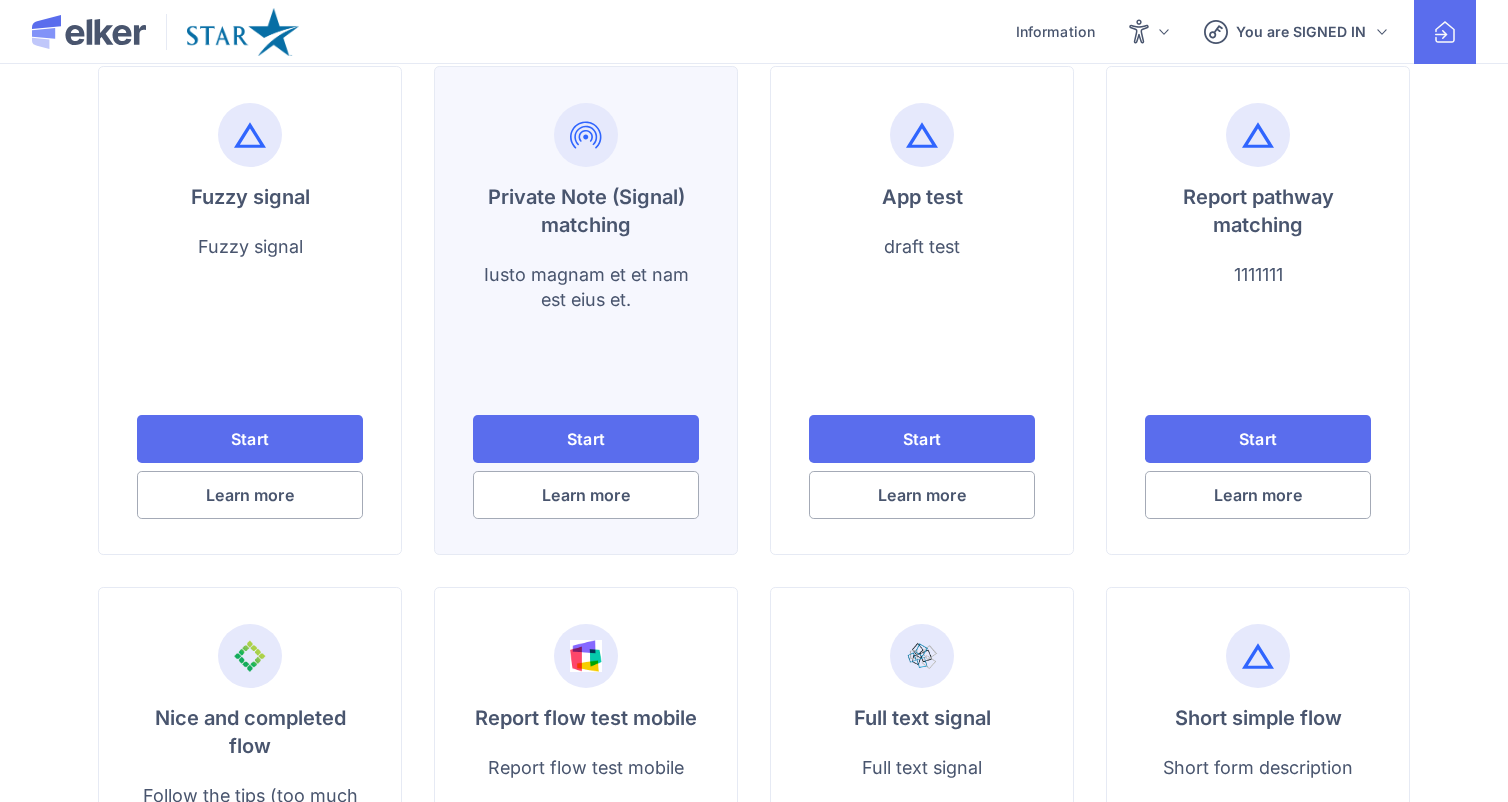 scroll, scrollTop: 962, scrollLeft: 0, axis: vertical 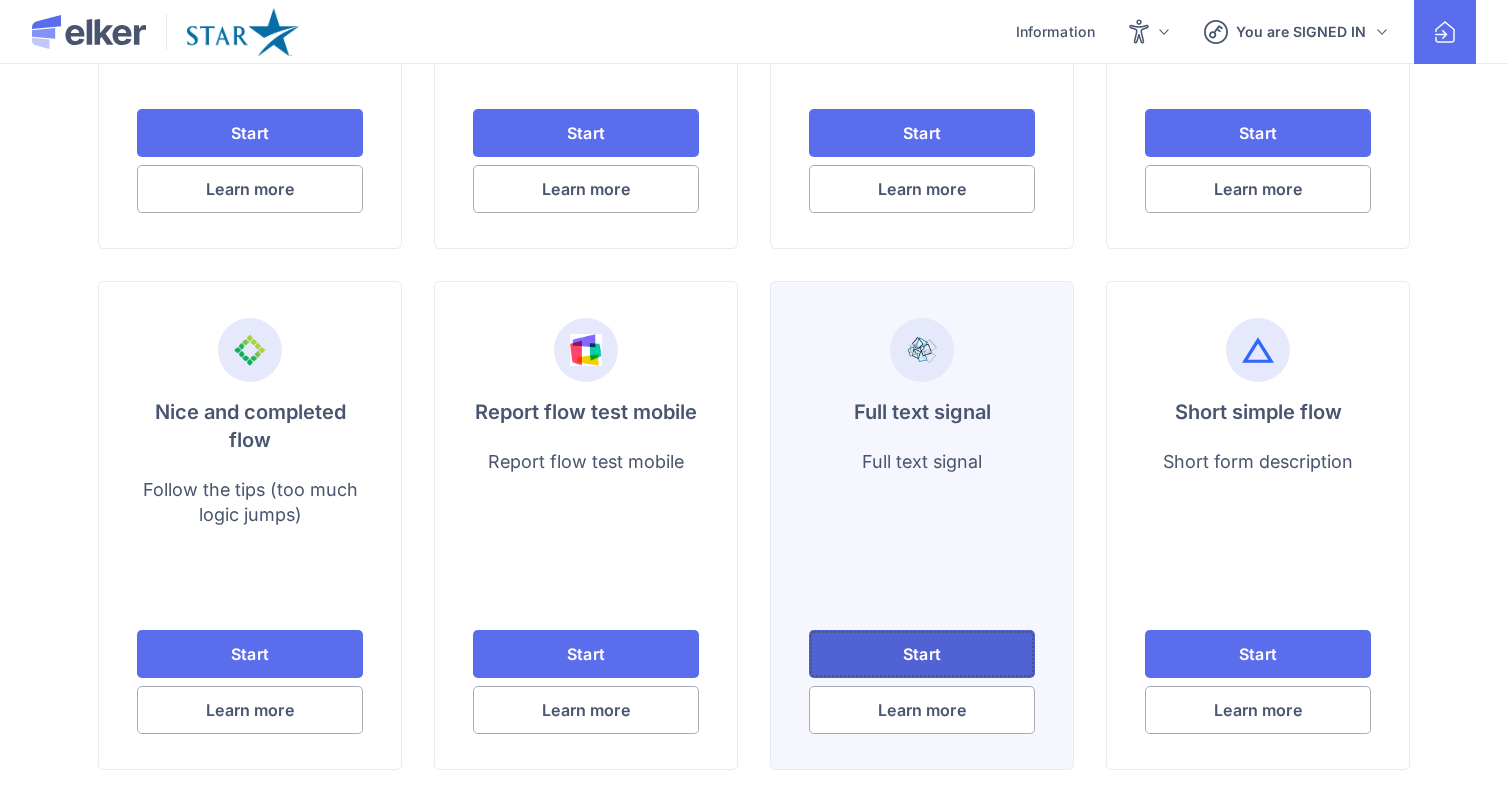 click on "Start" at bounding box center (921, 654) 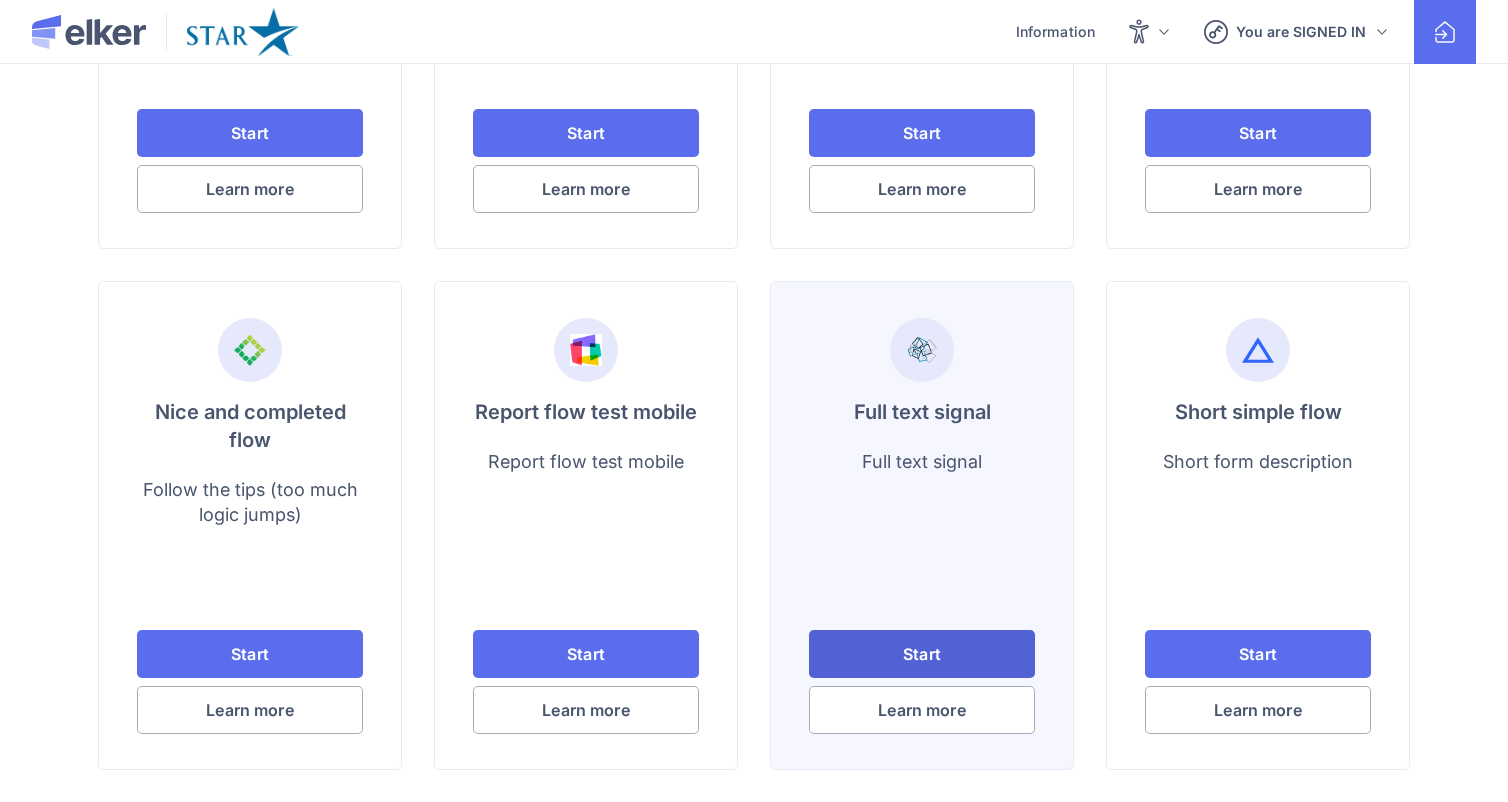 scroll, scrollTop: 0, scrollLeft: 0, axis: both 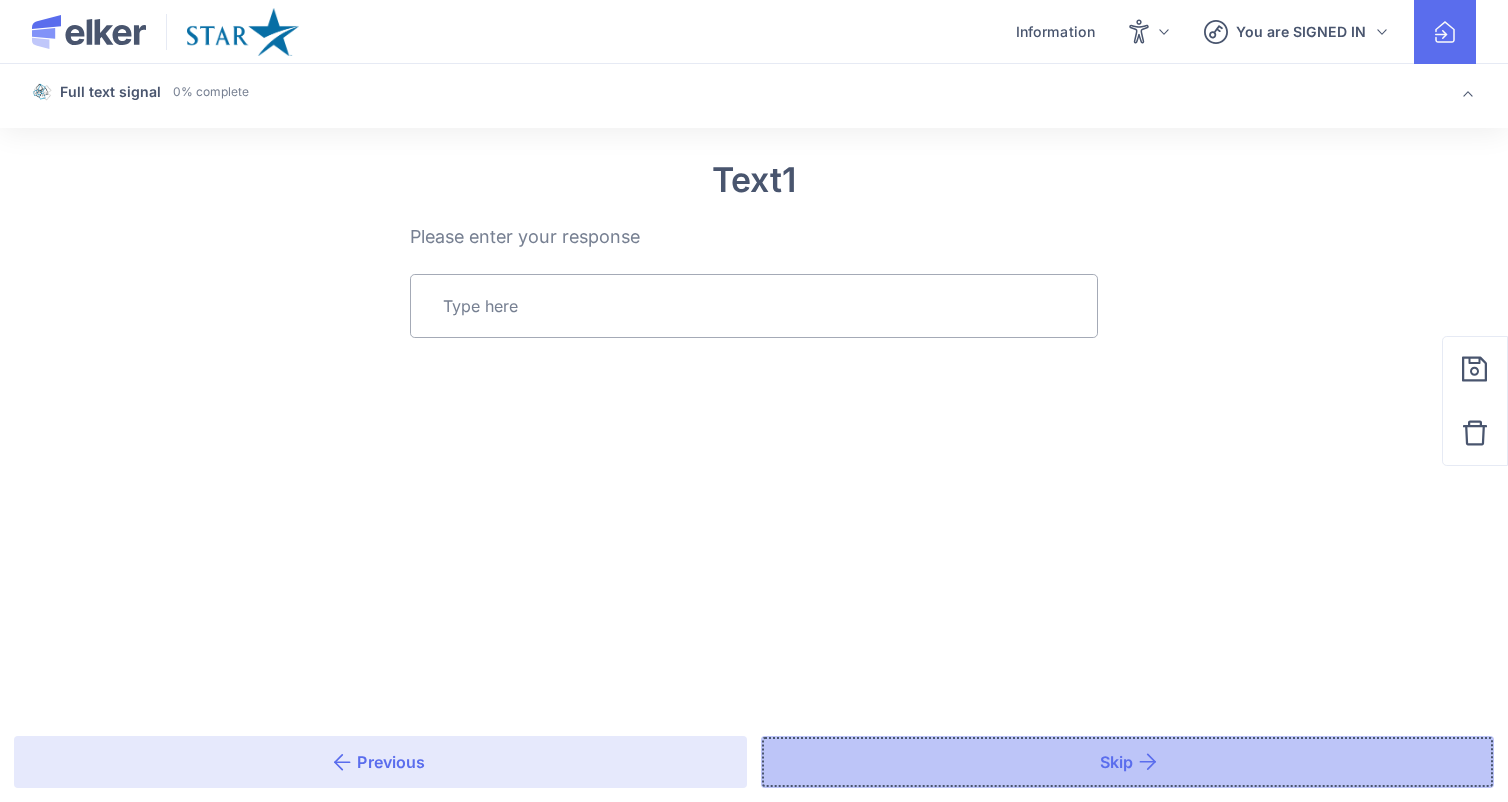 click on "Skip" at bounding box center (1127, 762) 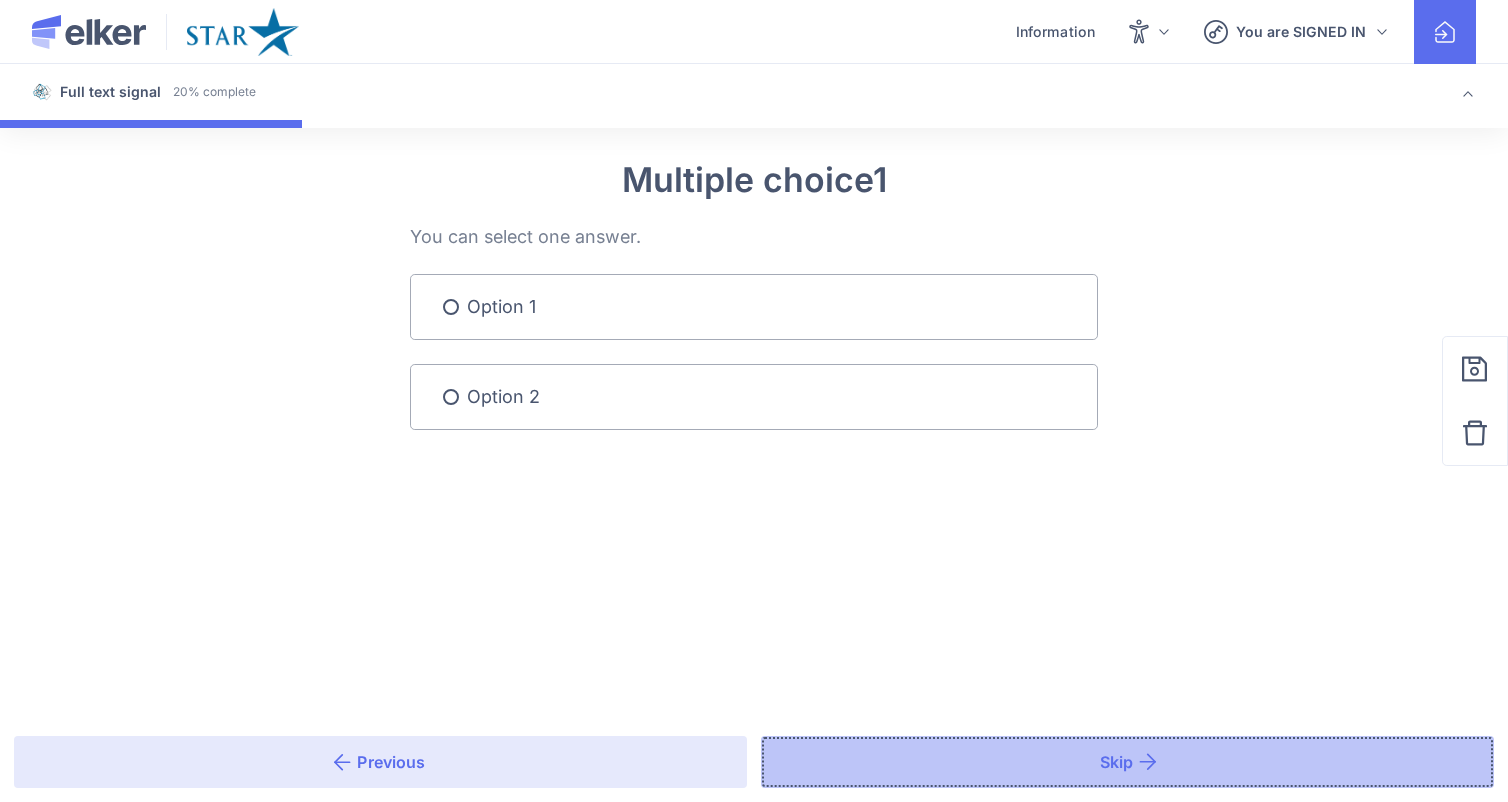 click on "Skip" at bounding box center [1127, 762] 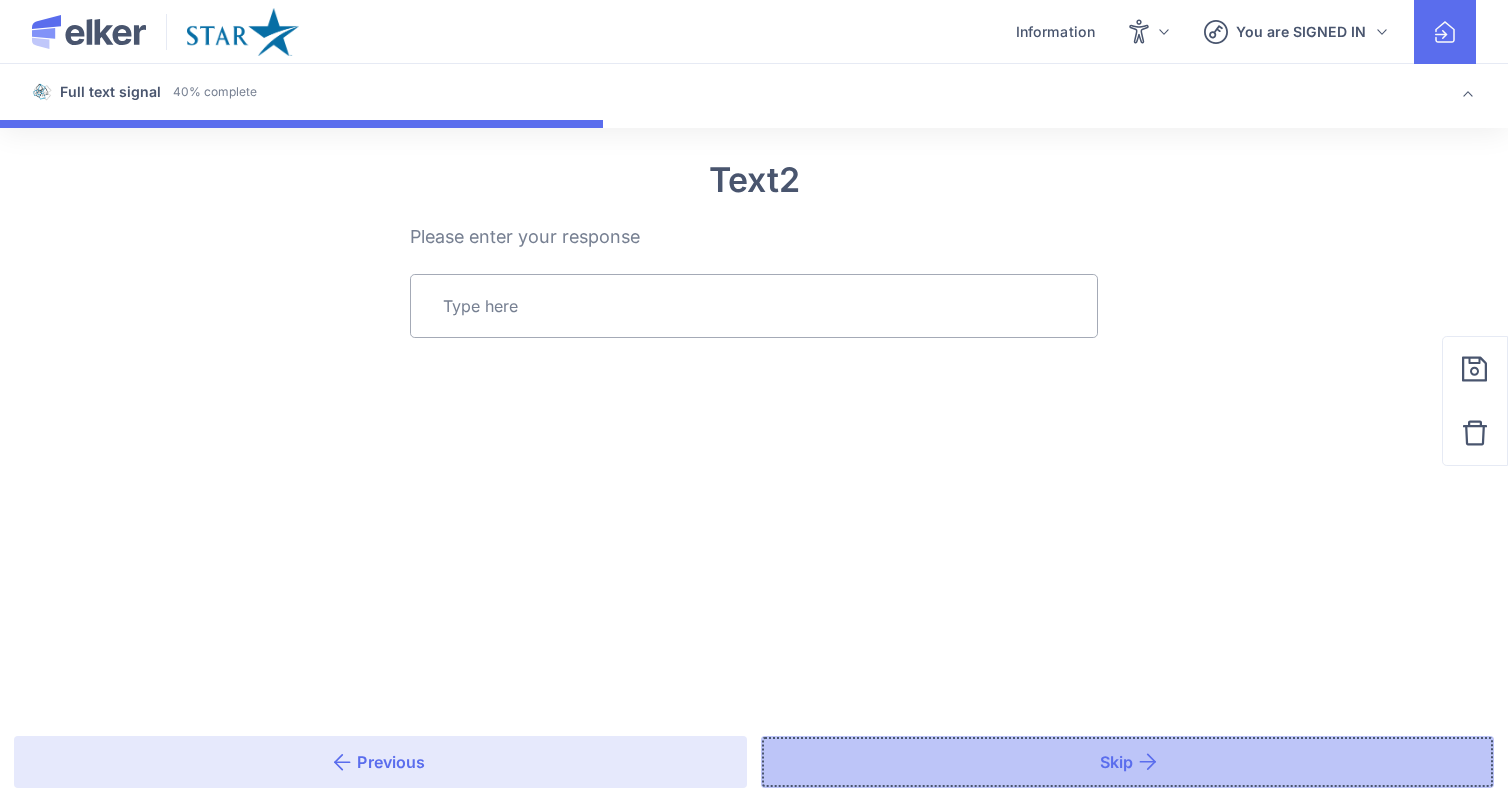 click on "Skip" at bounding box center [1127, 762] 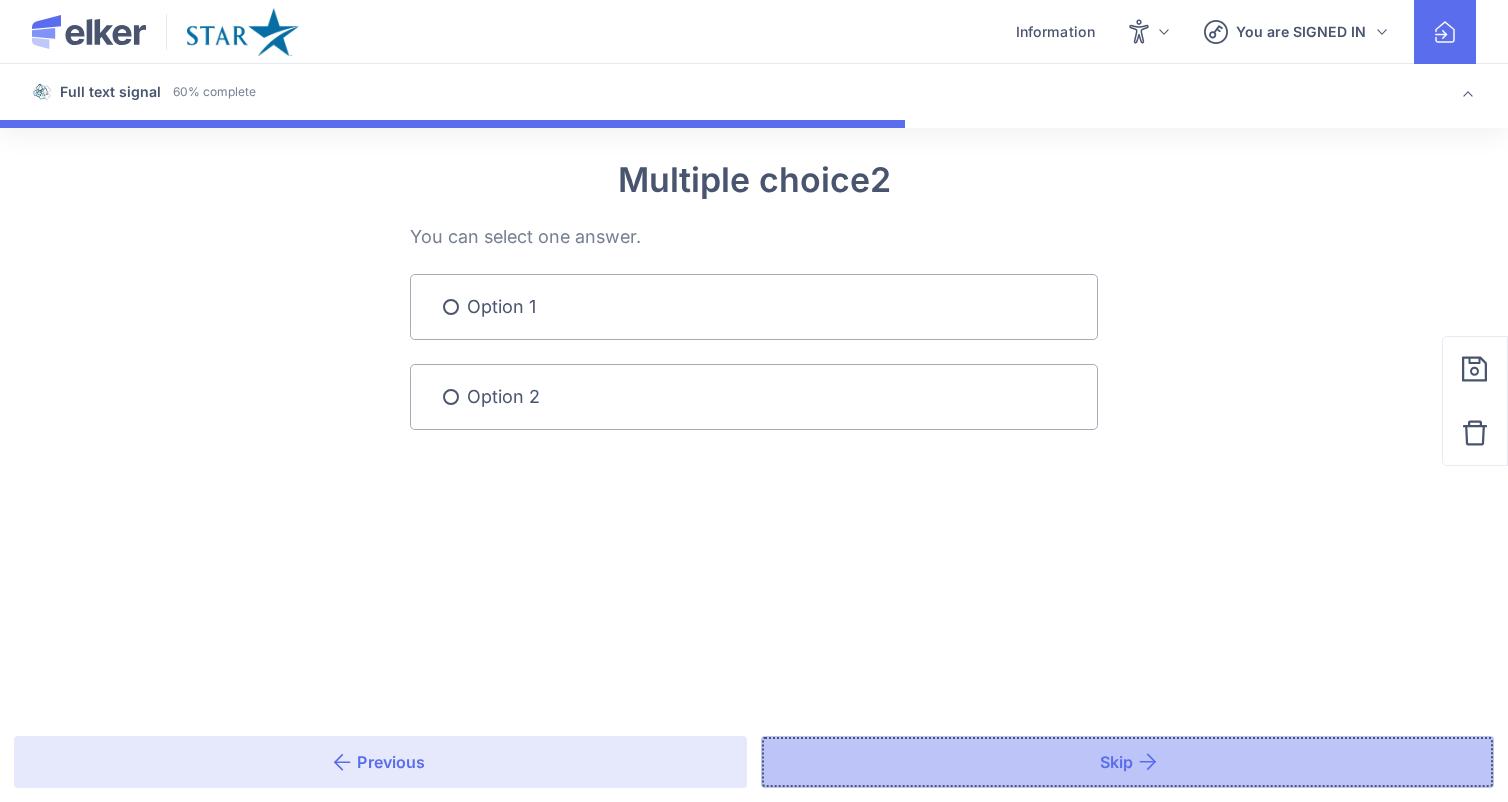 click on "Skip" at bounding box center [1127, 762] 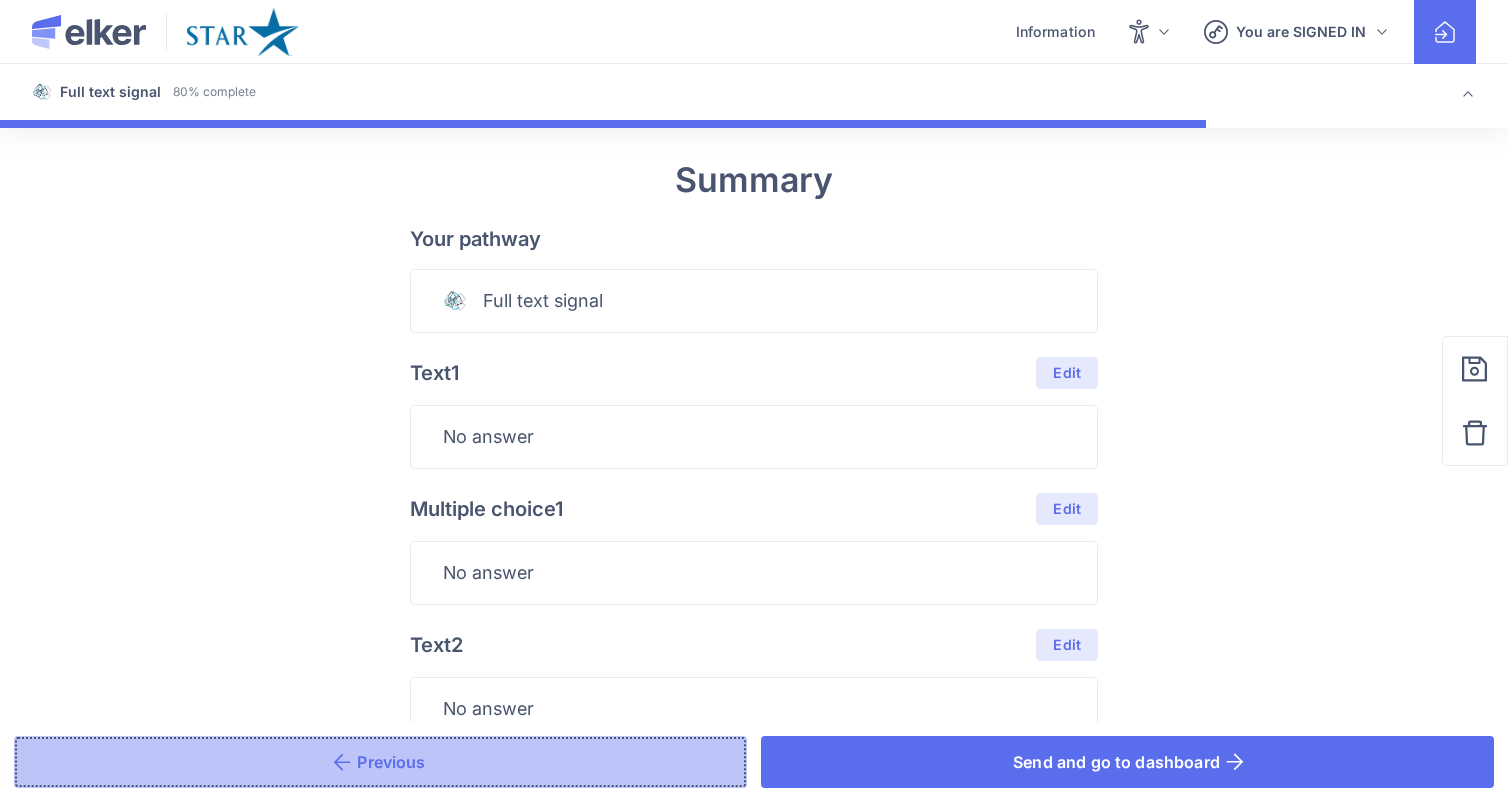 click on "Previous" at bounding box center (380, 762) 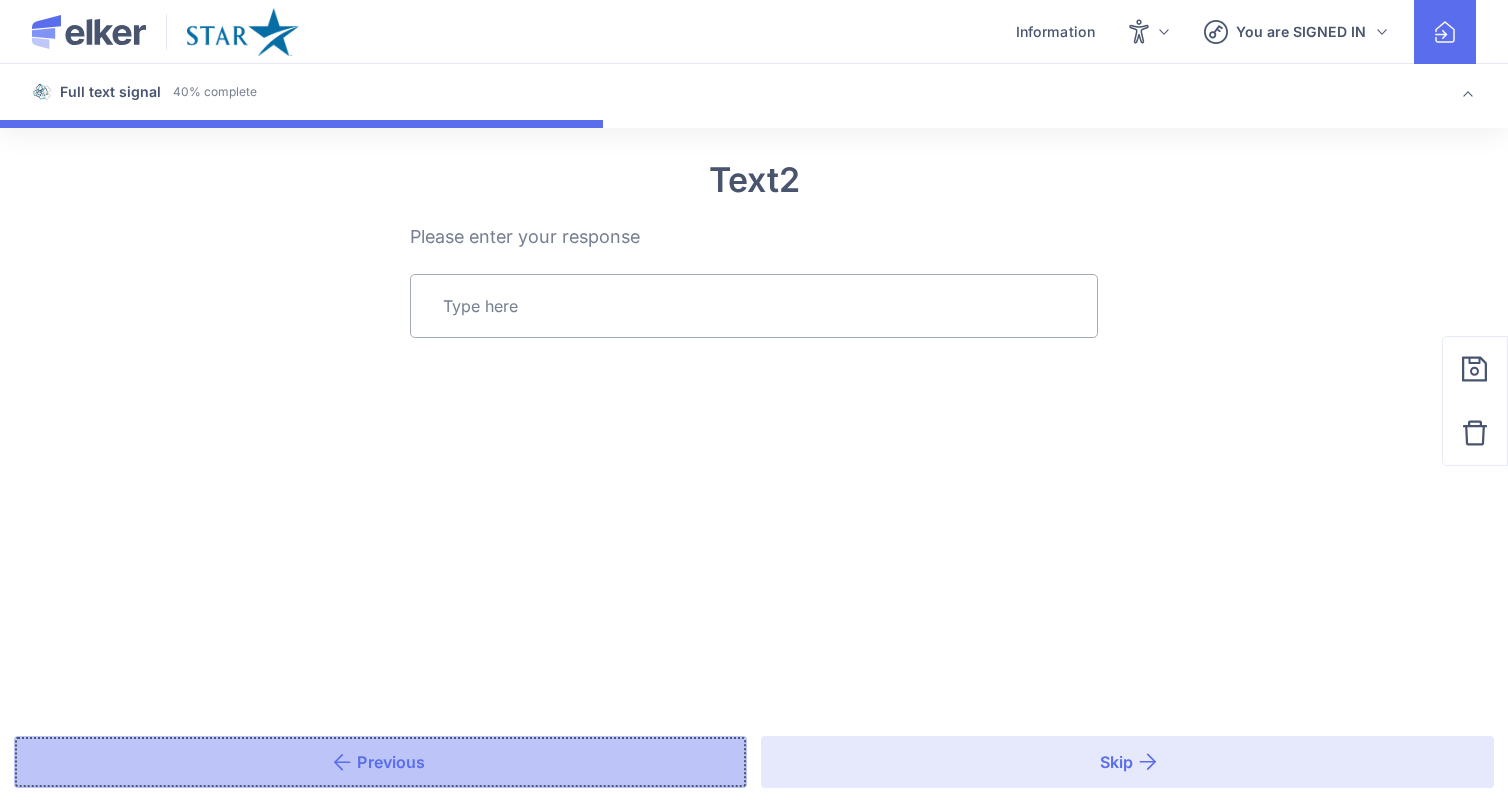 click on "Previous" at bounding box center [380, 762] 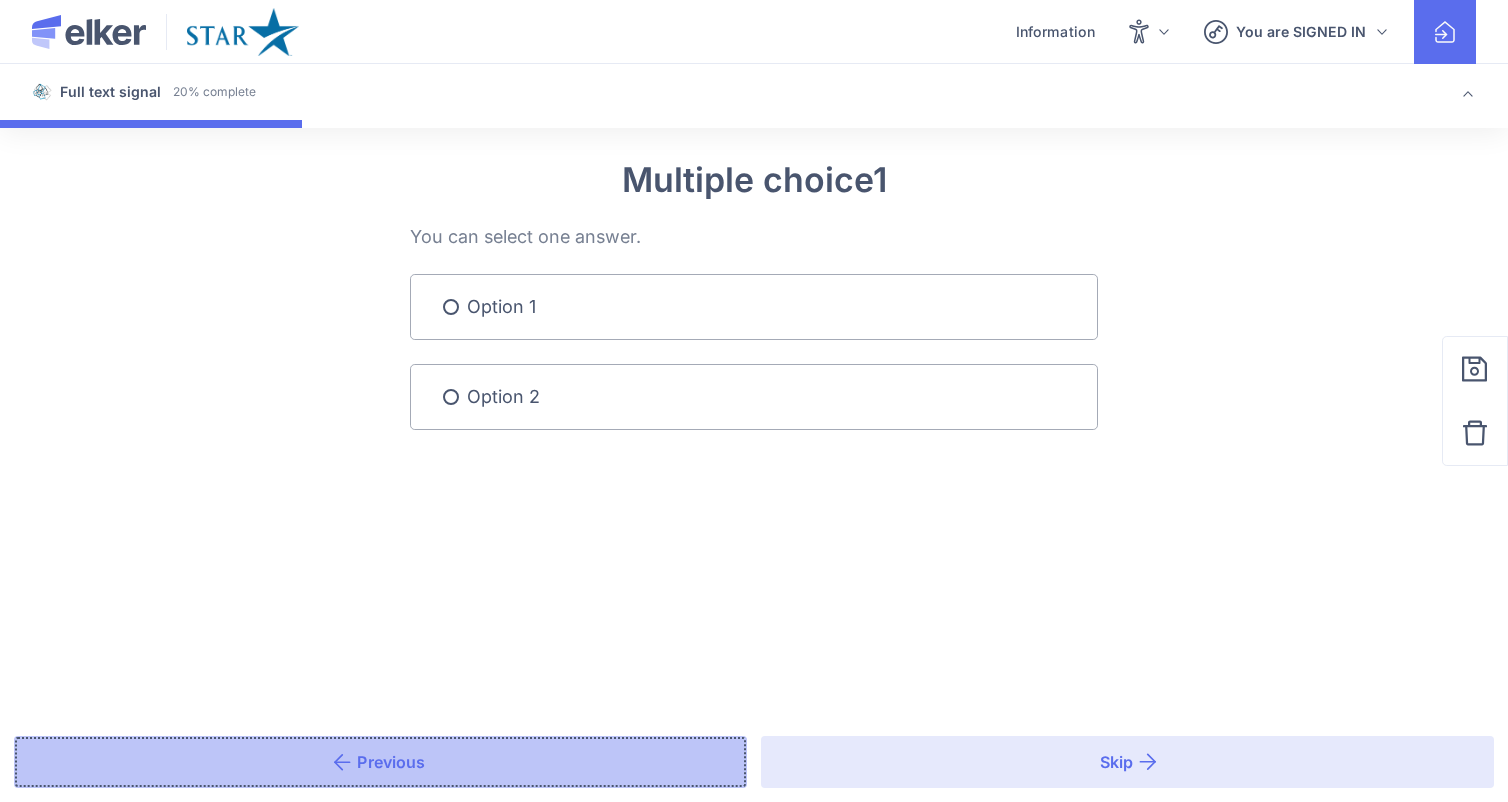 click on "Previous" at bounding box center (380, 762) 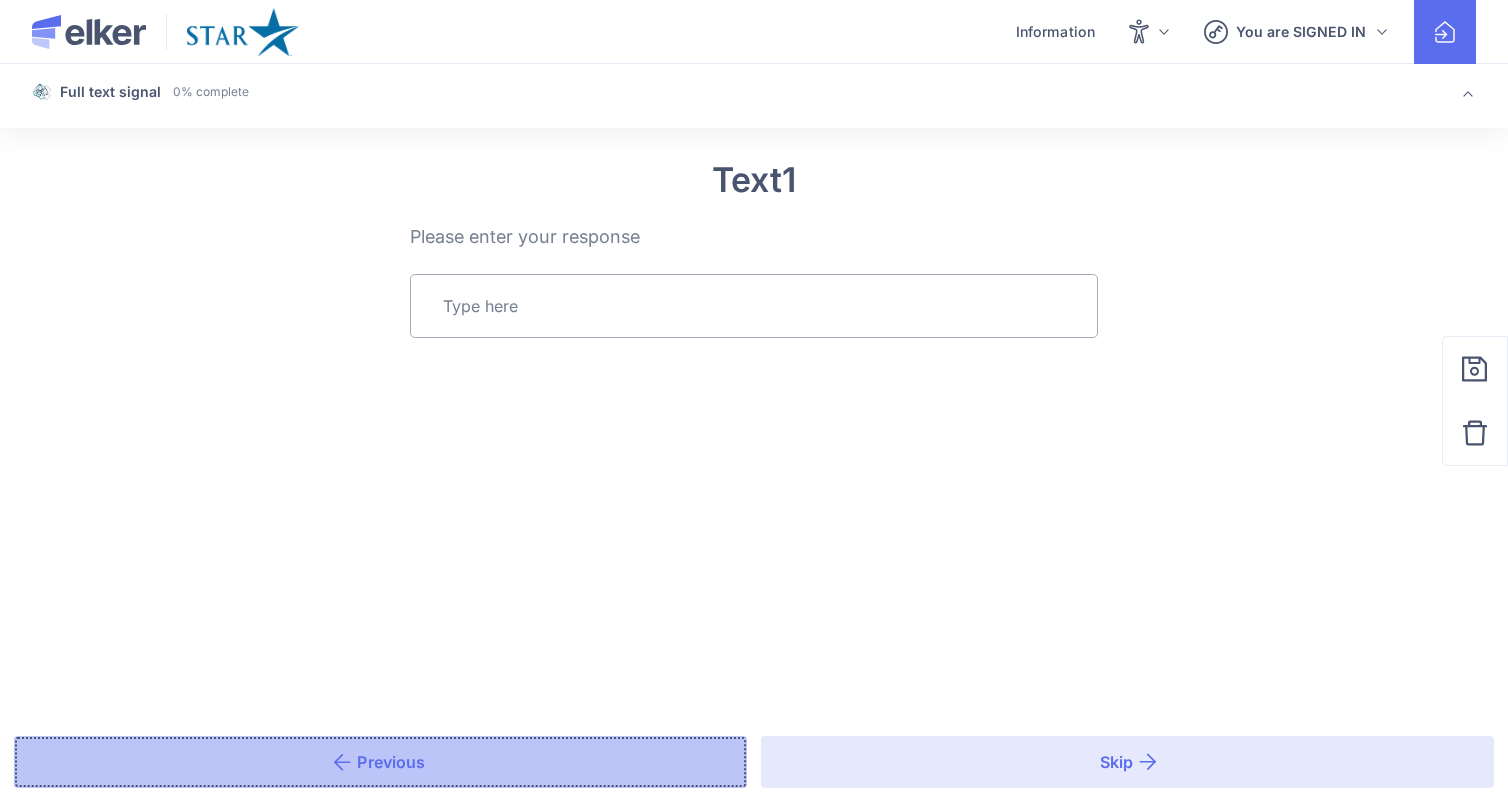 click on "Previous" at bounding box center [380, 762] 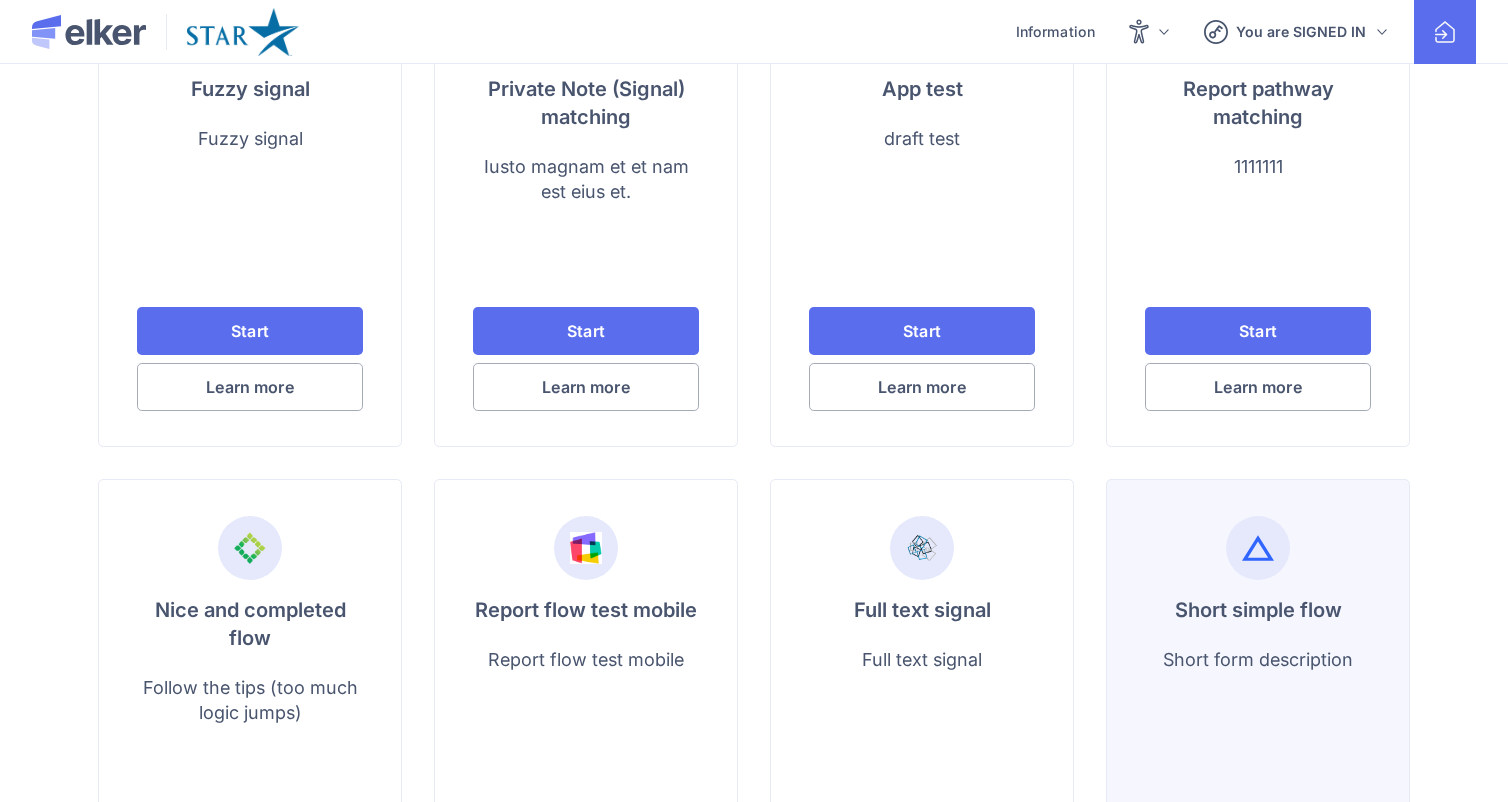 scroll, scrollTop: 962, scrollLeft: 0, axis: vertical 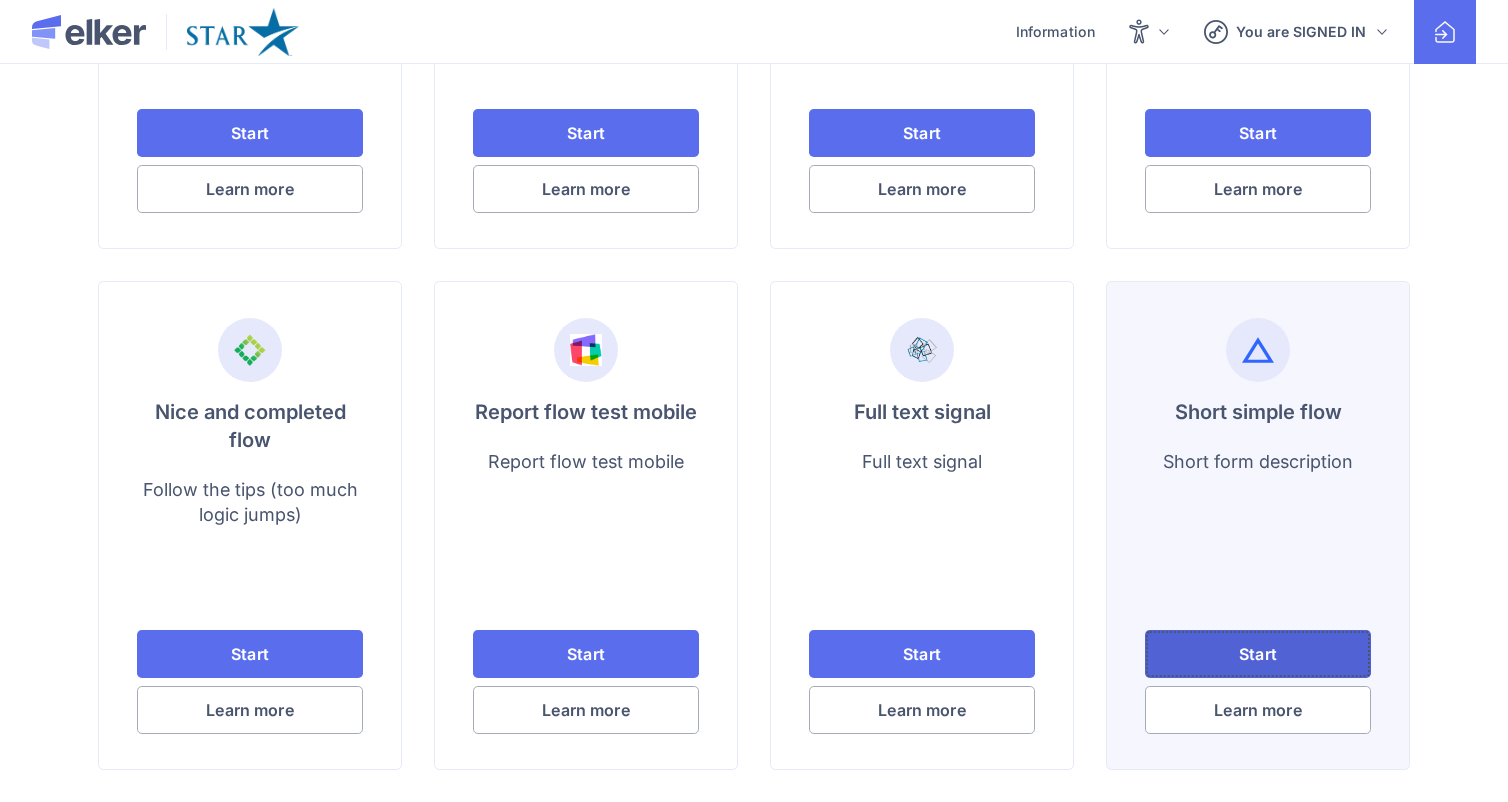 click on "Short simple flow Short form description Start Learn more" 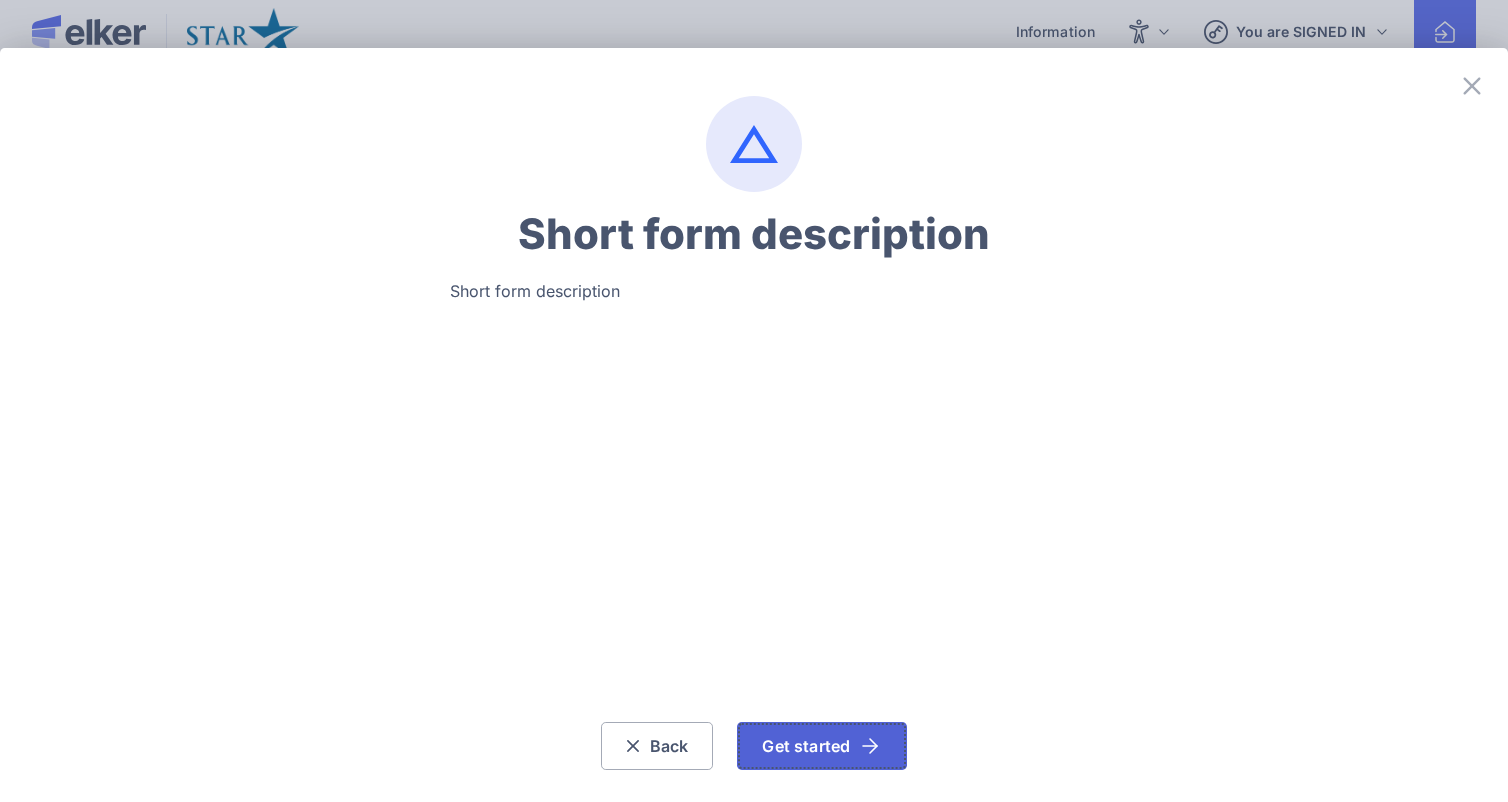 click on "Get started" 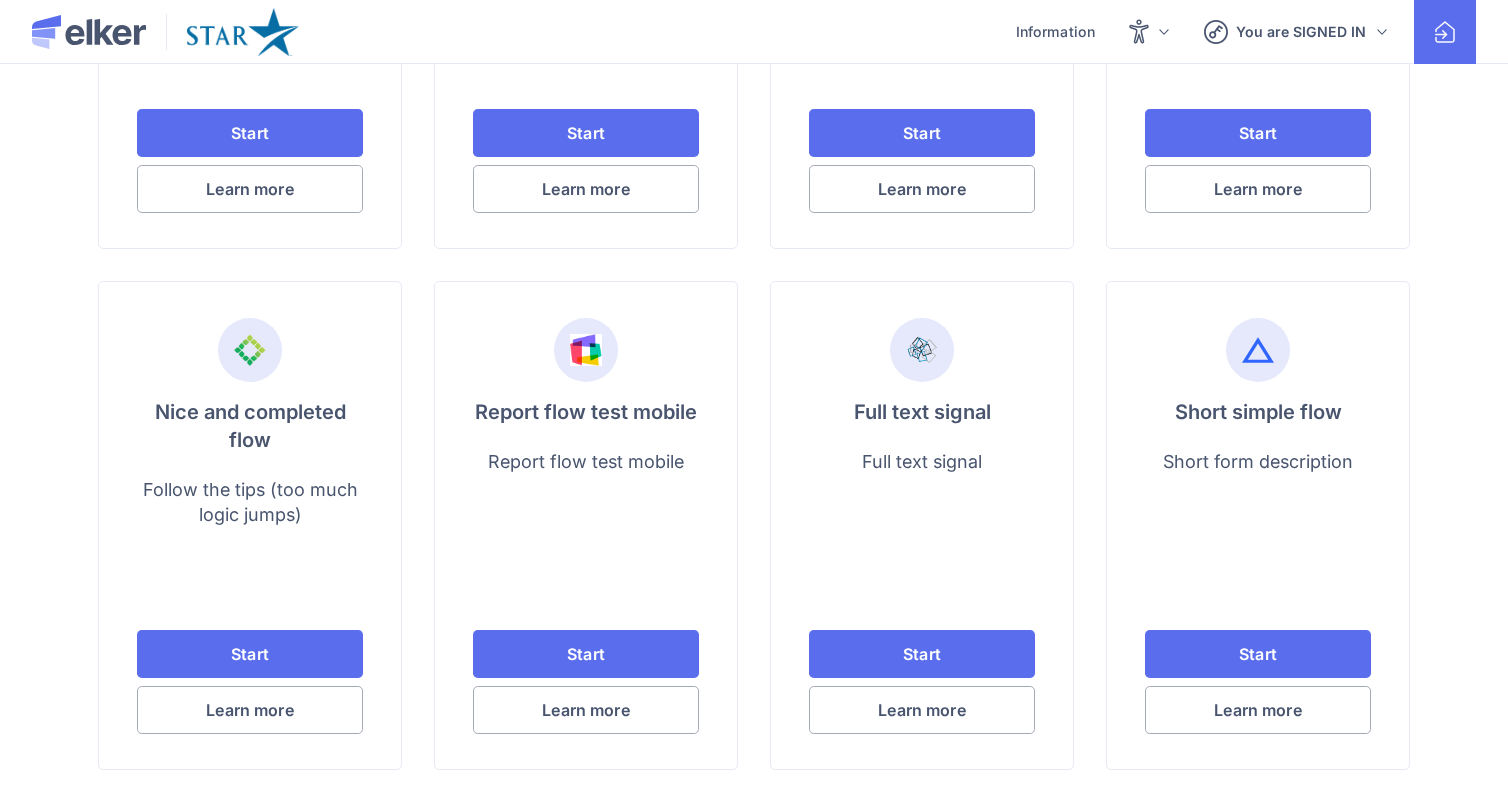 scroll, scrollTop: 0, scrollLeft: 0, axis: both 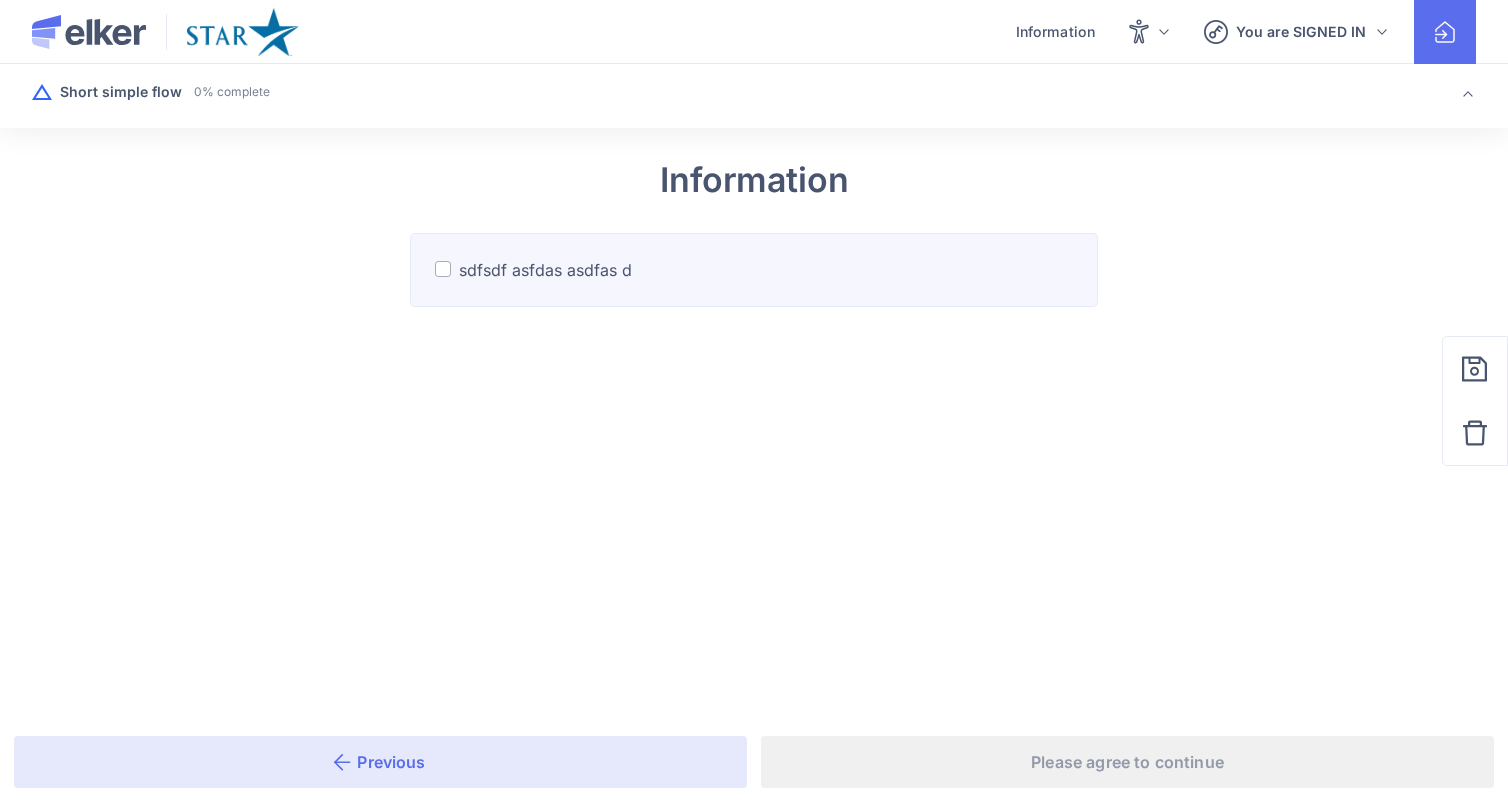 click on "sdfsdf asfdas asdfas d" at bounding box center [545, 270] 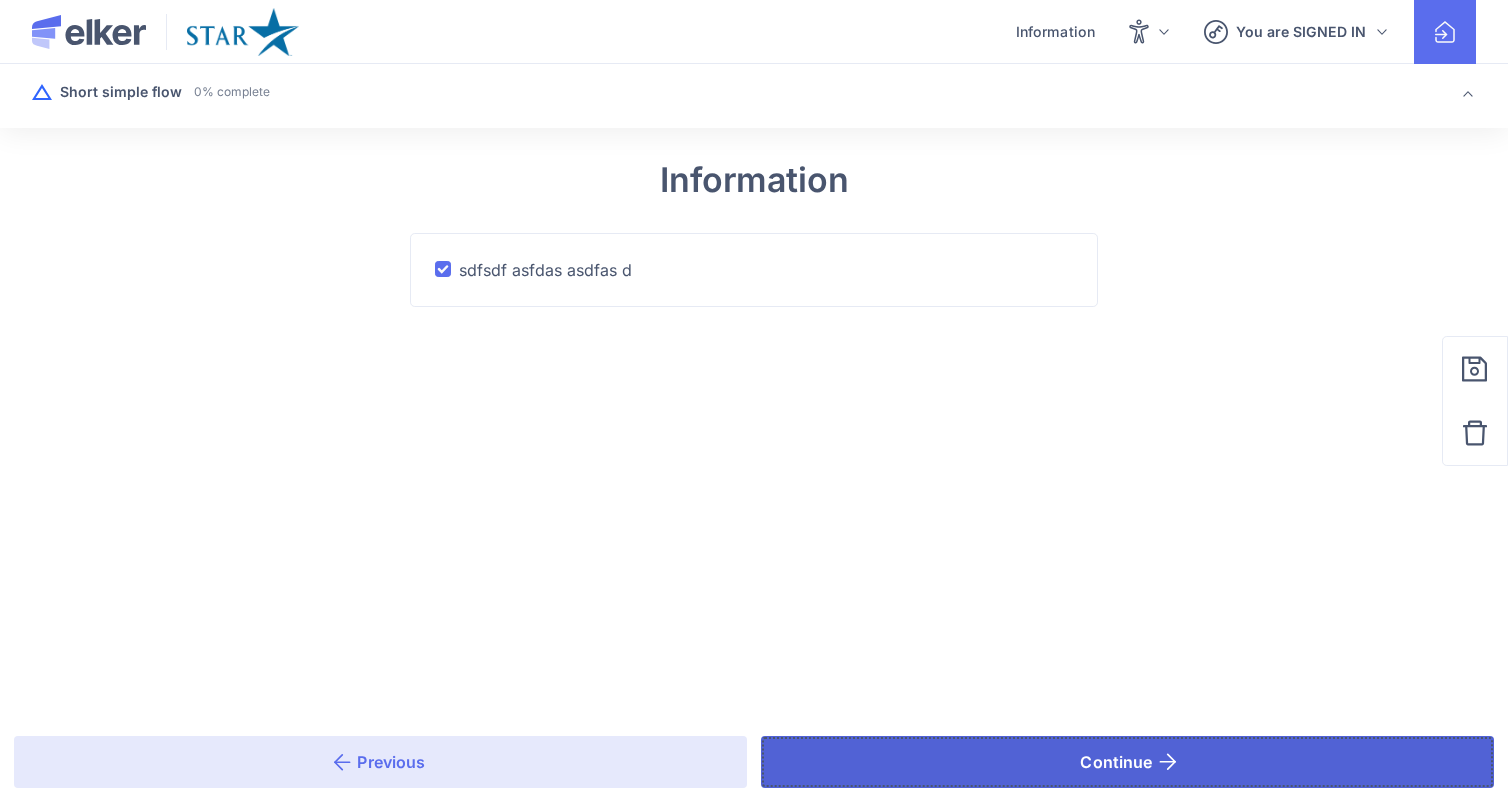 click on "Continue" at bounding box center (1127, 762) 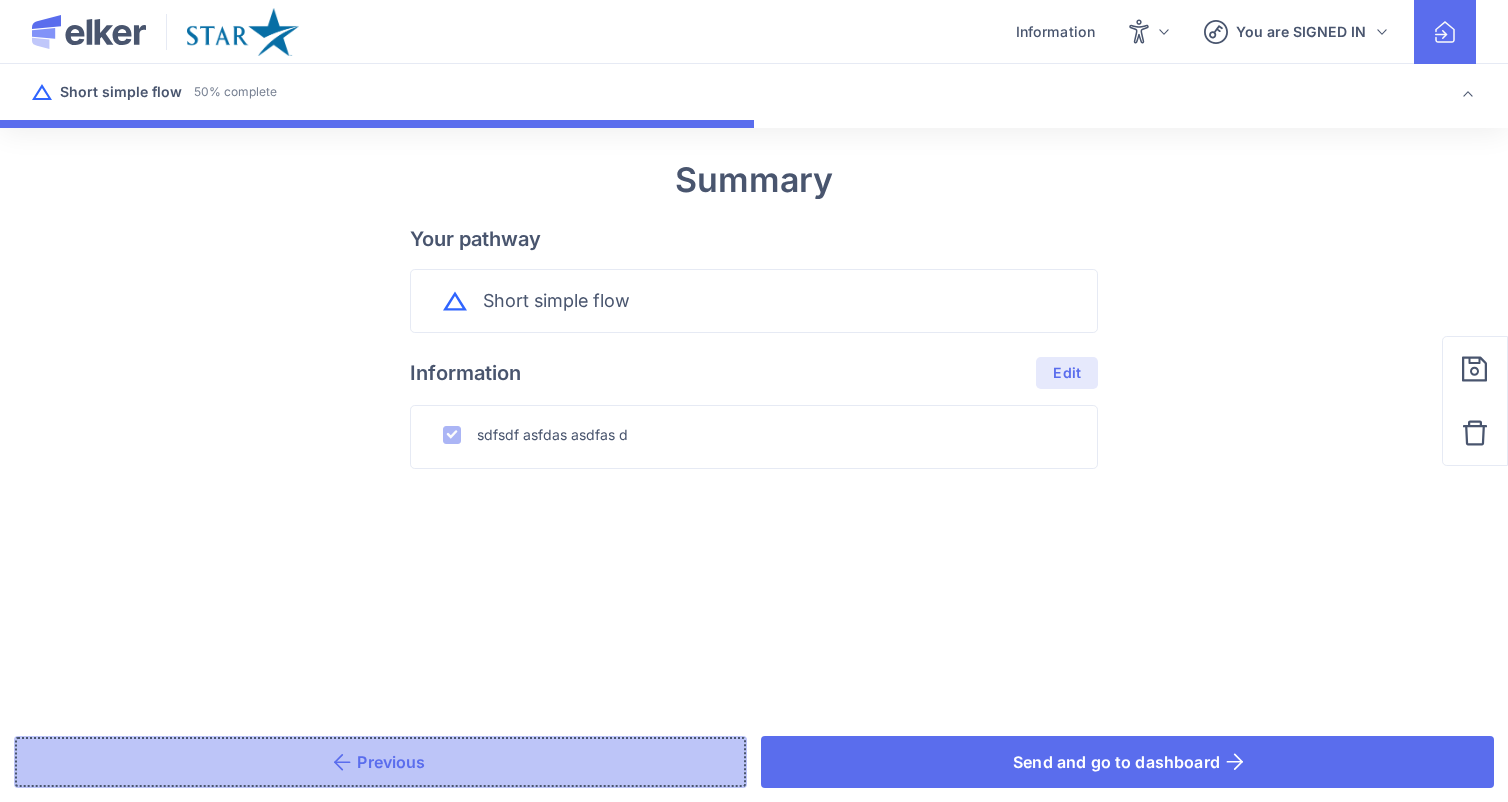 click on "Previous" at bounding box center [380, 762] 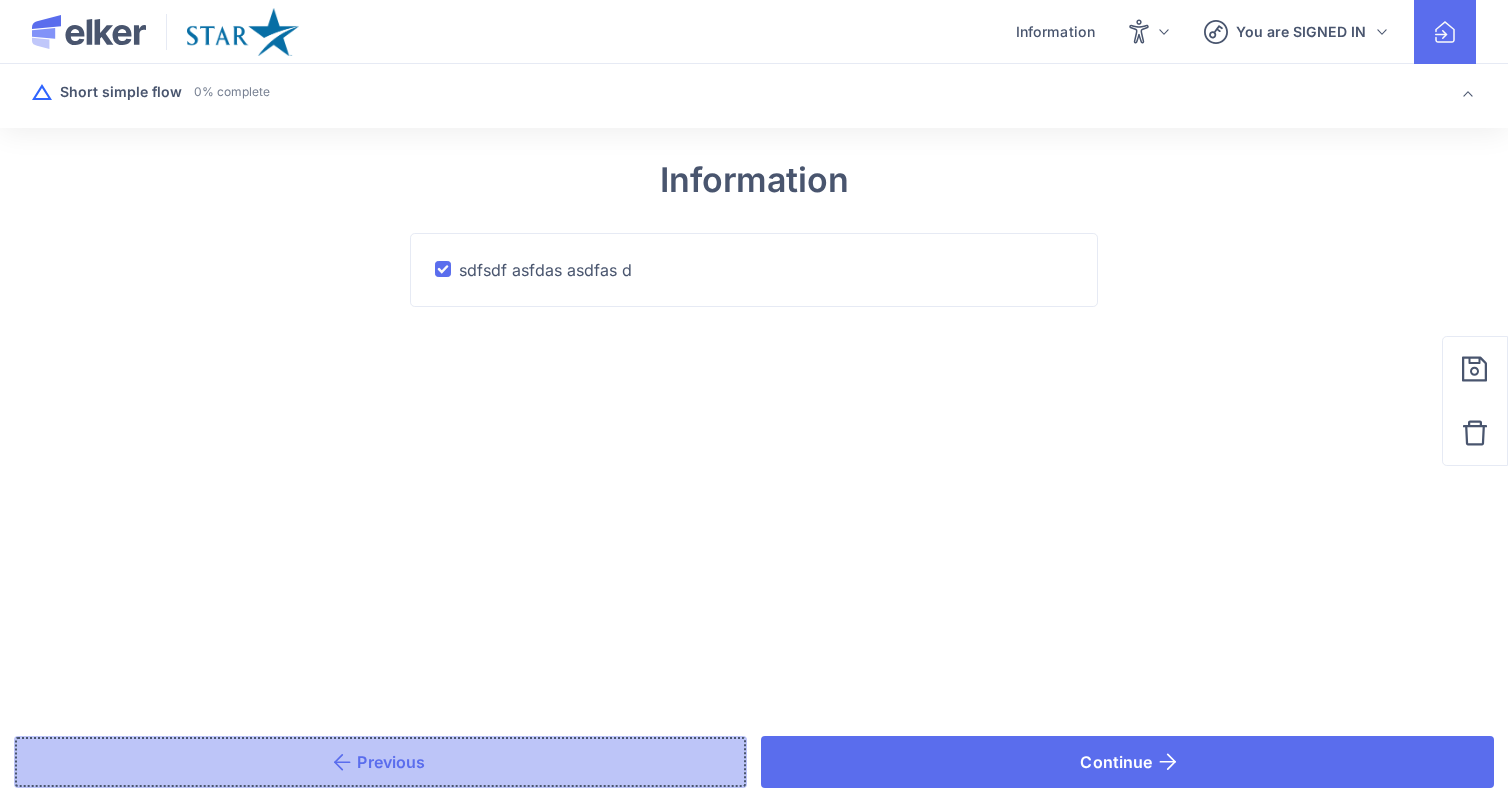 click on "Previous" at bounding box center [380, 762] 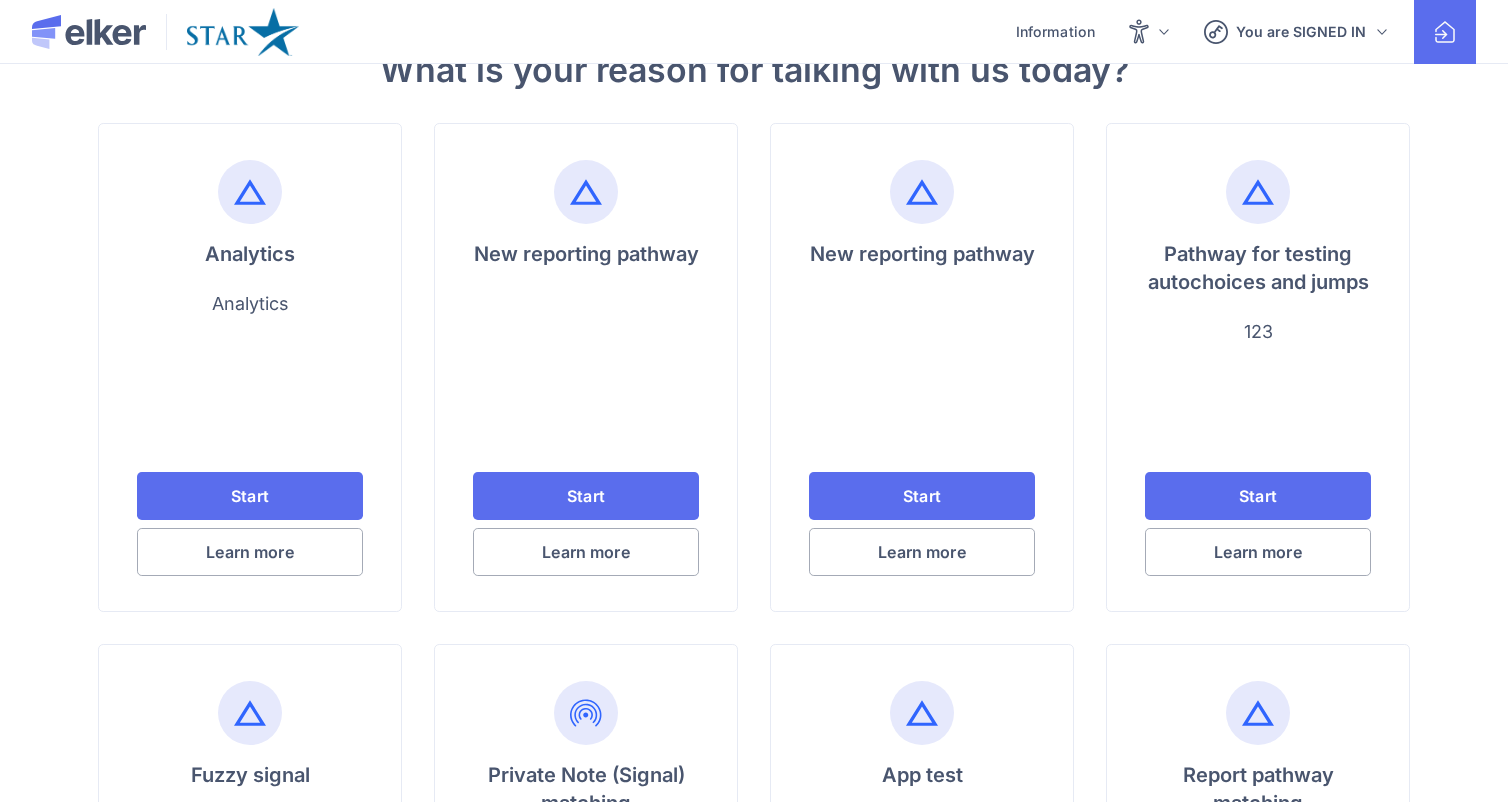 scroll, scrollTop: 0, scrollLeft: 0, axis: both 